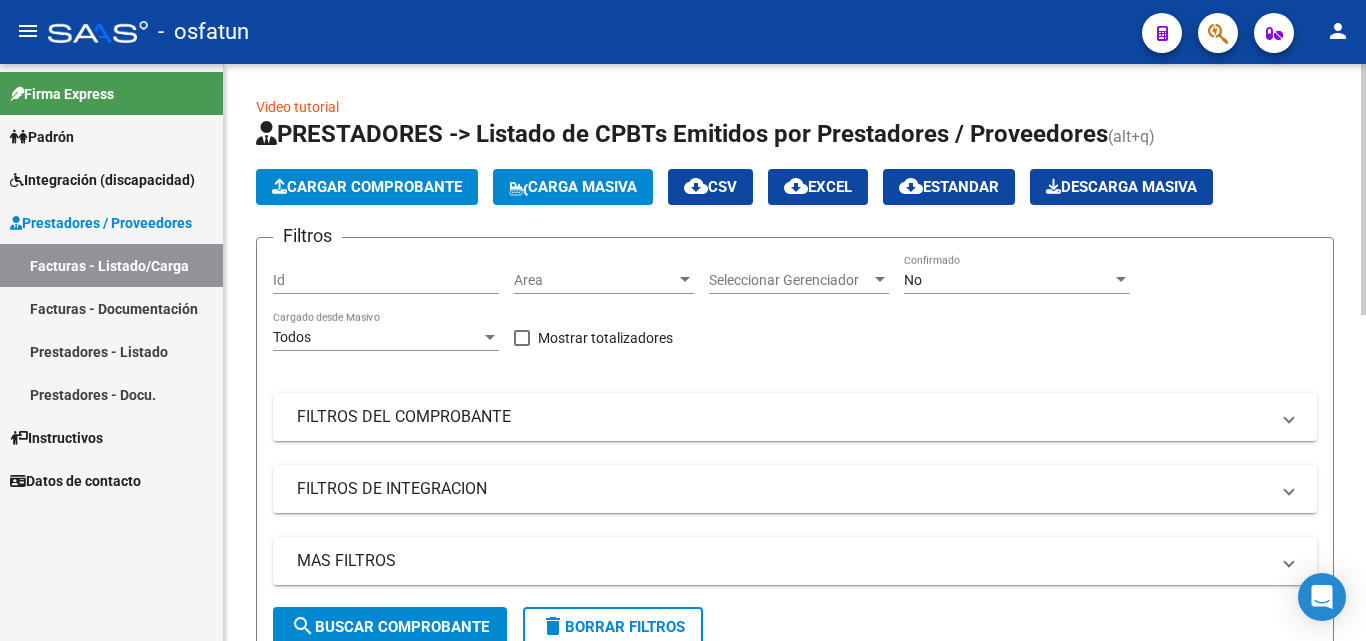 scroll, scrollTop: 0, scrollLeft: 0, axis: both 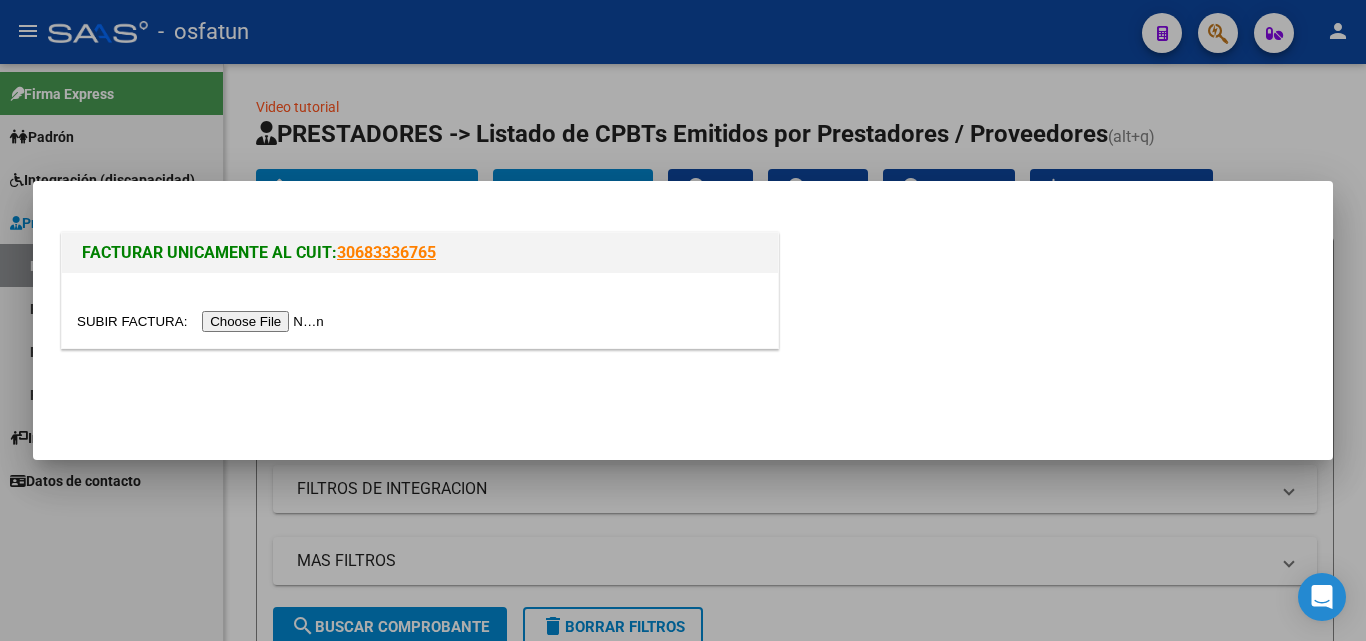 click at bounding box center (203, 321) 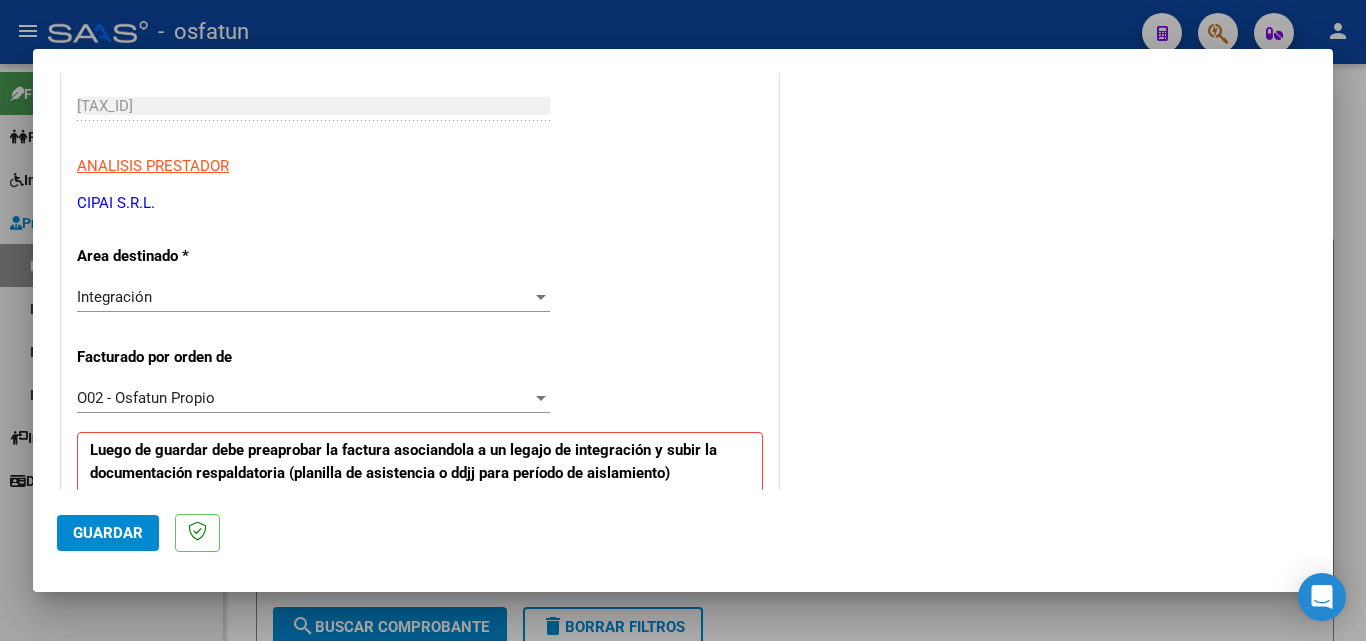 scroll, scrollTop: 500, scrollLeft: 0, axis: vertical 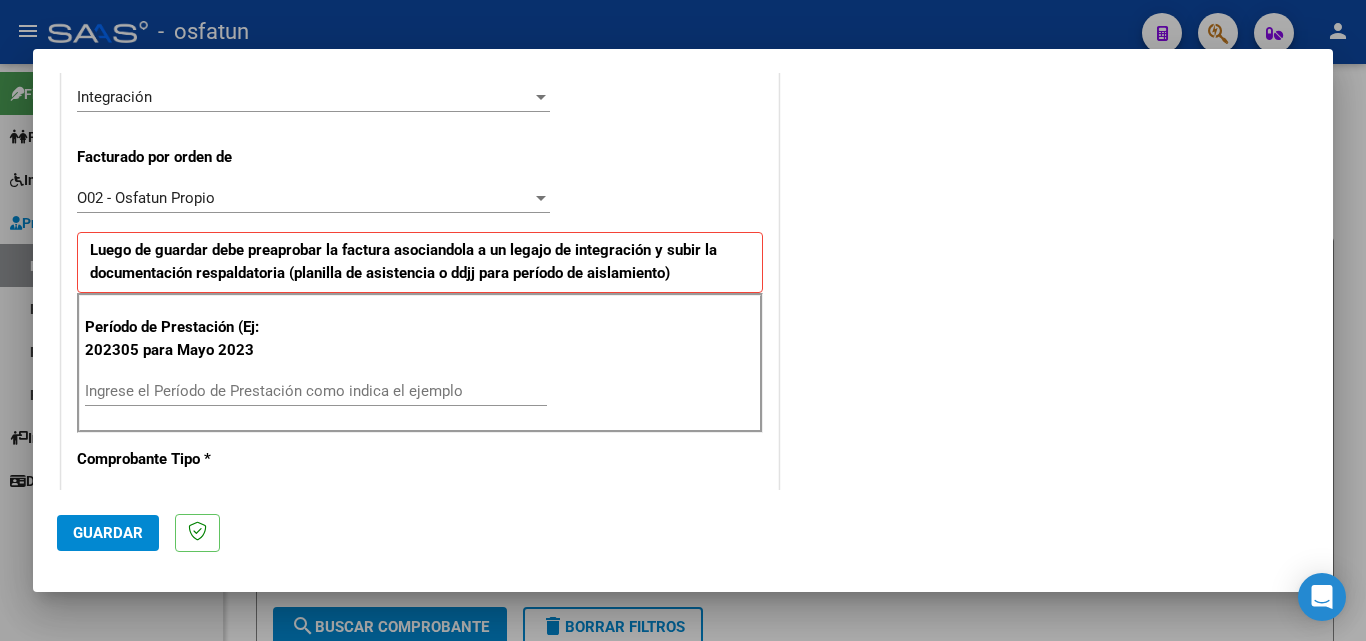 click on "Ingrese el Período de Prestación como indica el ejemplo" at bounding box center [316, 391] 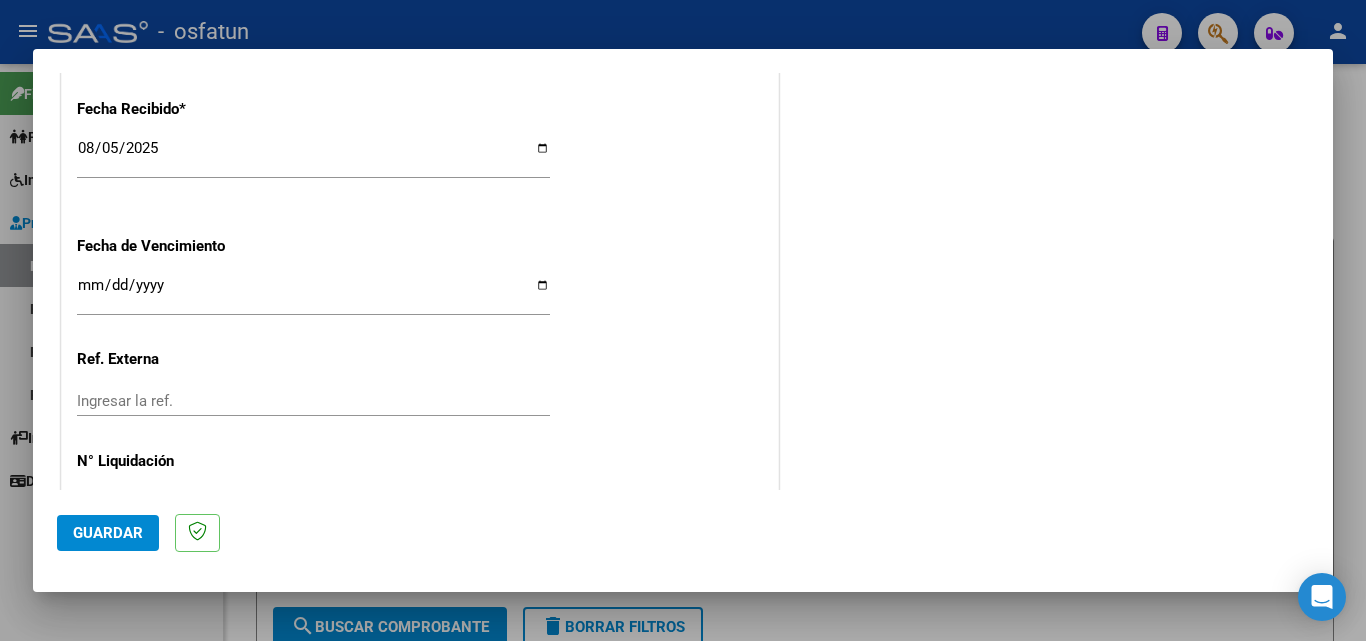 scroll, scrollTop: 1500, scrollLeft: 0, axis: vertical 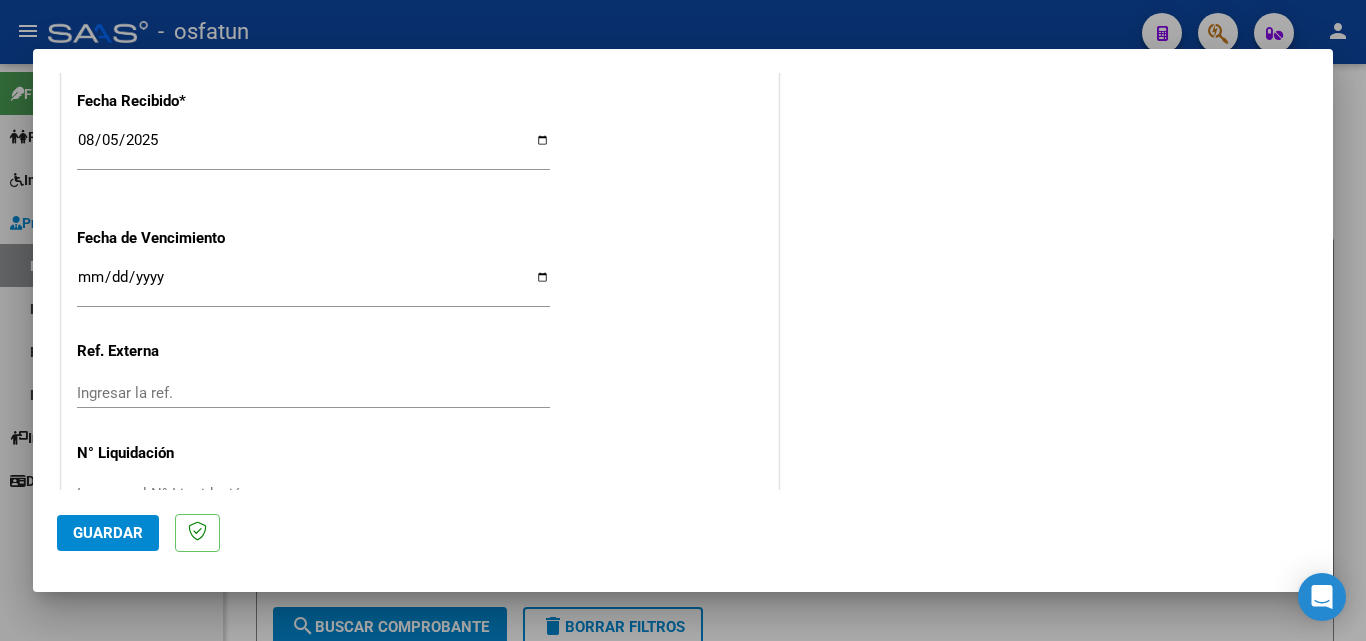 type on "202507" 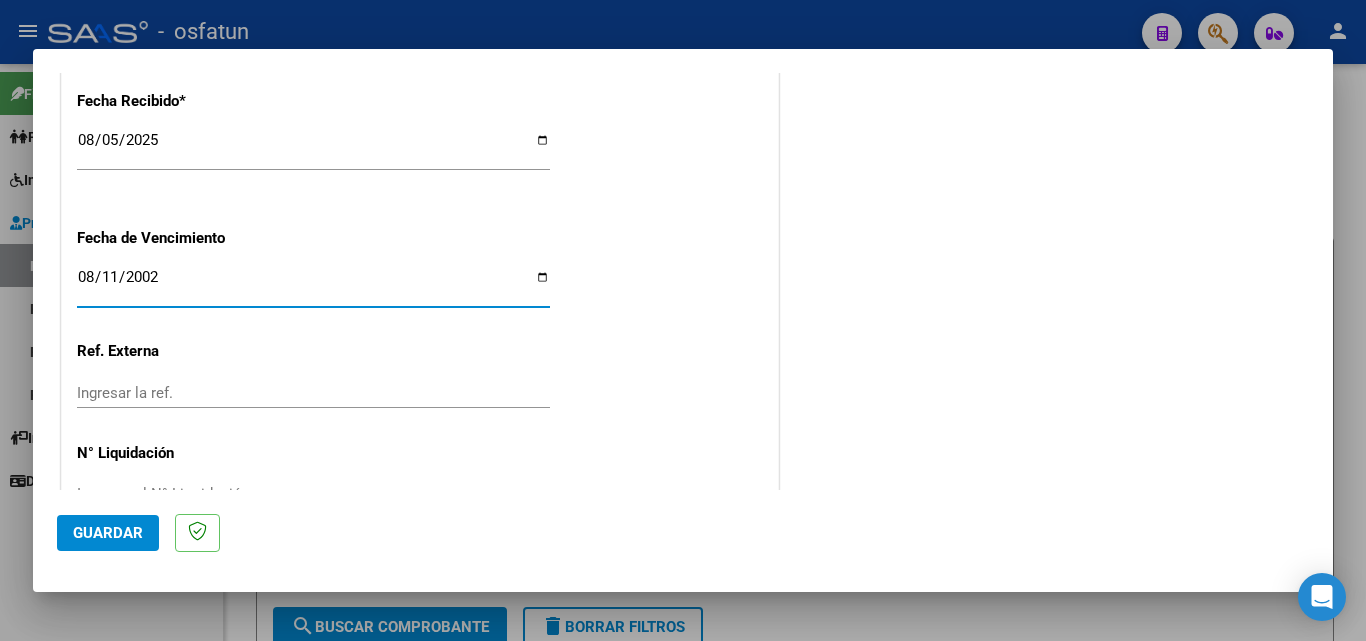 type on "0025-08-11" 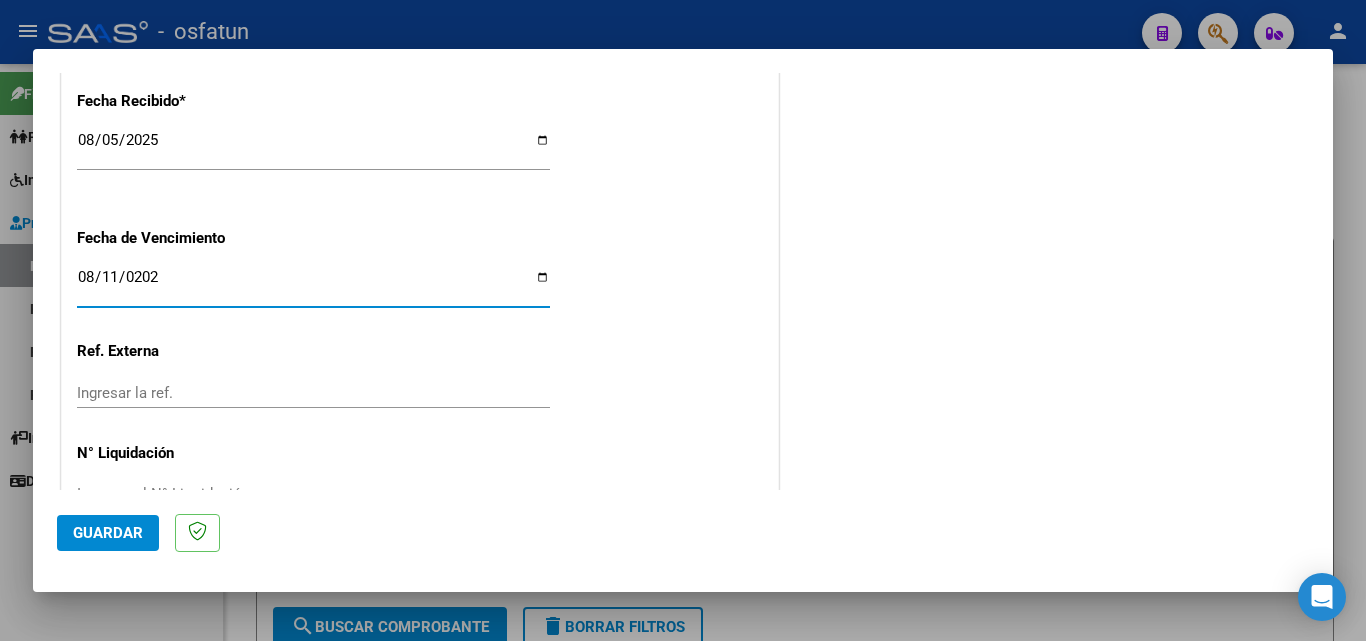 type on "2025-08-11" 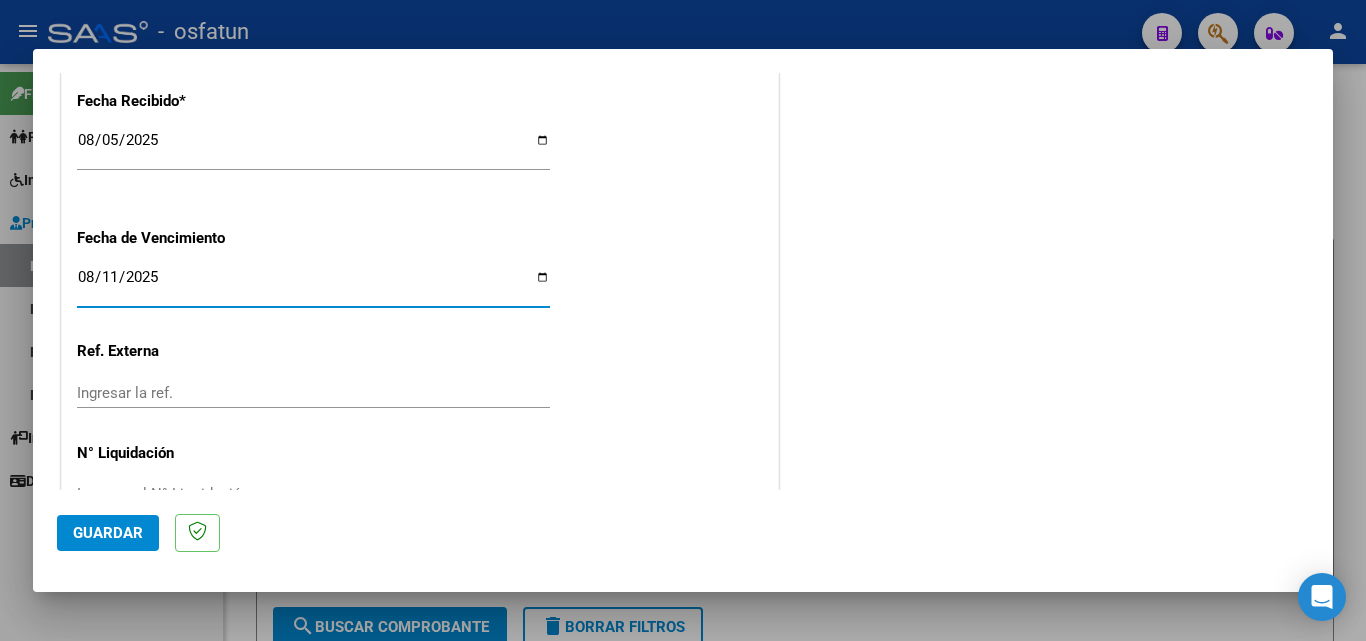 click on "CUIT  *   [NUMBER] Ingresar CUIT  ANALISIS PRESTADOR  CIPAI S.R.L.  ARCA Padrón  Area destinado * Integración Seleccionar Area  Facturado por orden de  O02 - Osfatun Propio Seleccionar Gerenciador Luego de guardar debe preaprobar la factura asociandola a un legajo de integración y subir la documentación respaldatoria (planilla de asistencia o ddjj para período de aislamiento)  Período de Prestación (Ej: 202305 para Mayo 2023    202507 Ingrese el Período de Prestación como indica el ejemplo   Comprobante Tipo * Factura A Seleccionar Tipo Punto de Venta  *   1 Ingresar el Nro.  Número  *   484 Ingresar el Nro.  Monto  *   $ 475.830,36 Ingresar el monto  Fecha del Cpbt.  *   2025-08-01 Ingresar la fecha  CAE / CAEA (no ingrese CAI)    75310942032435 Ingresar el CAE o CAEA (no ingrese CAI)  Fecha Recibido  *   2025-08-05 Ingresar la fecha  Fecha de Vencimiento    2025-08-11 Ingresar la fecha  Ref. Externa    Ingresar la ref.  N° Liquidación    Ingresar el N° Liquidación" at bounding box center (420, -317) 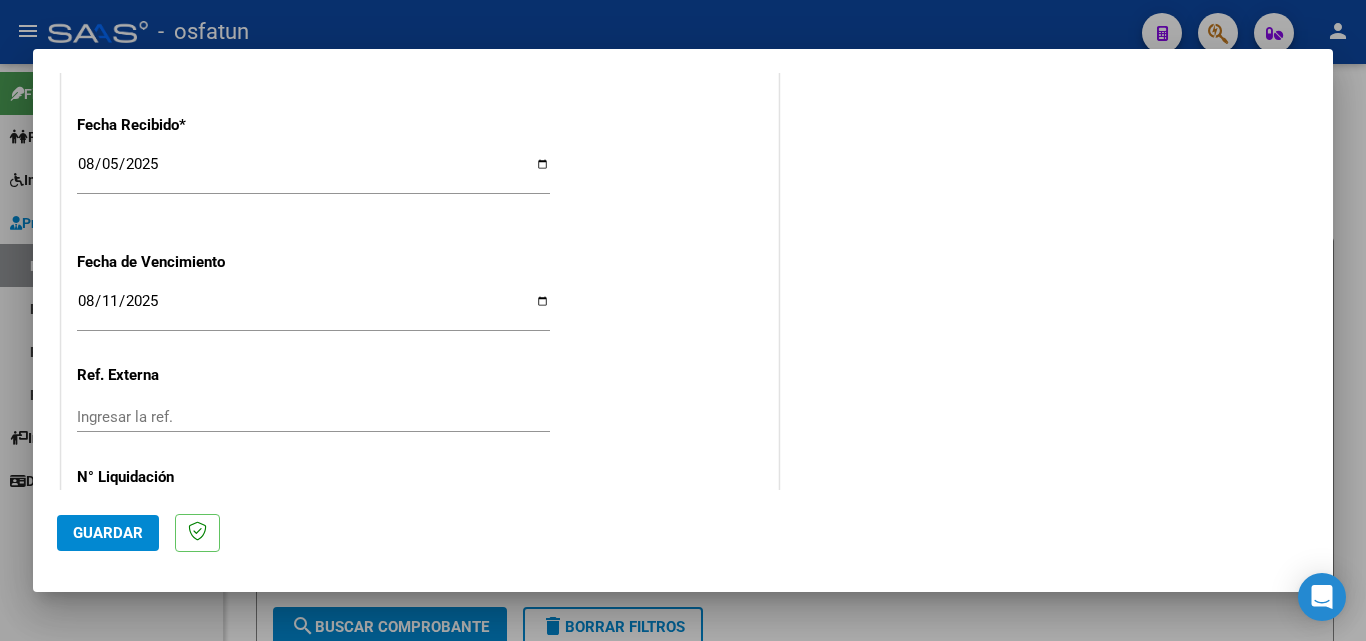 scroll, scrollTop: 1458, scrollLeft: 0, axis: vertical 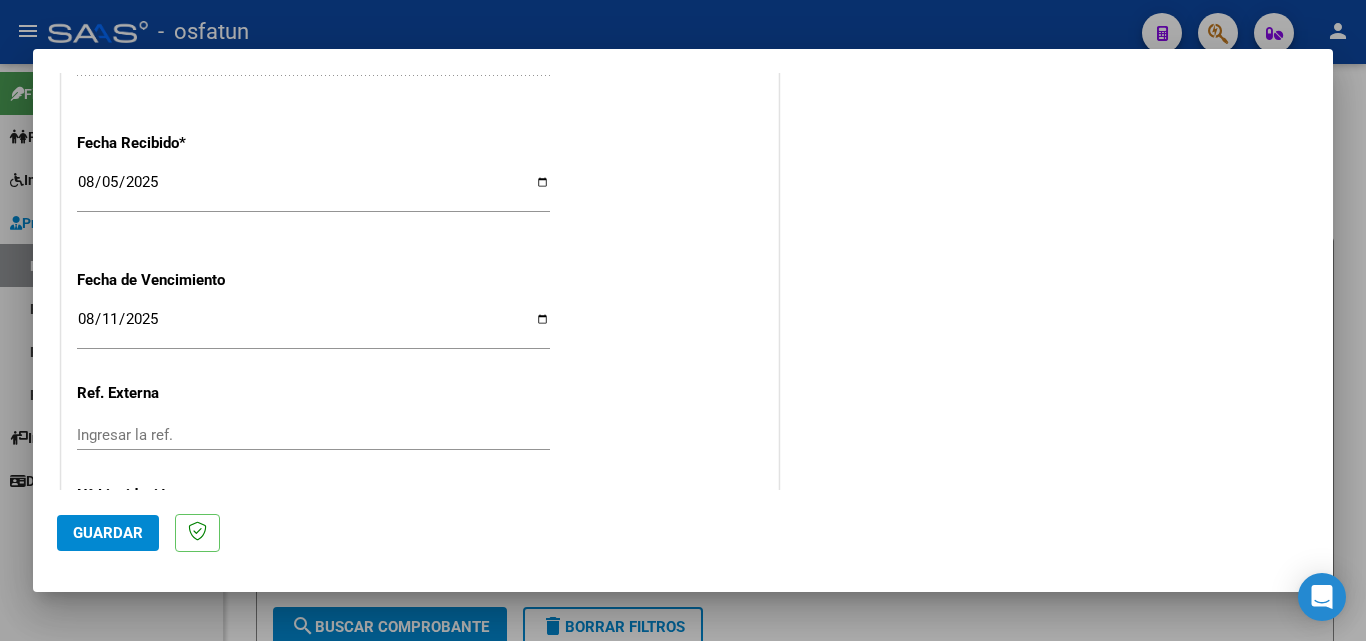 click on "Guardar" 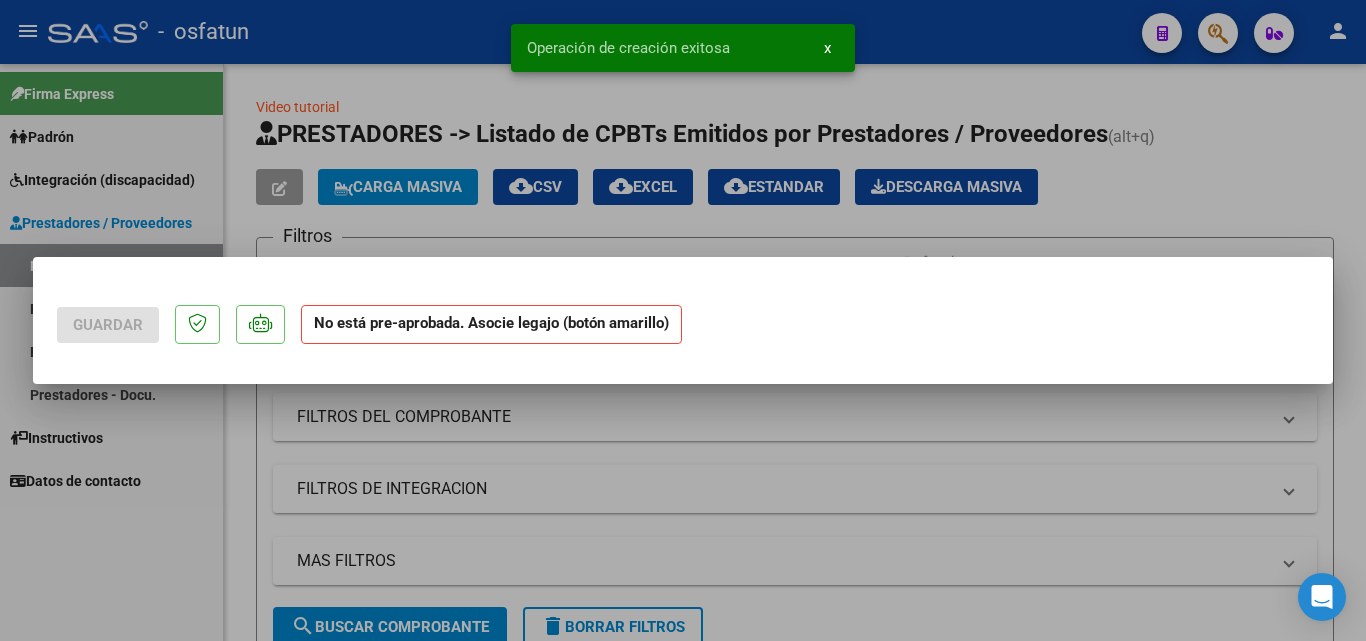 scroll, scrollTop: 0, scrollLeft: 0, axis: both 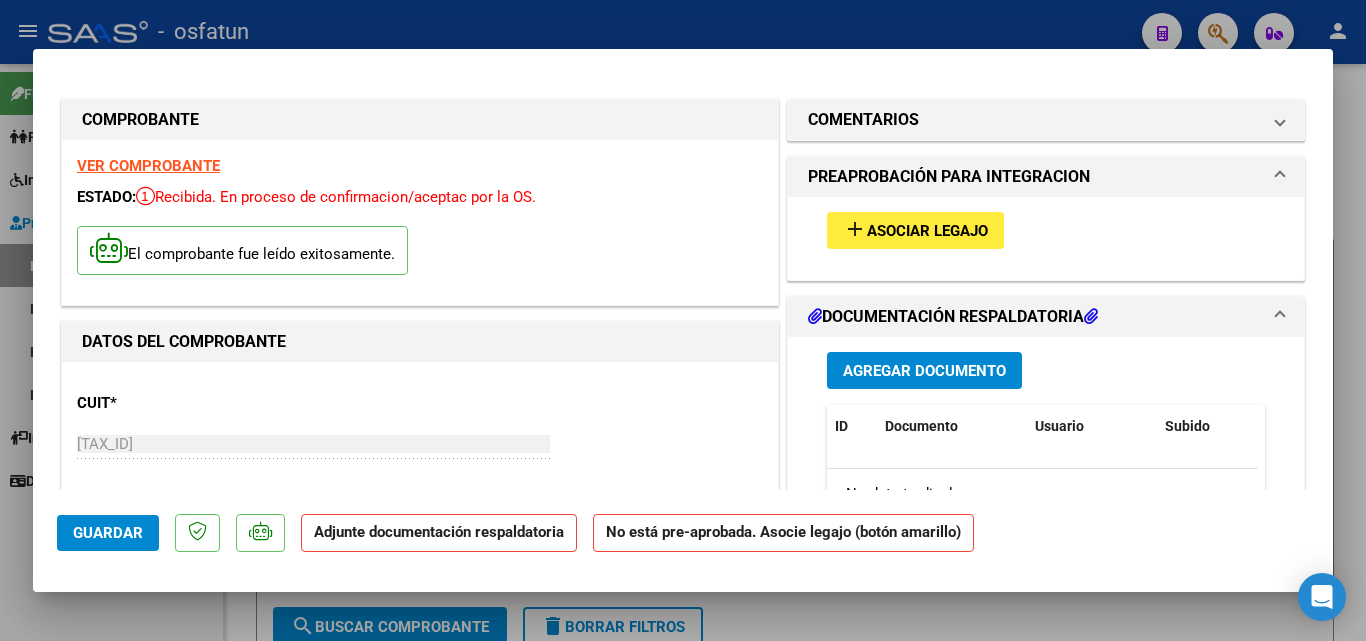 click on "Agregar Documento" at bounding box center (924, 371) 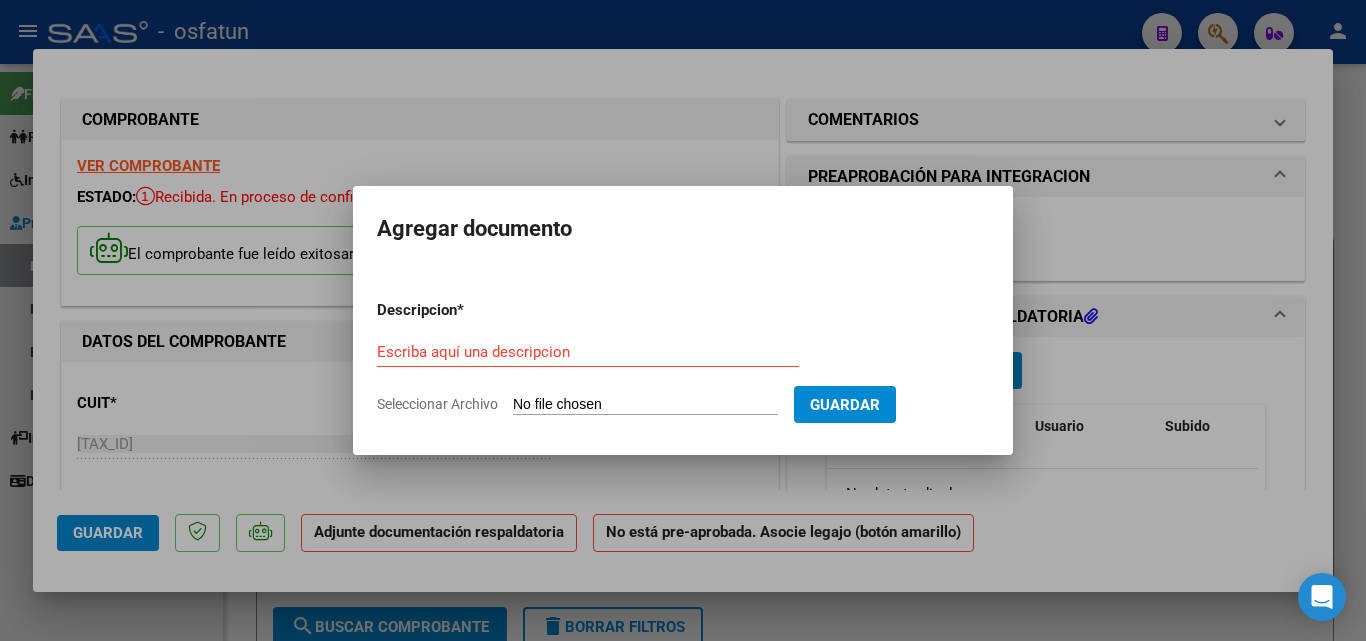 click on "Descripcion  *   Escriba aquí una descripcion  Seleccionar Archivo Guardar" at bounding box center [683, 357] 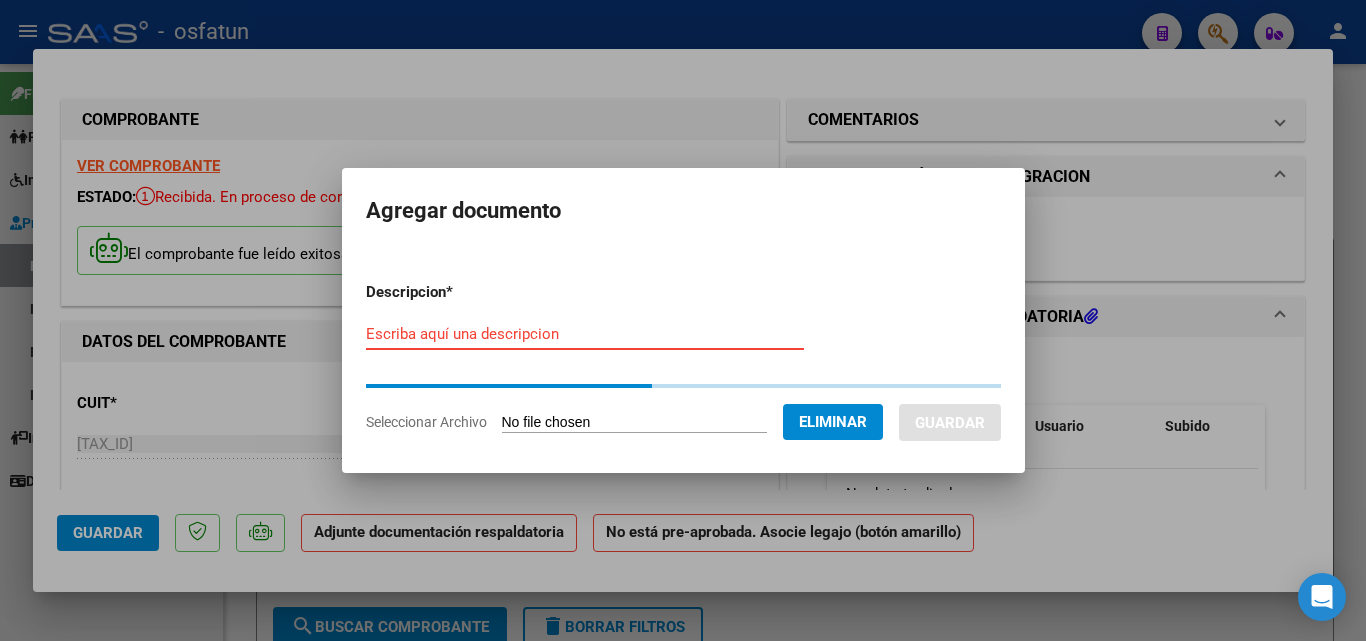 click on "Escriba aquí una descripcion" at bounding box center (585, 334) 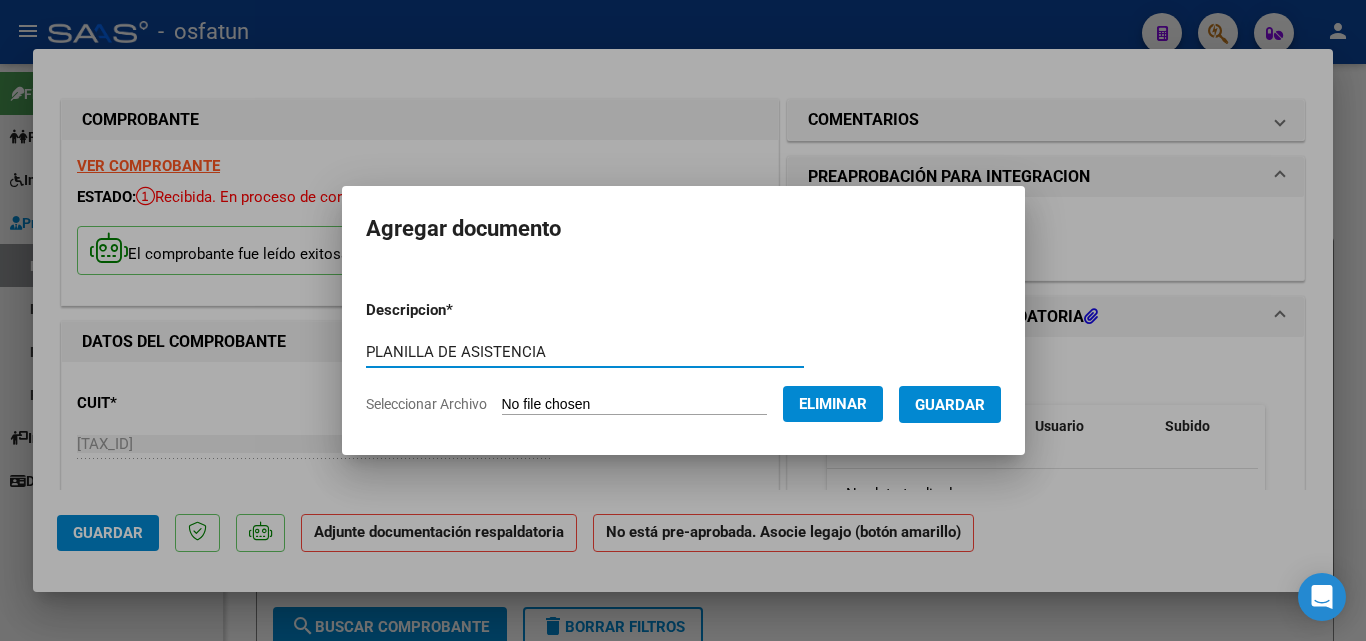 type on "PLANILLA DE ASISTENCIA" 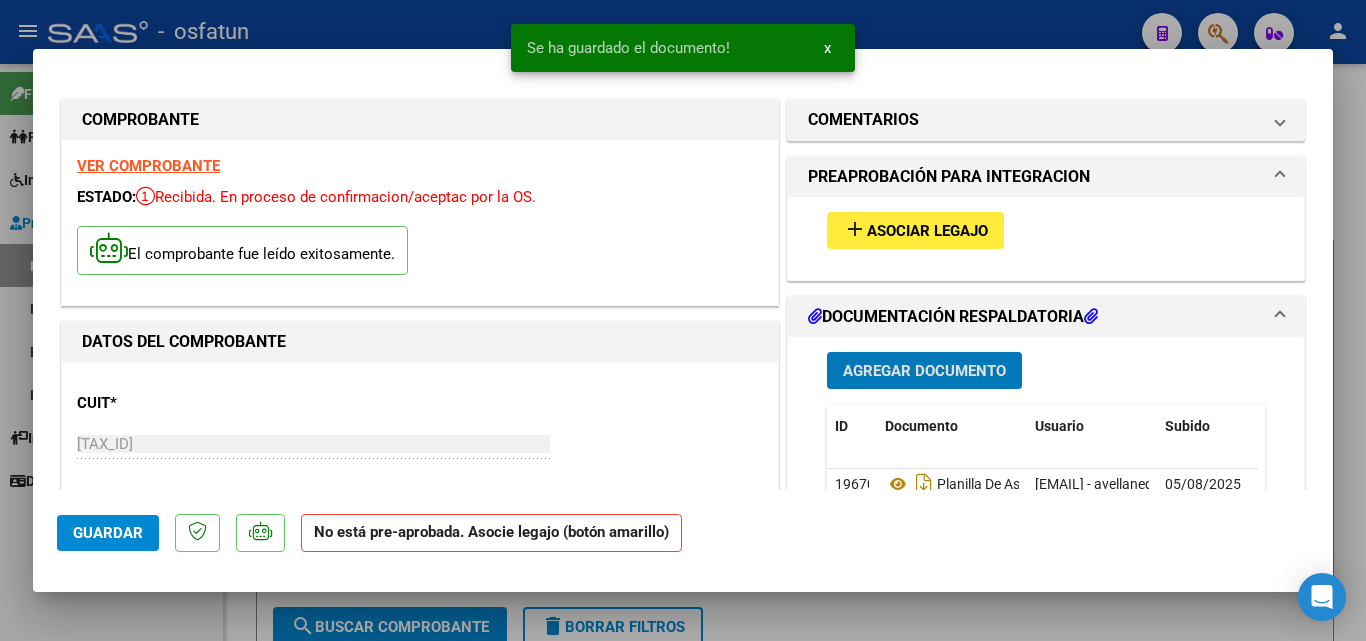 click on "Asociar Legajo" at bounding box center (927, 231) 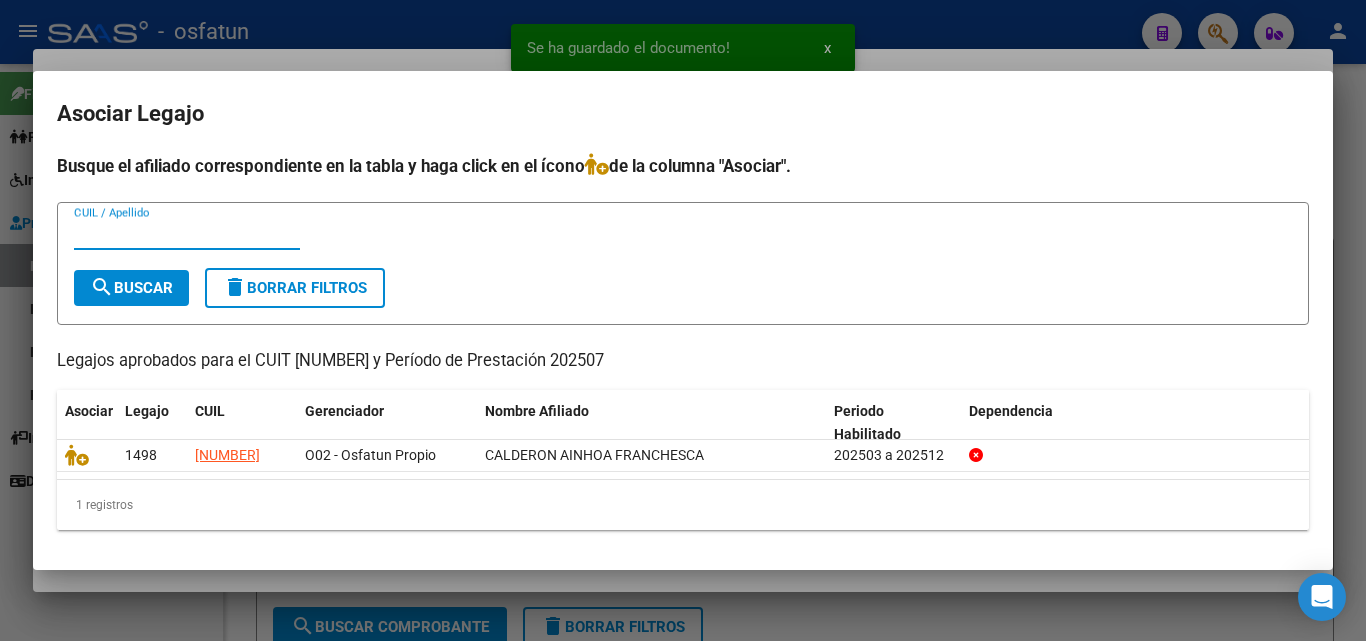 click at bounding box center (683, 320) 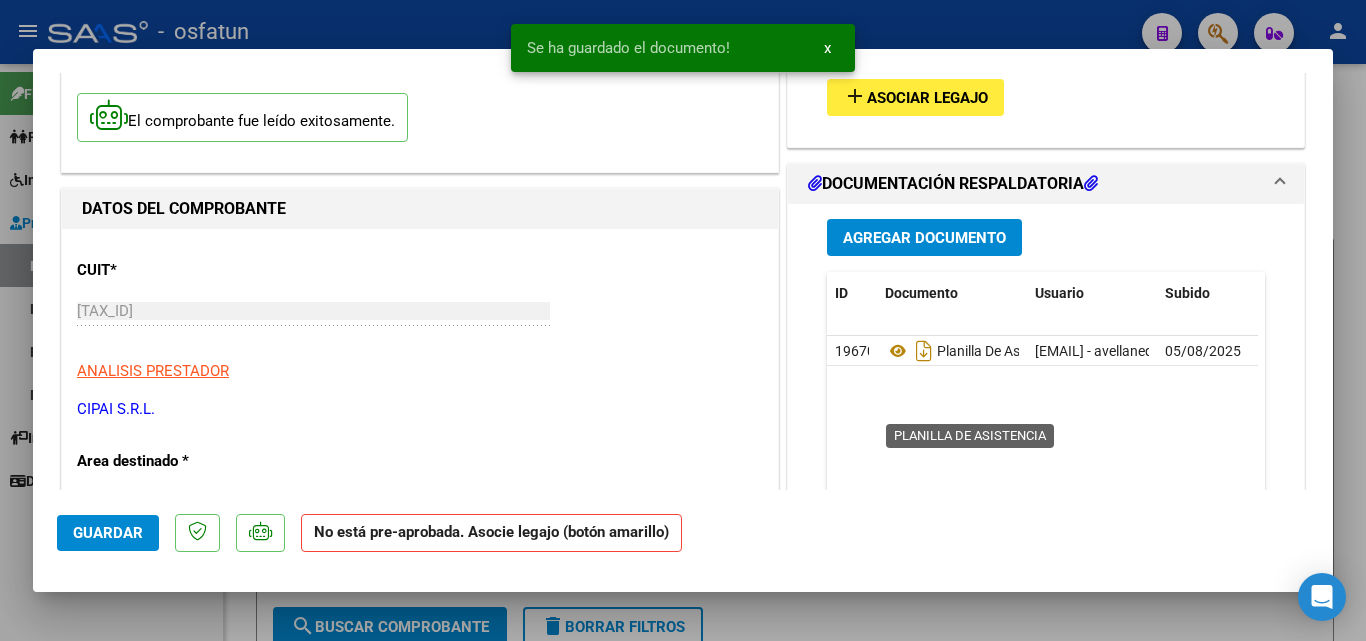 scroll, scrollTop: 200, scrollLeft: 0, axis: vertical 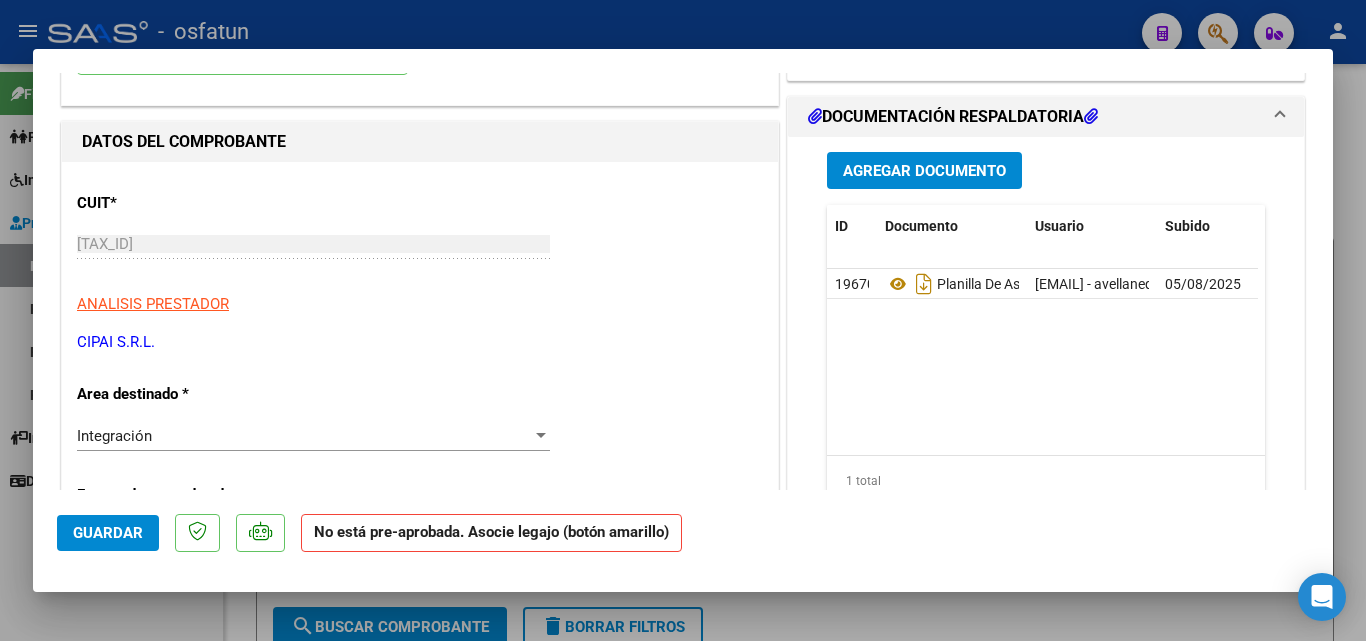 click on "Agregar Documento" at bounding box center (924, 171) 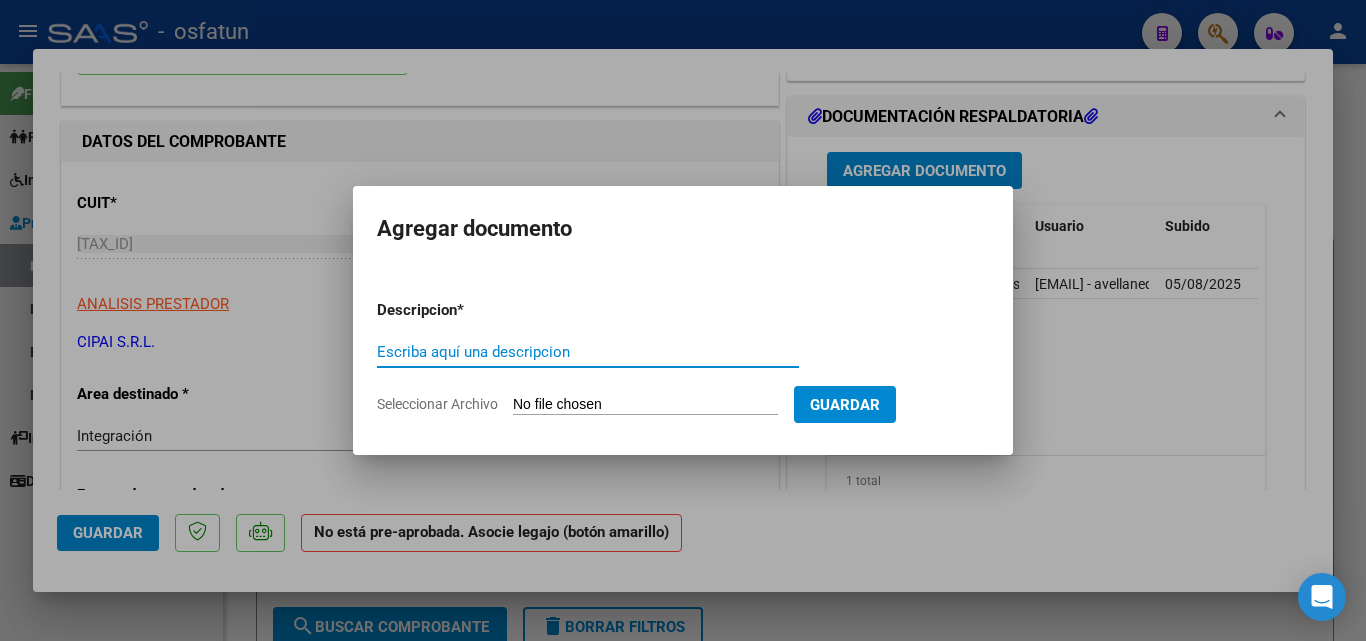 click on "Seleccionar Archivo" 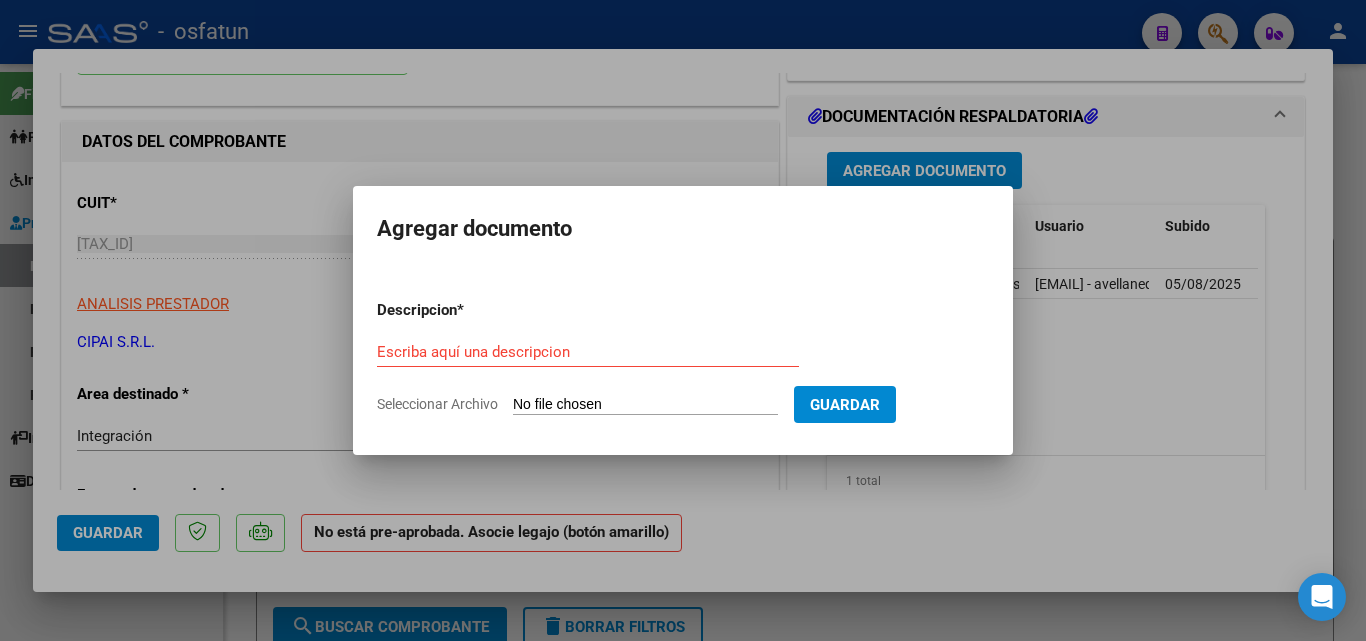 type on "C:\fakepath\PRESUPUESTO AUTORIZADO.pdf" 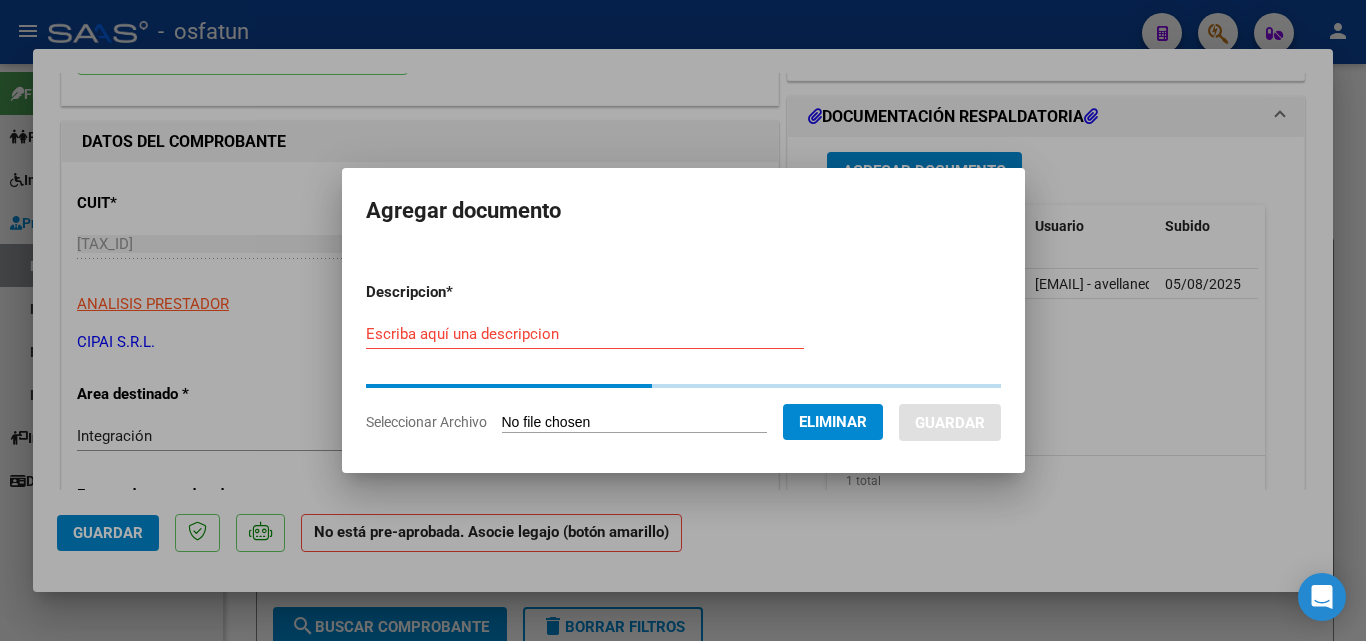 click on "Escriba aquí una descripcion" at bounding box center [585, 334] 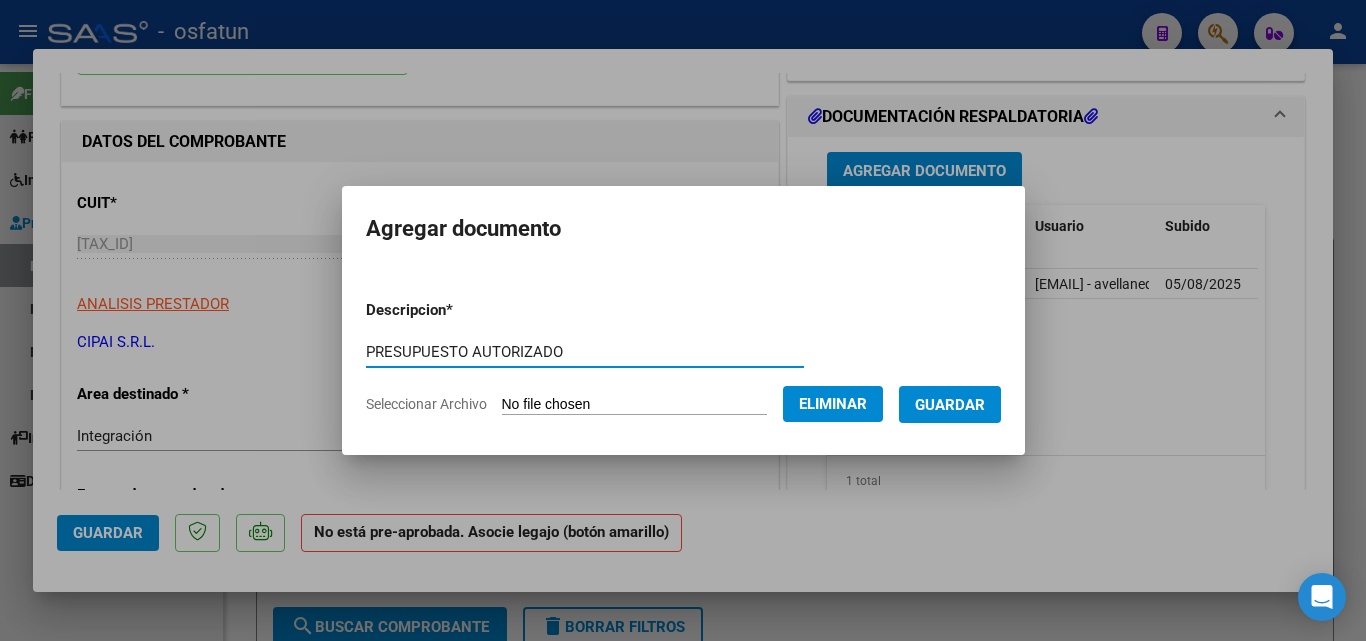 type on "PRESUPUESTO AUTORIZADO" 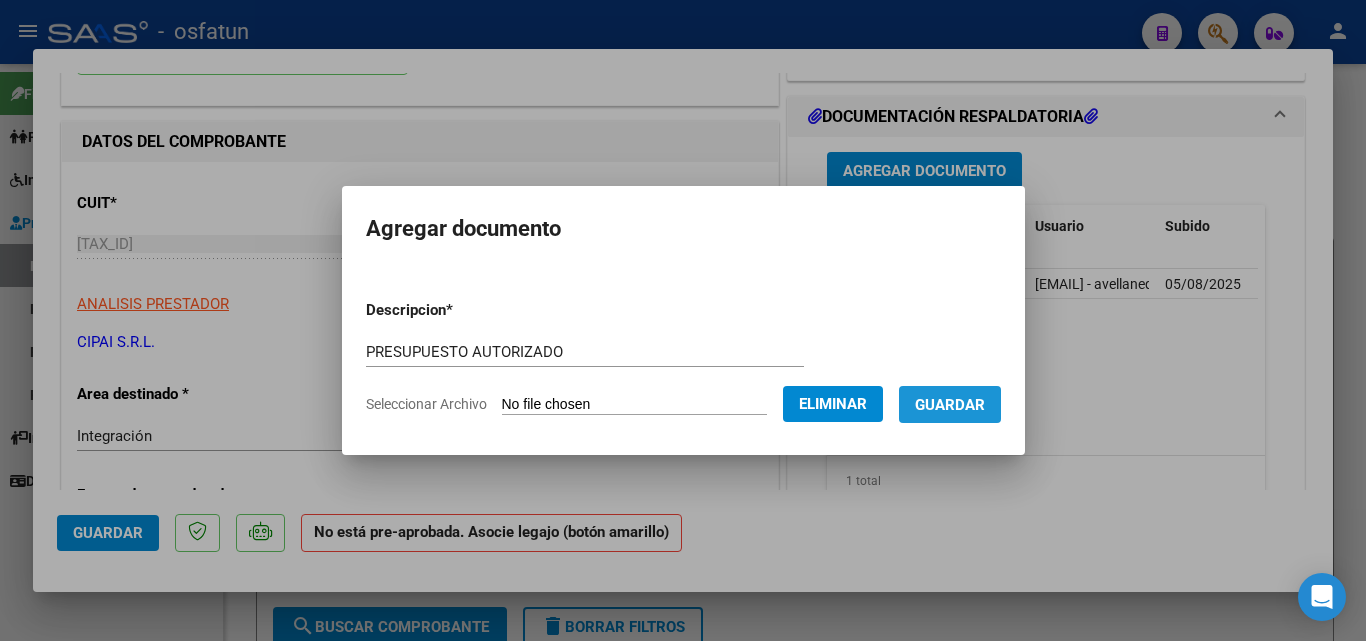 click on "Guardar" at bounding box center (950, 404) 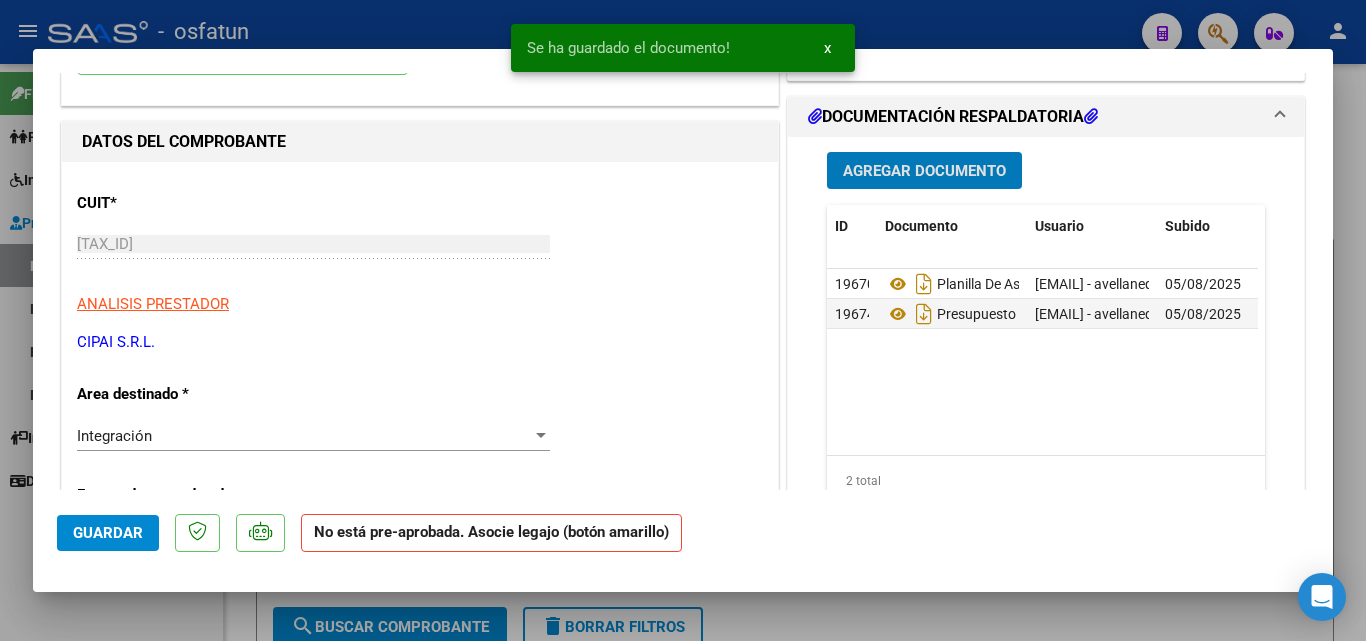 scroll, scrollTop: 0, scrollLeft: 0, axis: both 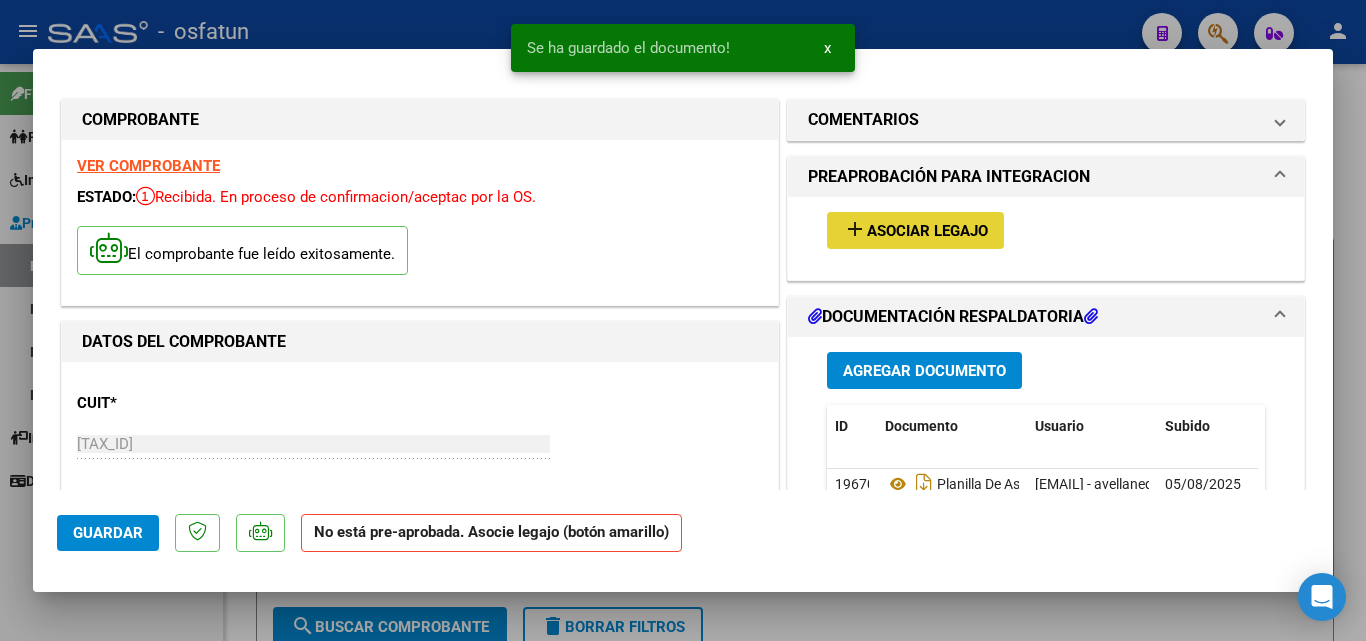 click on "Asociar Legajo" at bounding box center [927, 231] 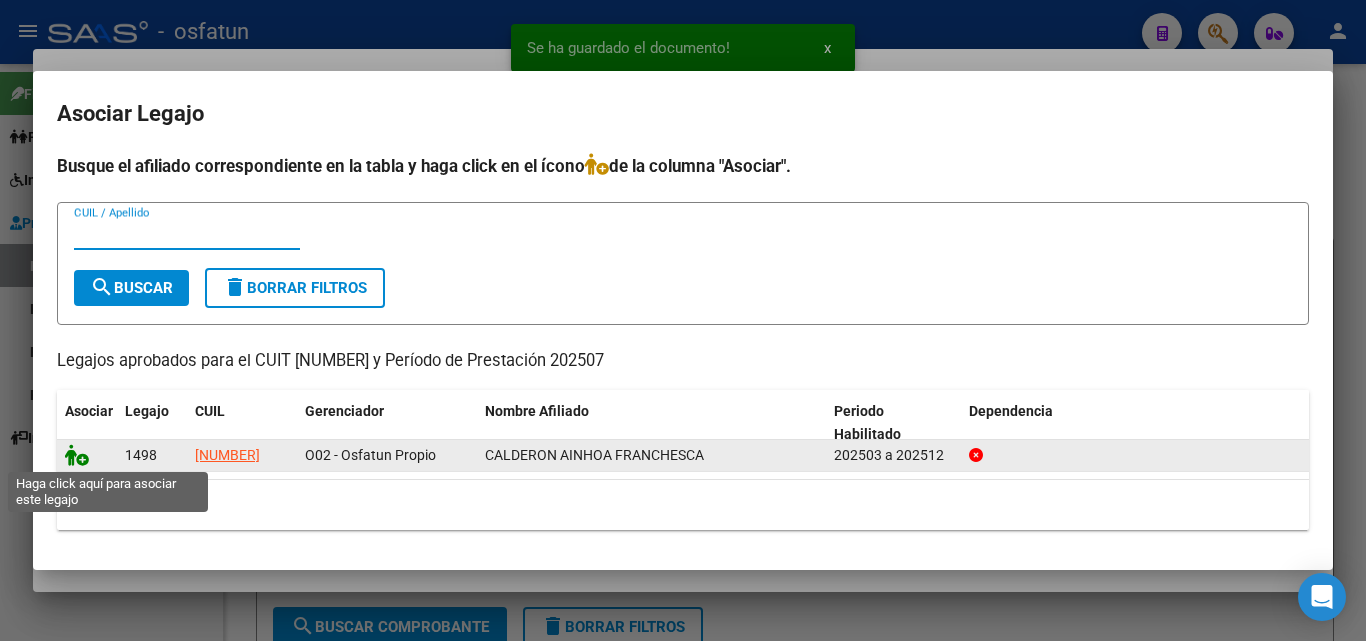 click 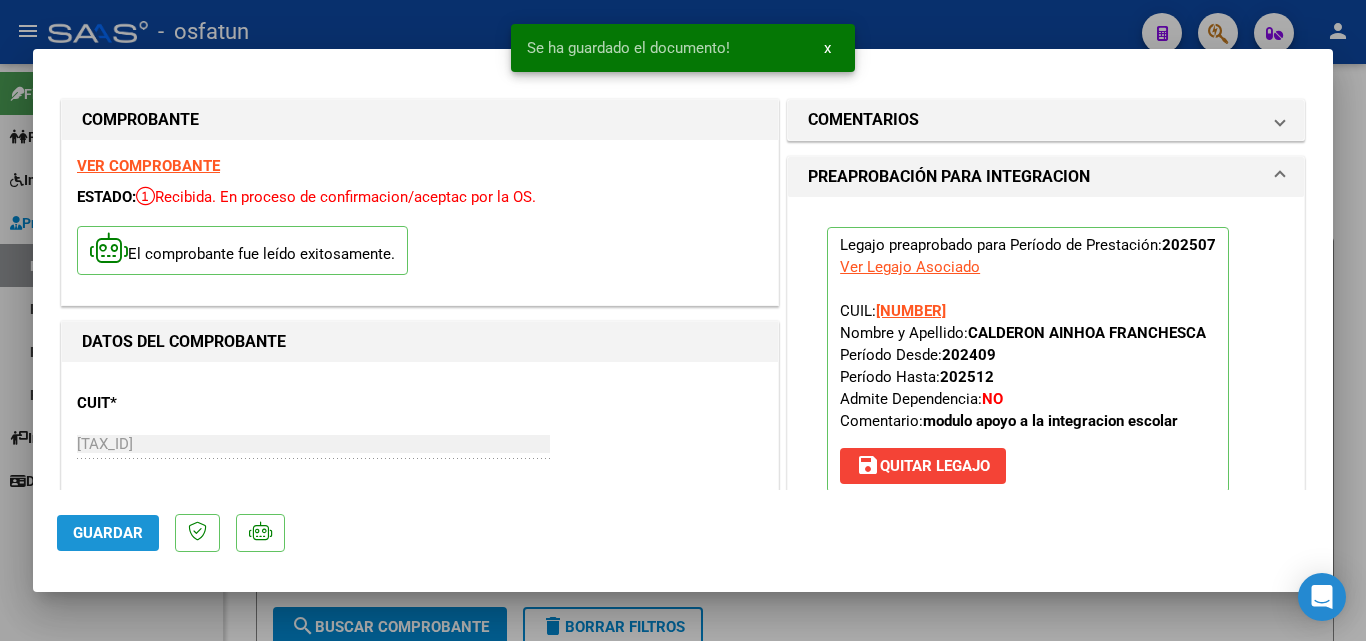 click on "Guardar" 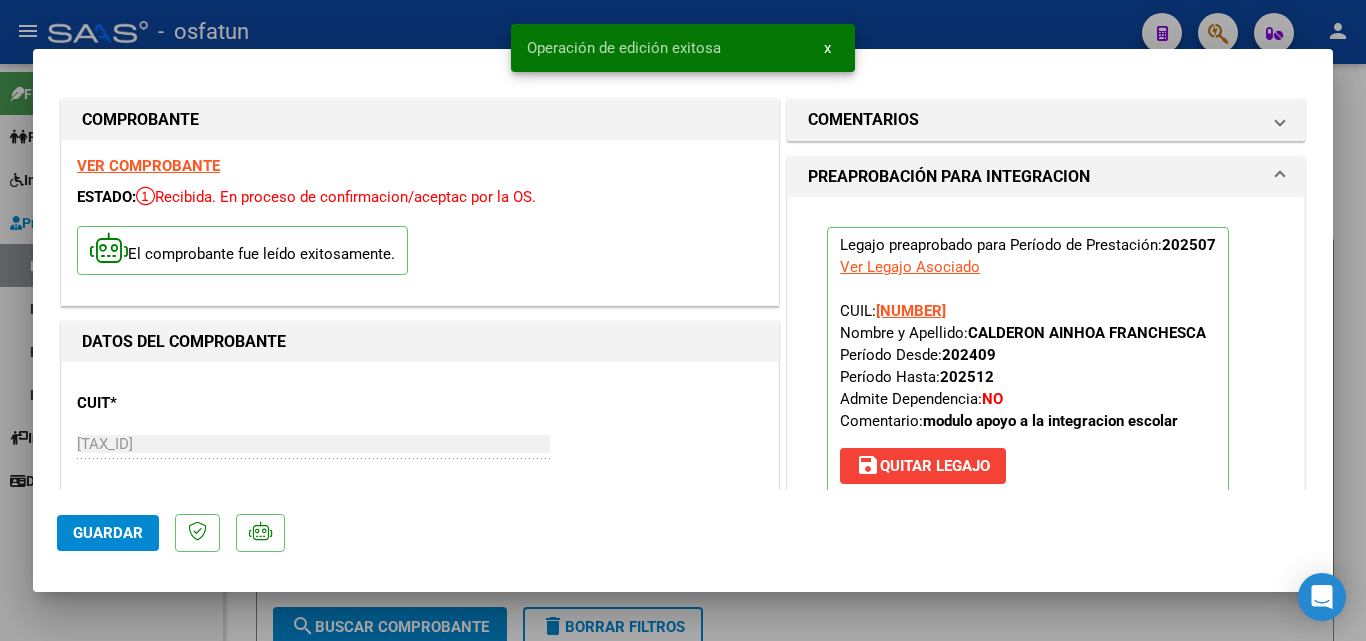 click on "Guardar" 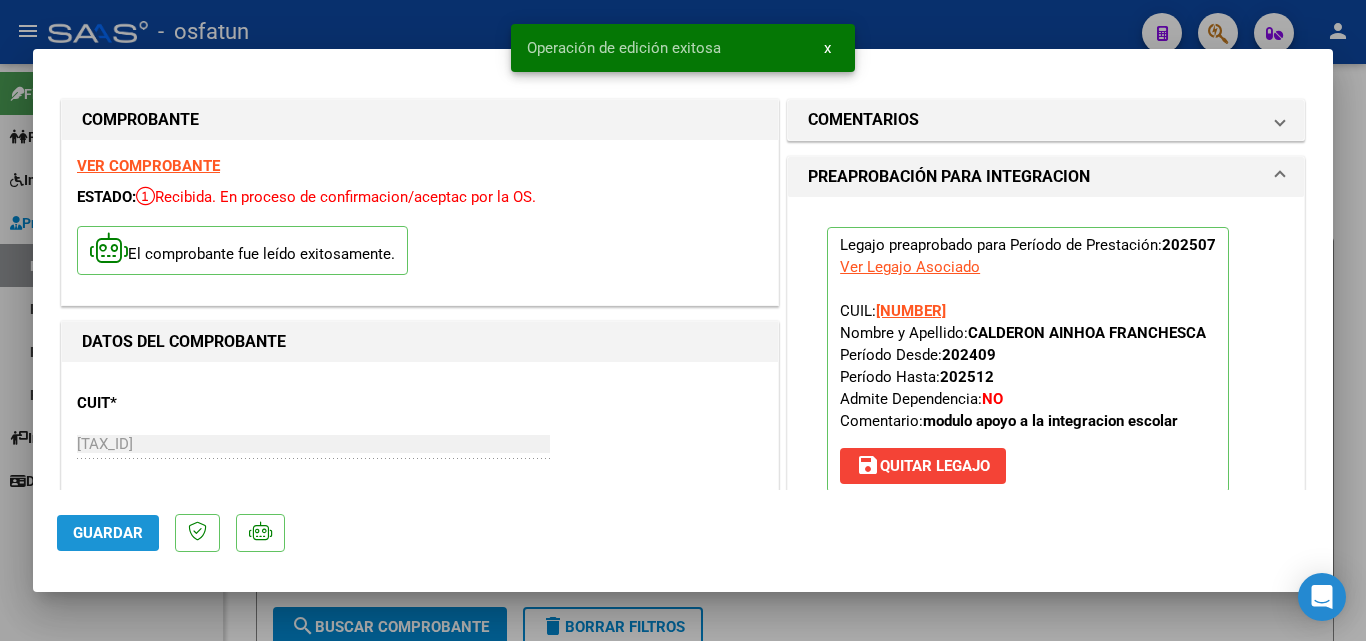 click on "Guardar" 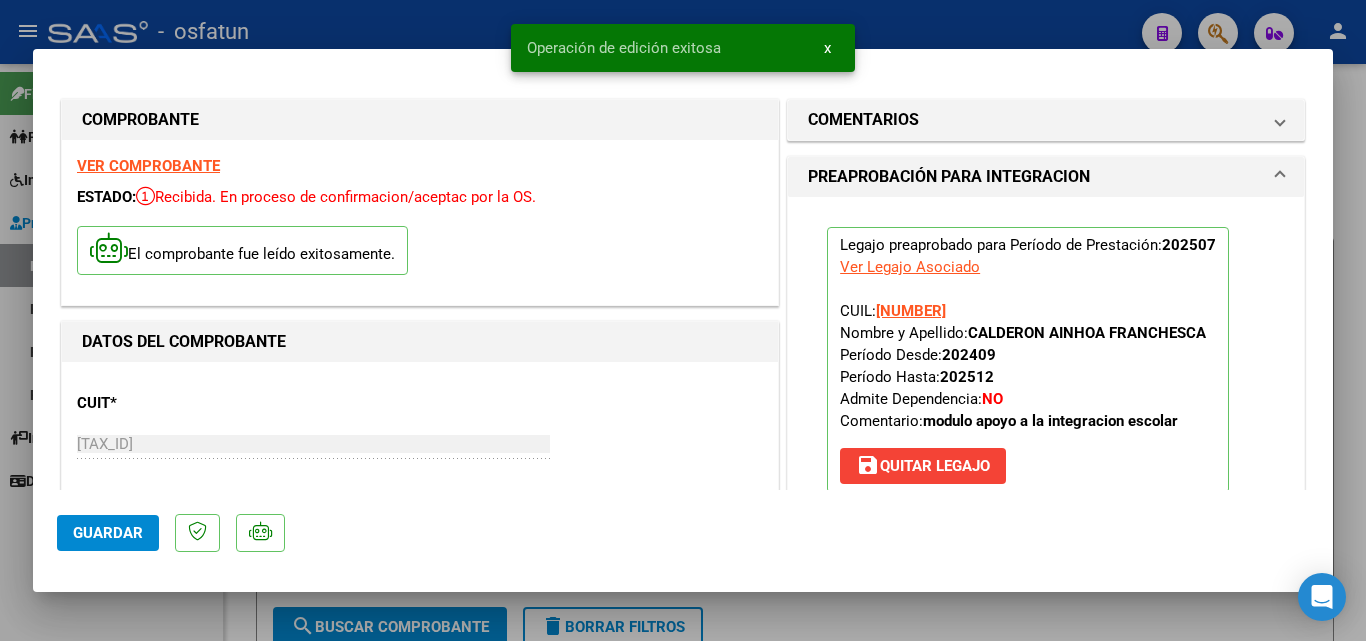 click at bounding box center [683, 320] 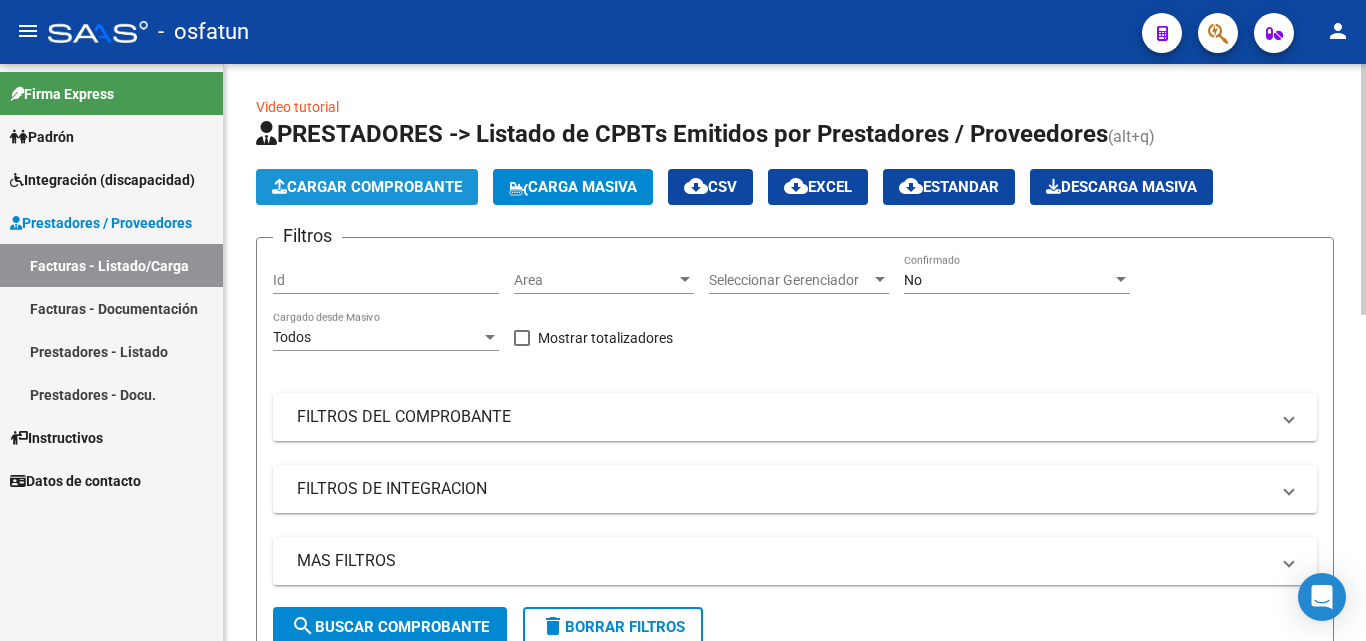 click on "Cargar Comprobante" 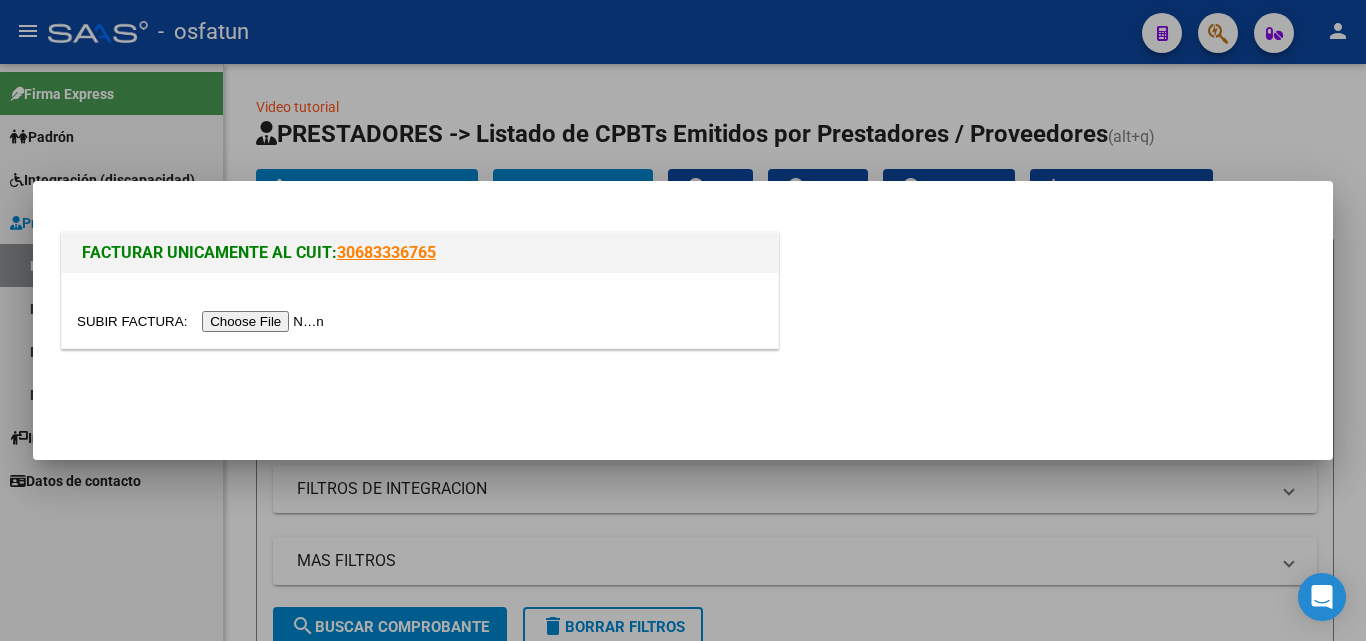 click at bounding box center [203, 321] 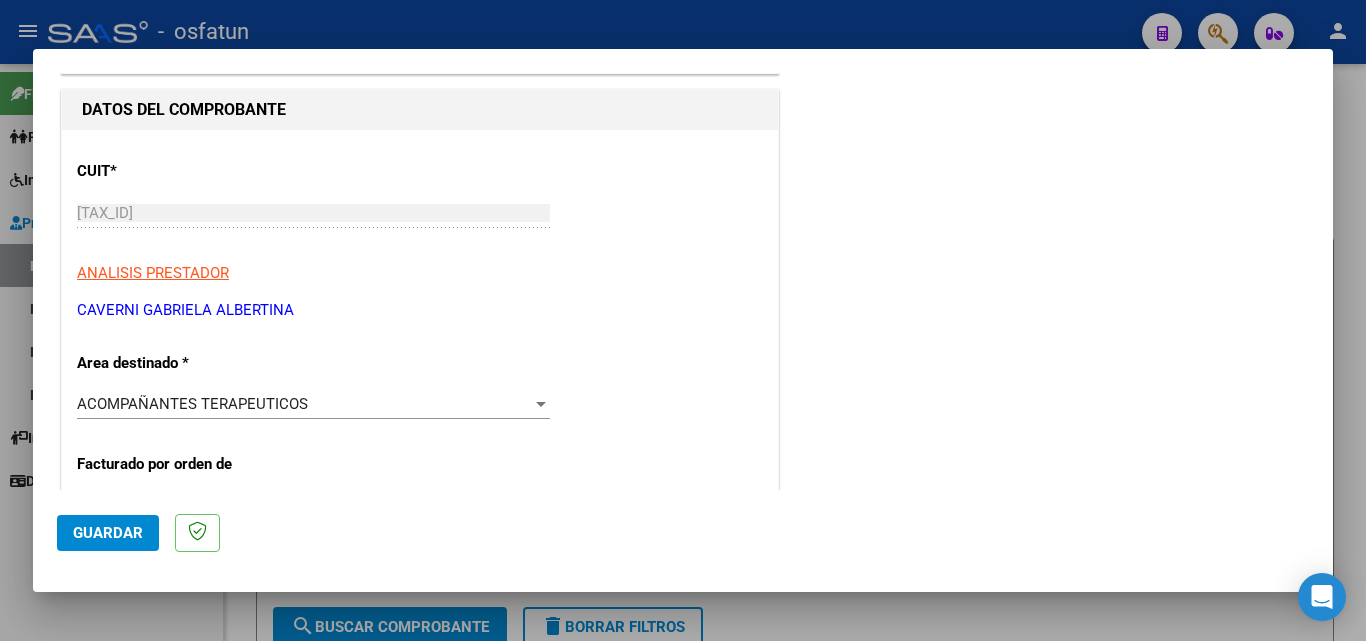 scroll, scrollTop: 200, scrollLeft: 0, axis: vertical 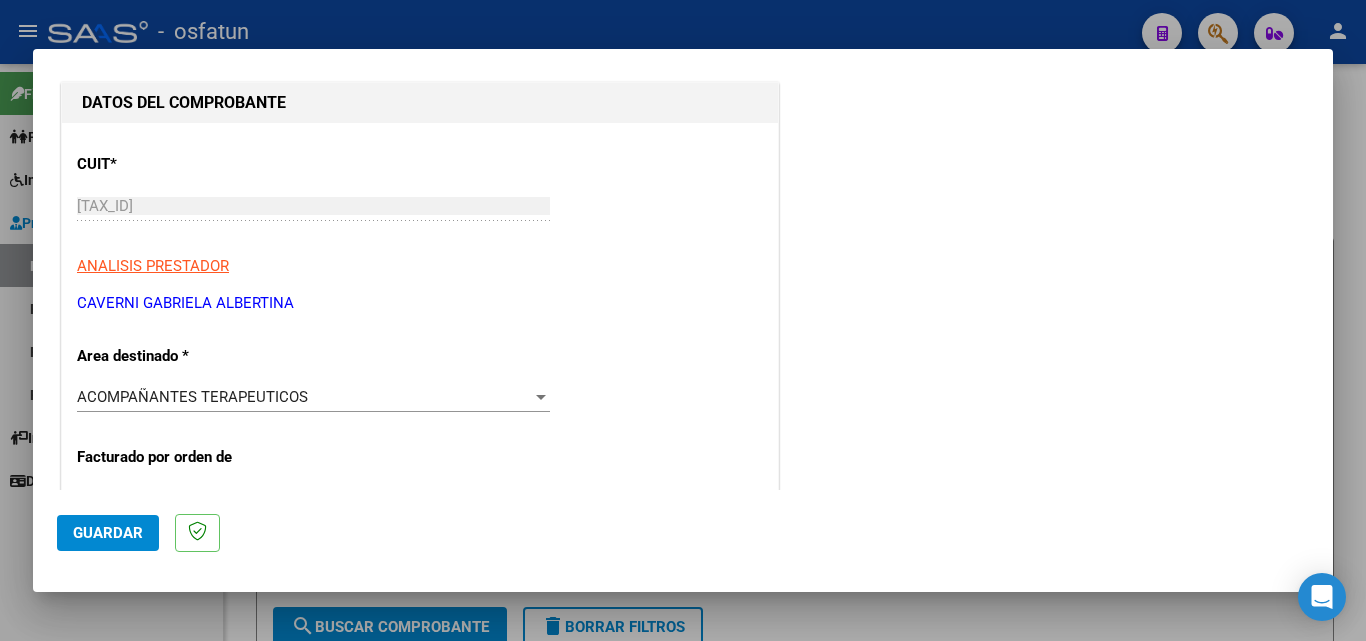 click on "ACOMPAÑANTES TERAPEUTICOS" at bounding box center (304, 397) 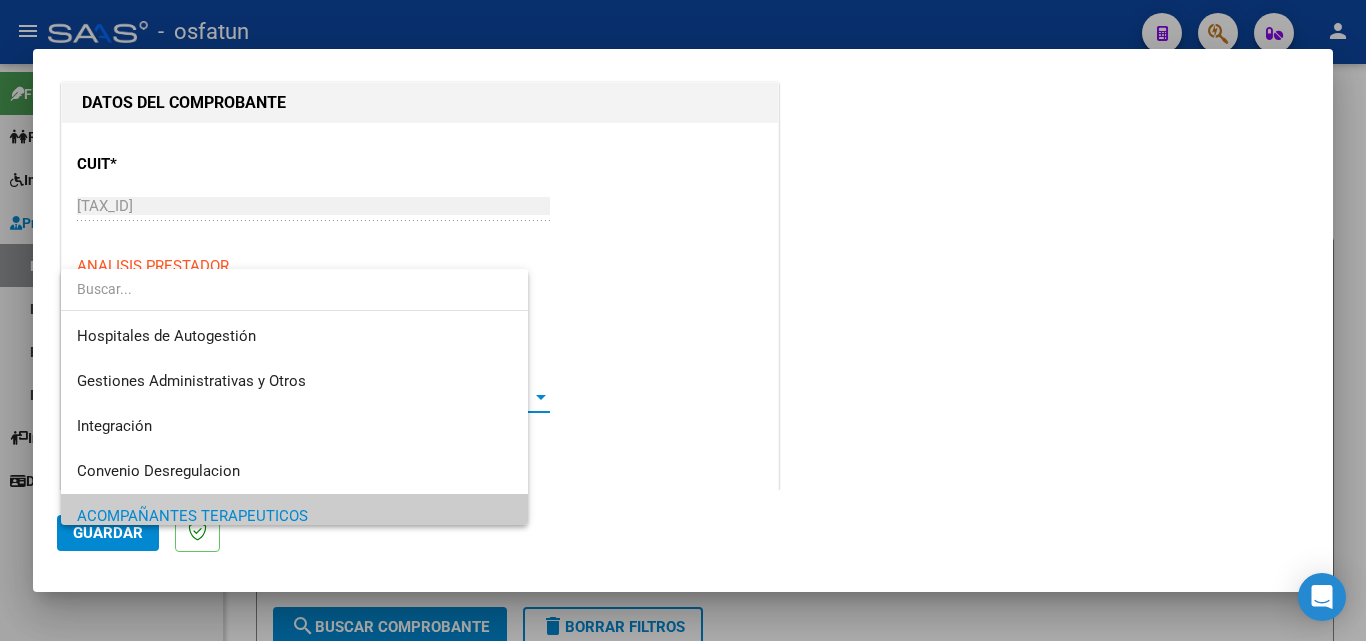 scroll, scrollTop: 120, scrollLeft: 0, axis: vertical 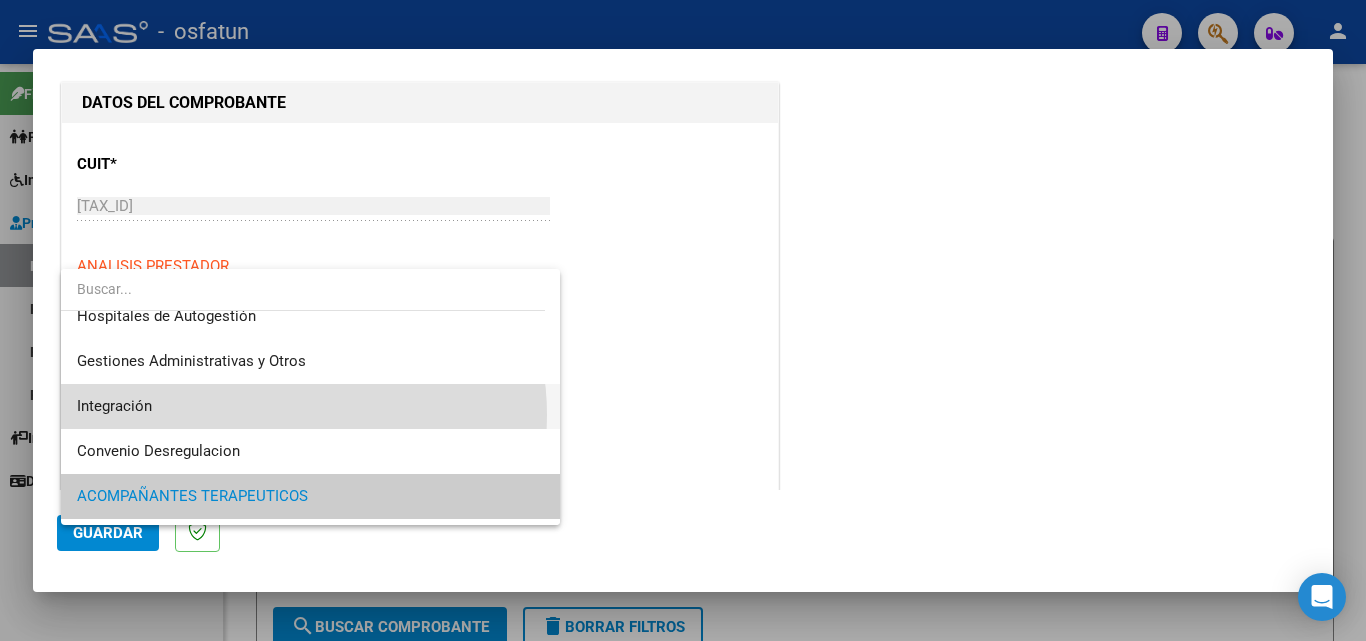 click on "Integración" at bounding box center [310, 406] 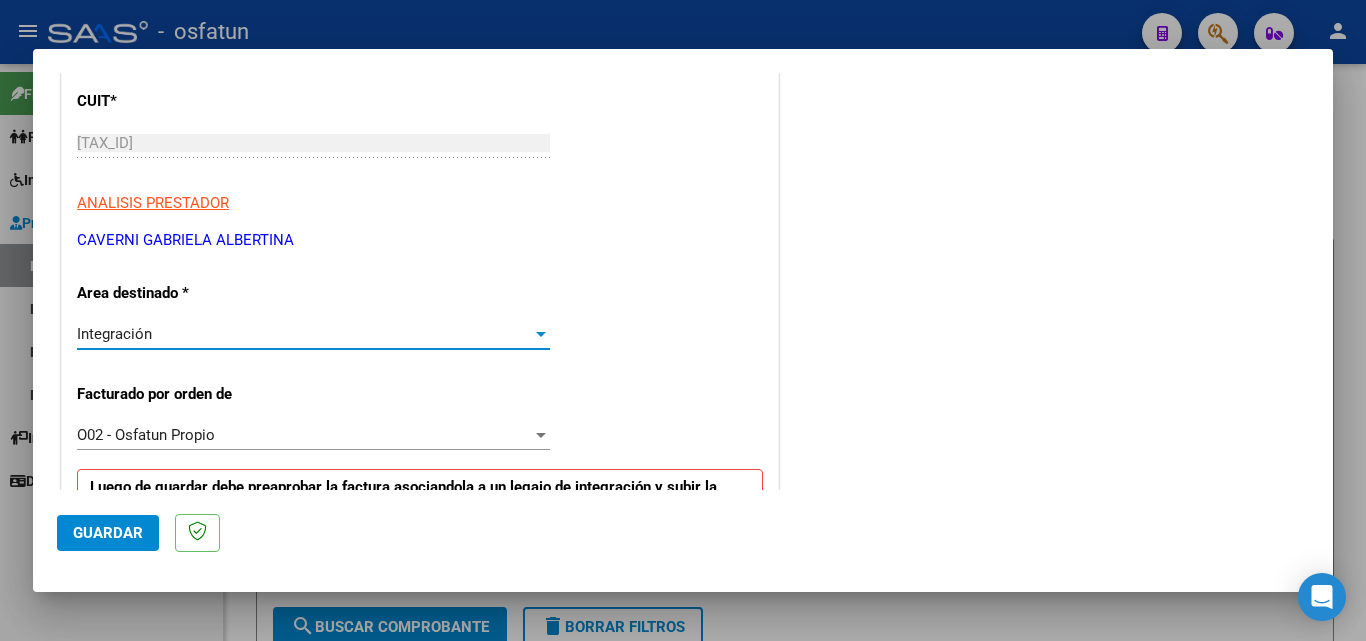 scroll, scrollTop: 500, scrollLeft: 0, axis: vertical 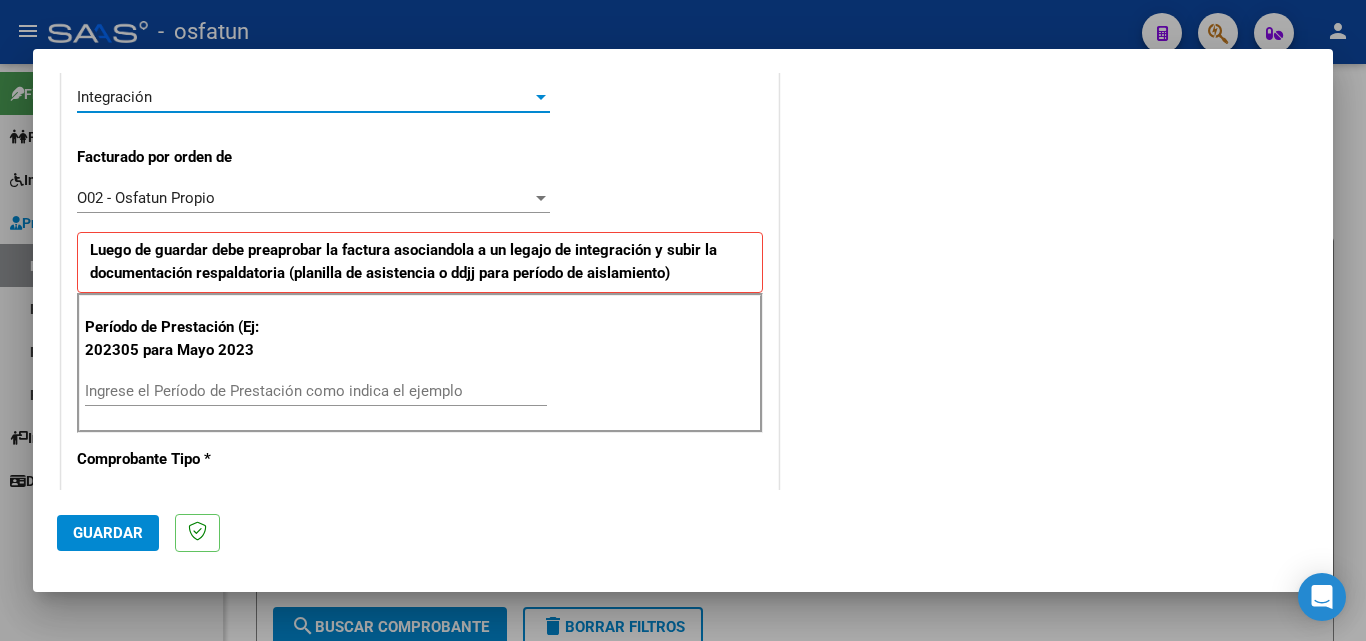 click on "Período de Prestación (Ej: 202305 para Mayo 2023    Ingrese el Período de Prestación como indica el ejemplo" at bounding box center (420, 363) 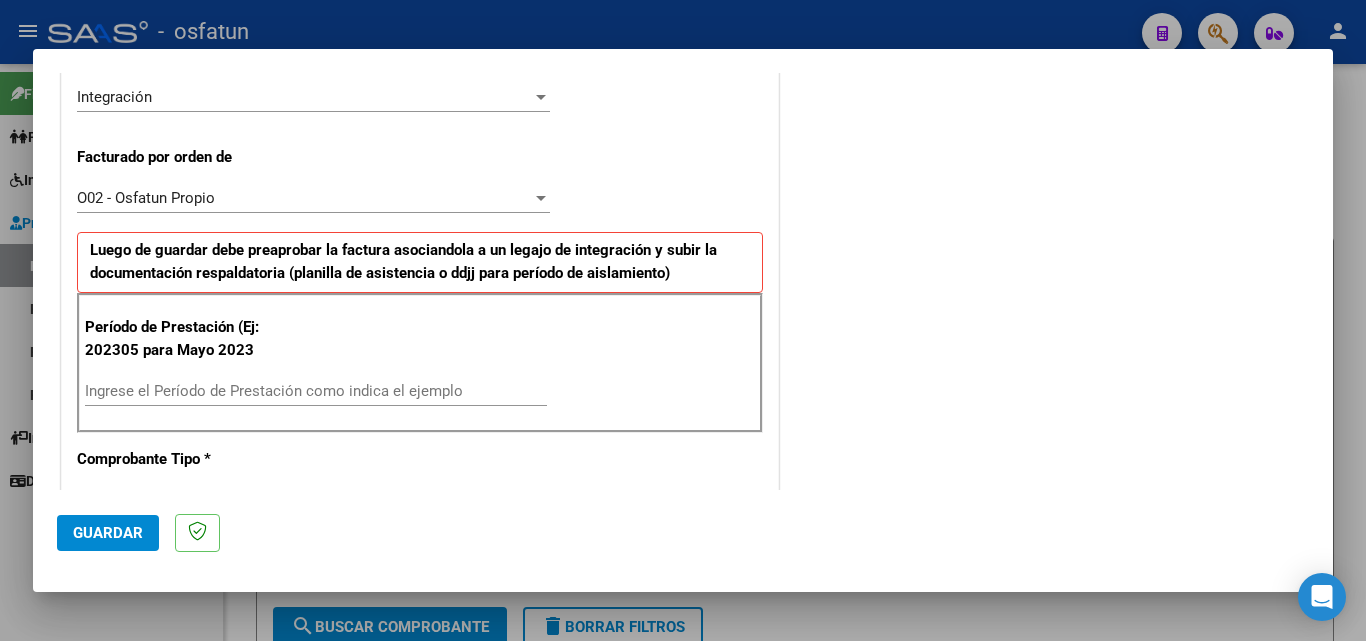 click on "Ingrese el Período de Prestación como indica el ejemplo" at bounding box center [316, 391] 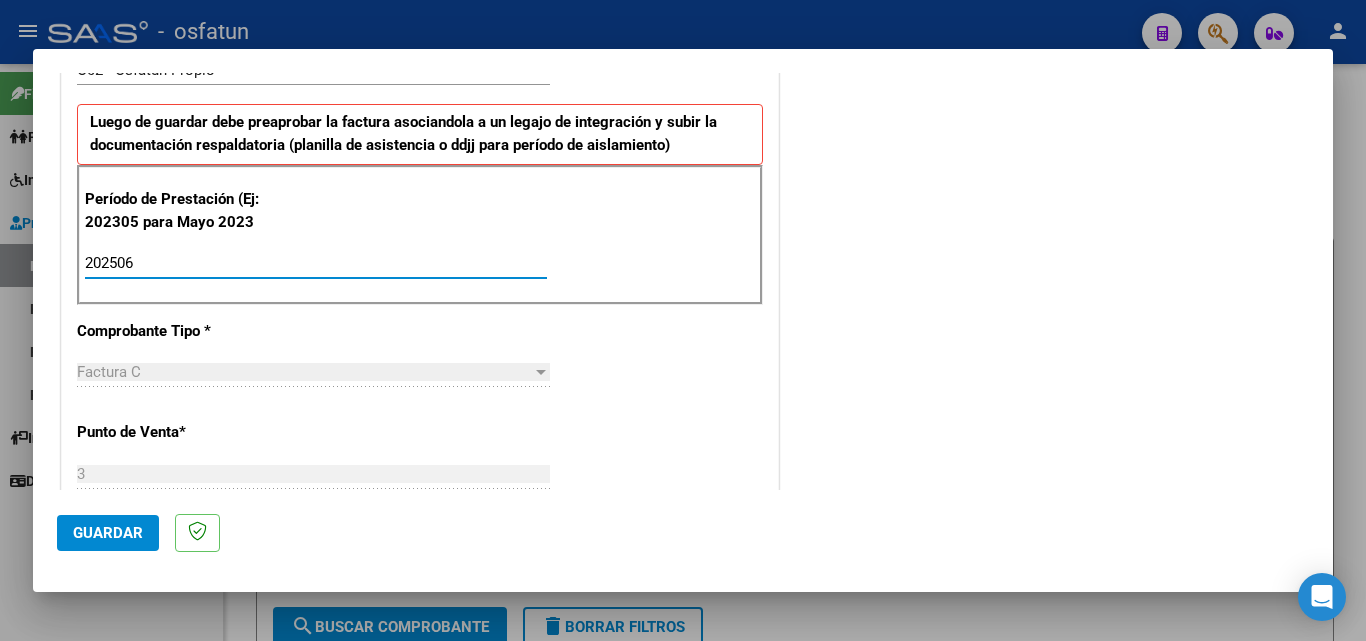 scroll, scrollTop: 700, scrollLeft: 0, axis: vertical 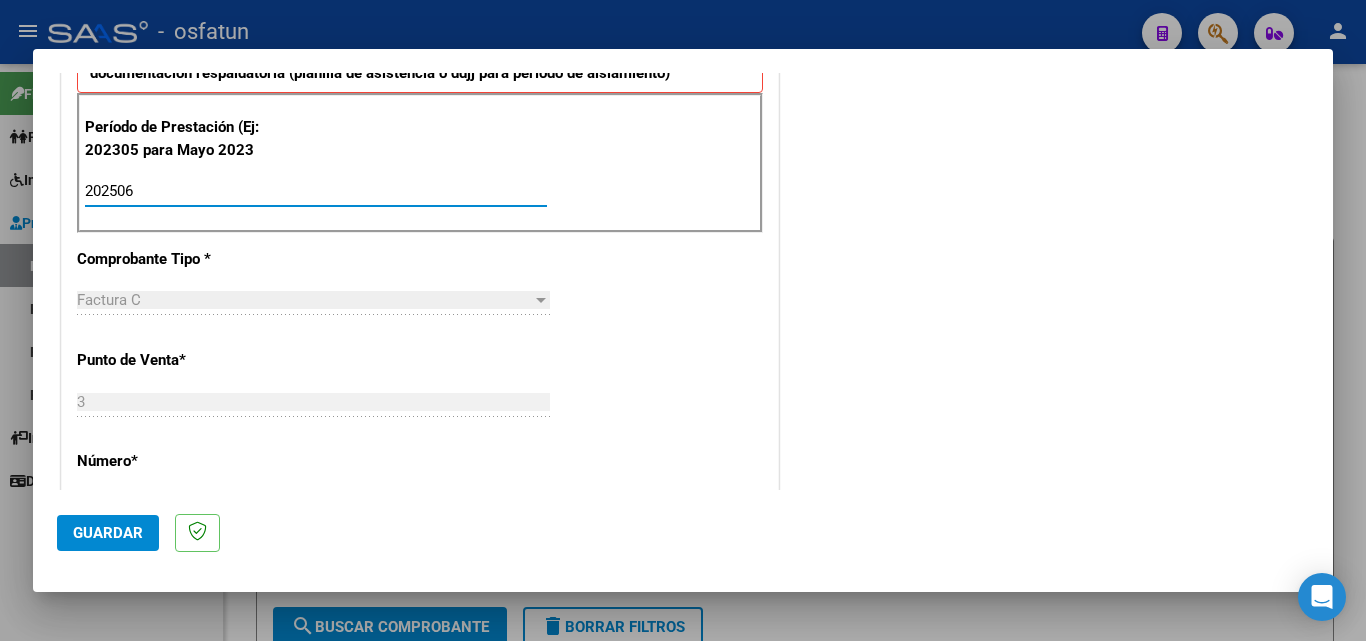 type on "202506" 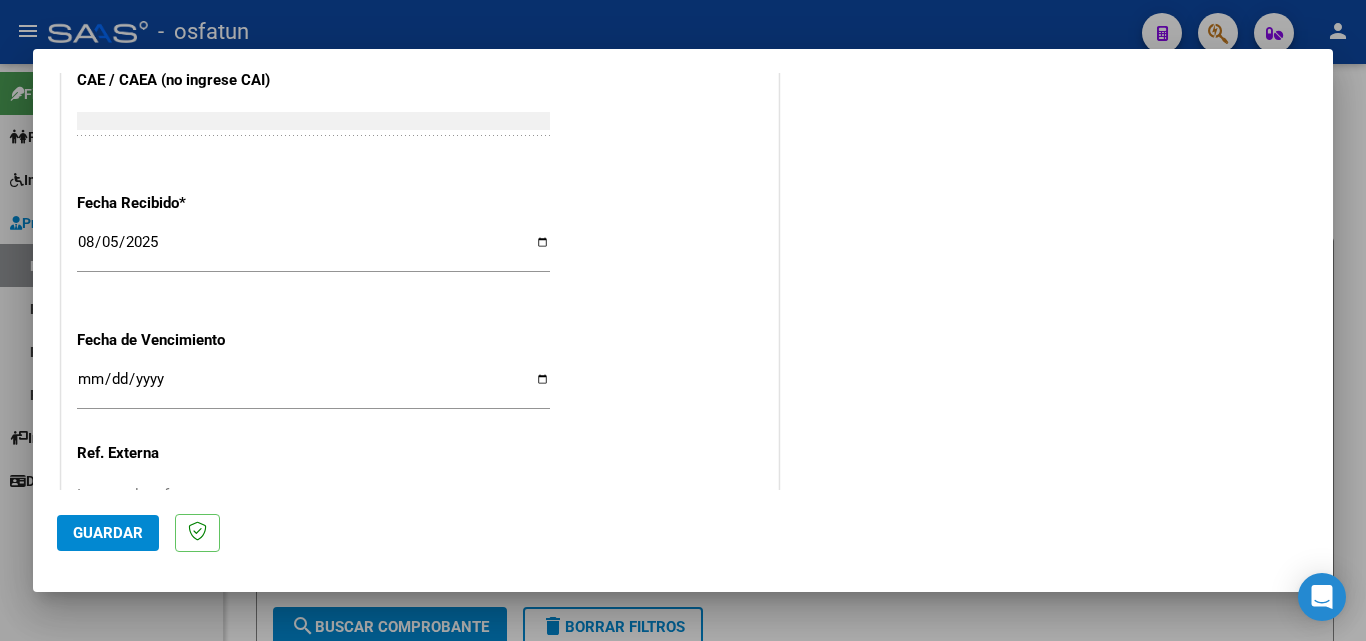 scroll, scrollTop: 1400, scrollLeft: 0, axis: vertical 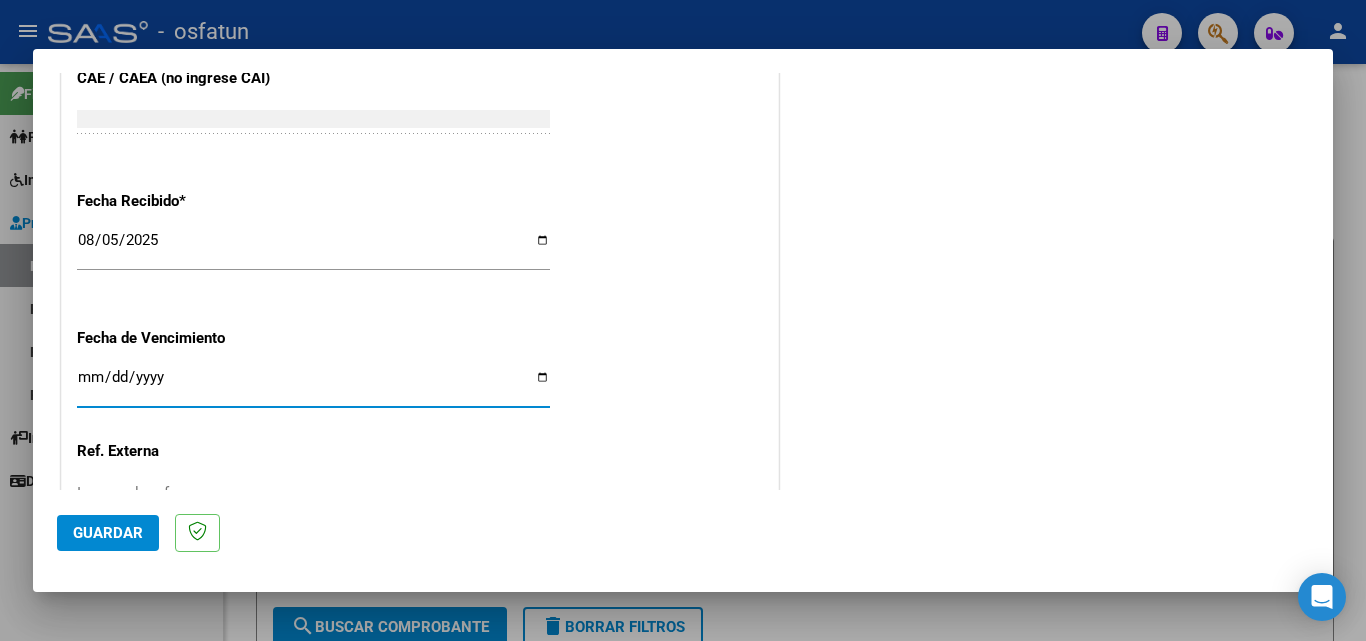 click on "Ingresar la fecha" at bounding box center [313, 385] 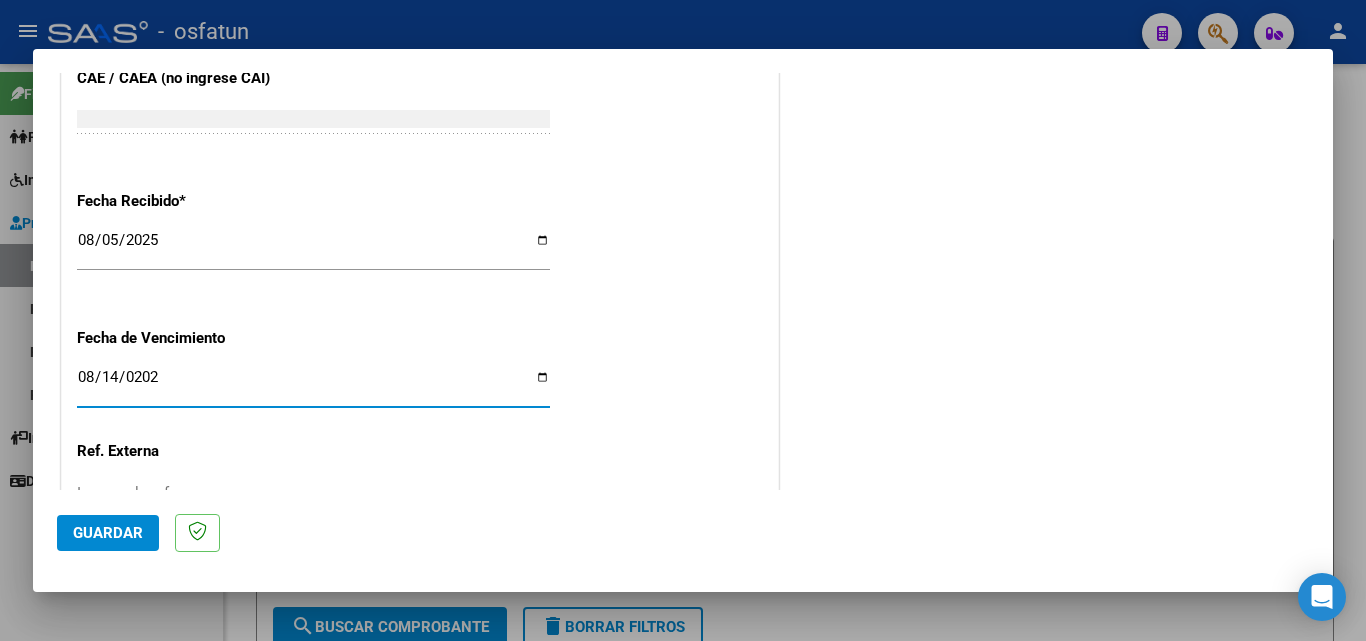 type on "2025-08-14" 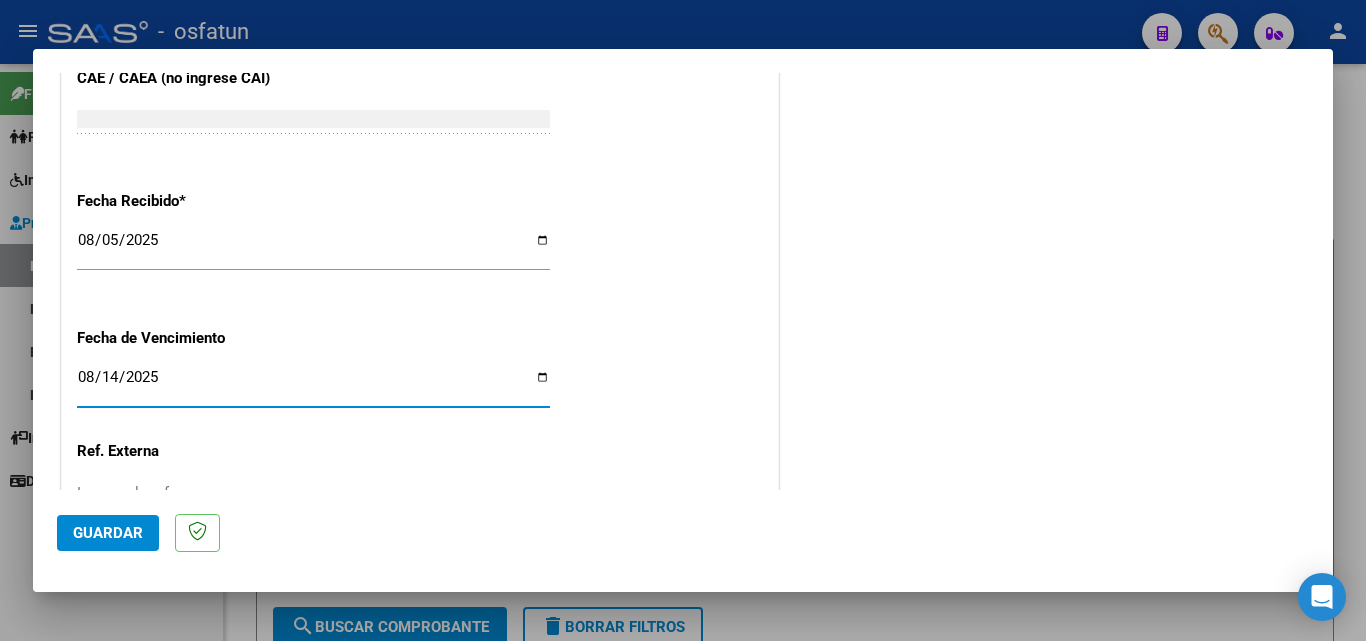 click on "COMENTARIOS Comentarios De la Obra Social: Comentarios de la Obra Social (no visibles para el prestador/gerenciador):" at bounding box center (1046, -329) 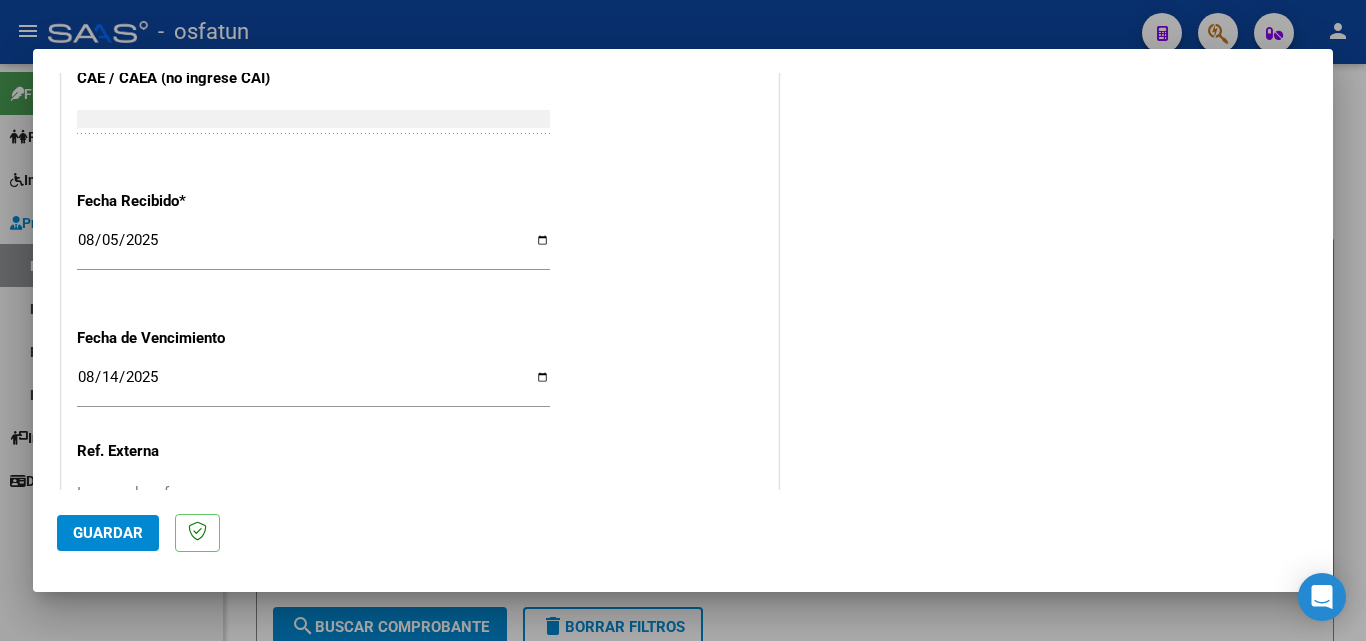 scroll, scrollTop: 1558, scrollLeft: 0, axis: vertical 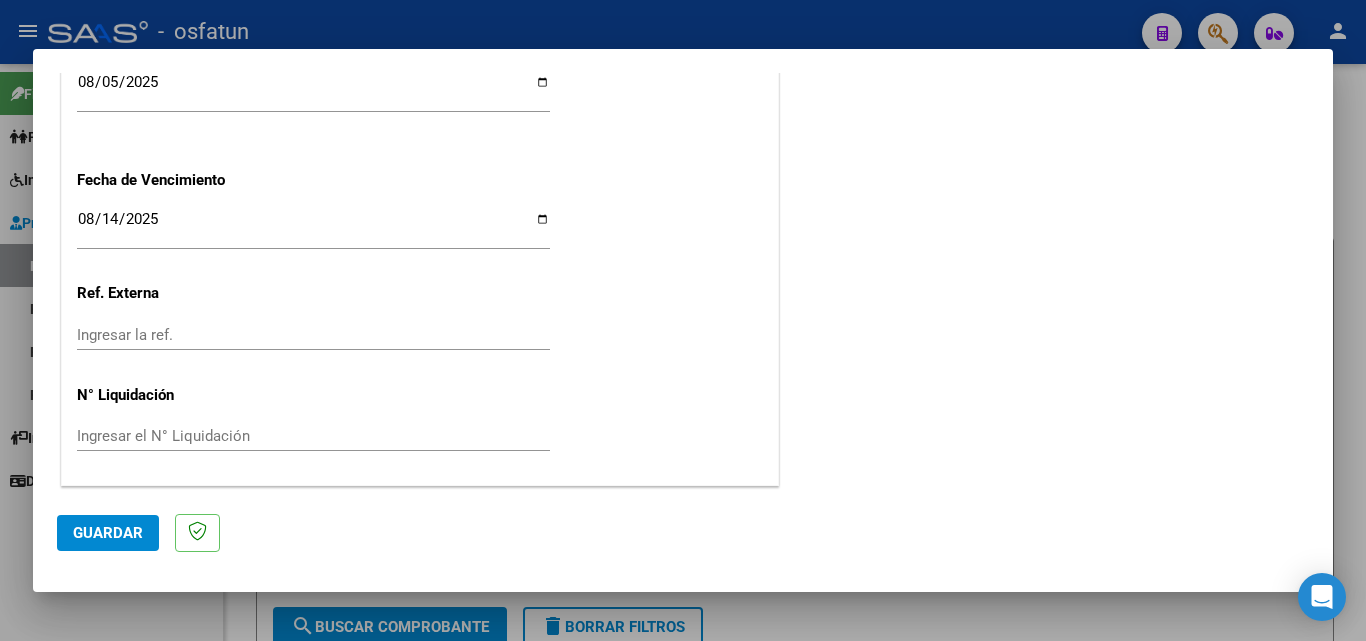 click on "Guardar" 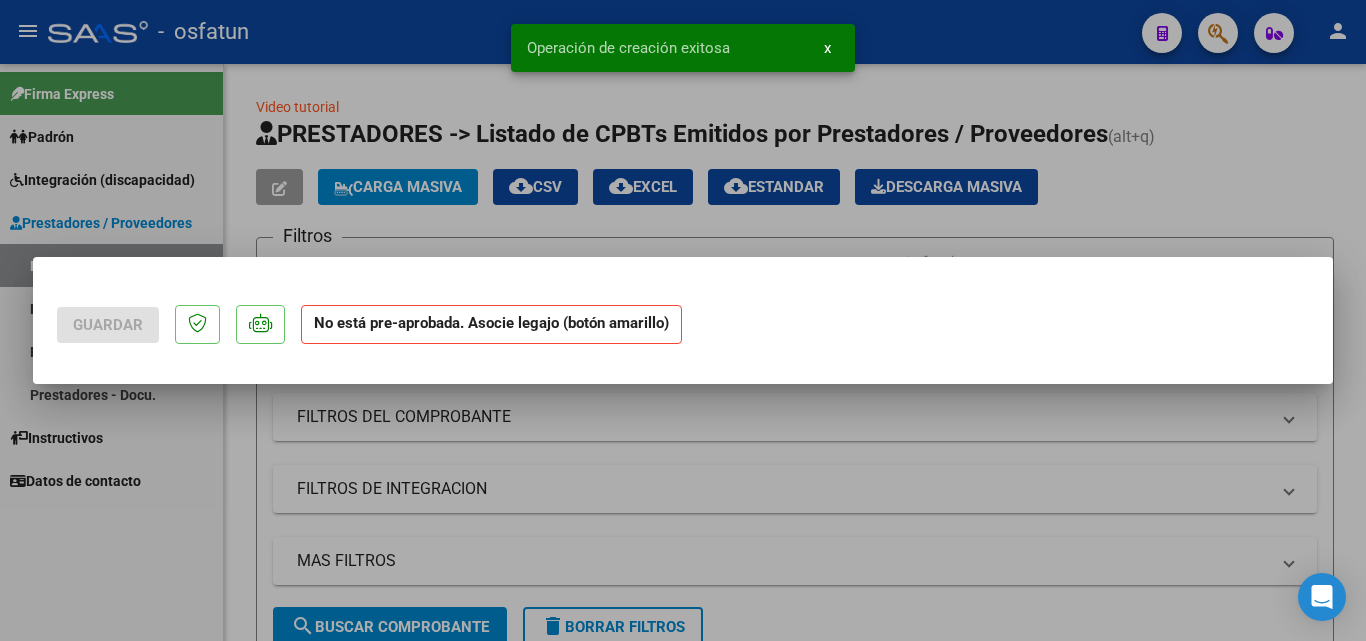 scroll, scrollTop: 0, scrollLeft: 0, axis: both 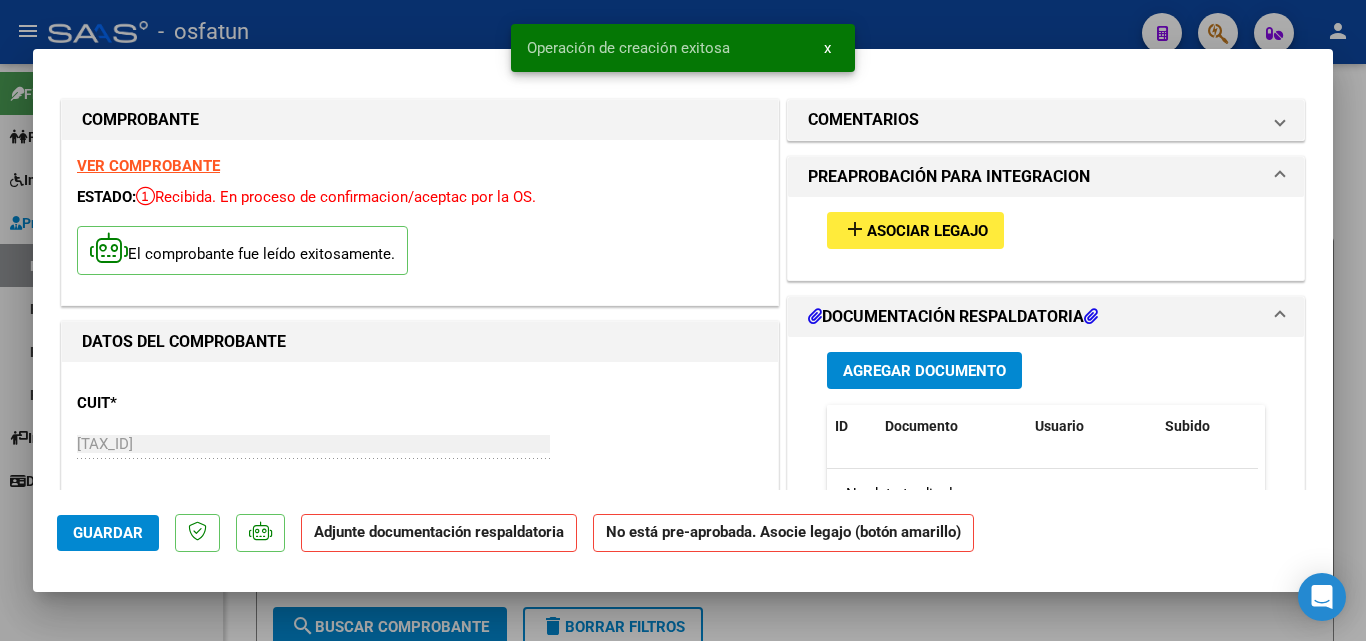 click on "Agregar Documento" at bounding box center [924, 370] 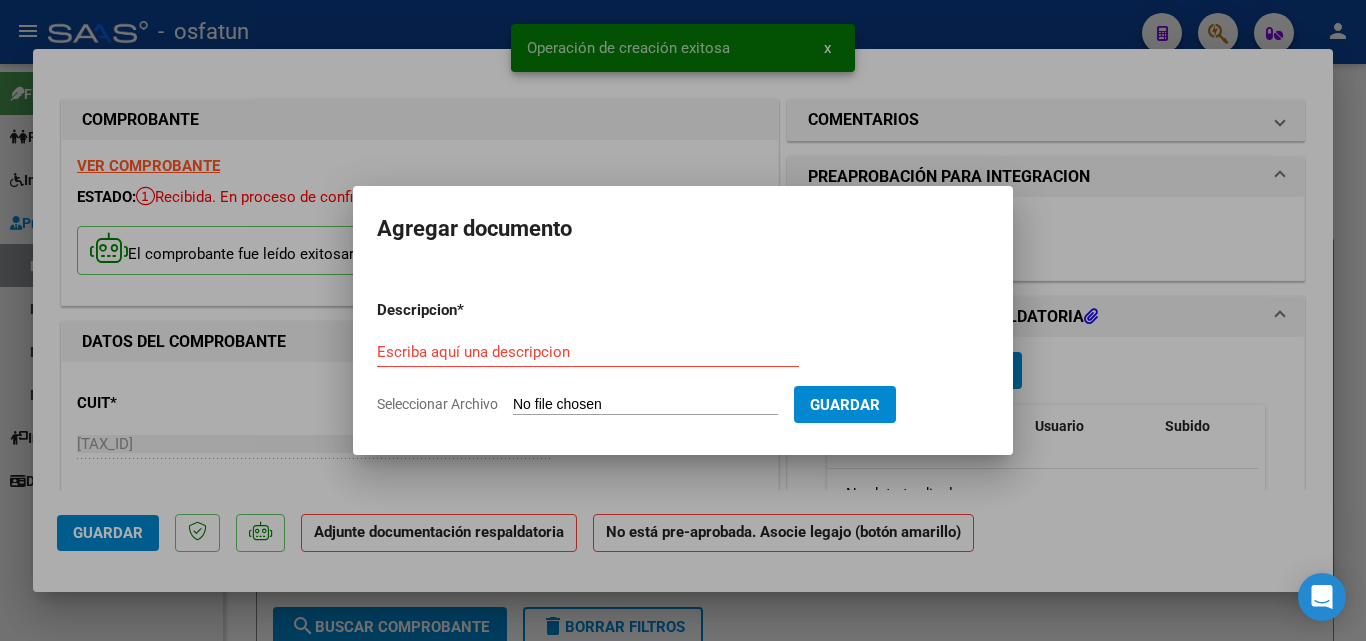 click on "Seleccionar Archivo" 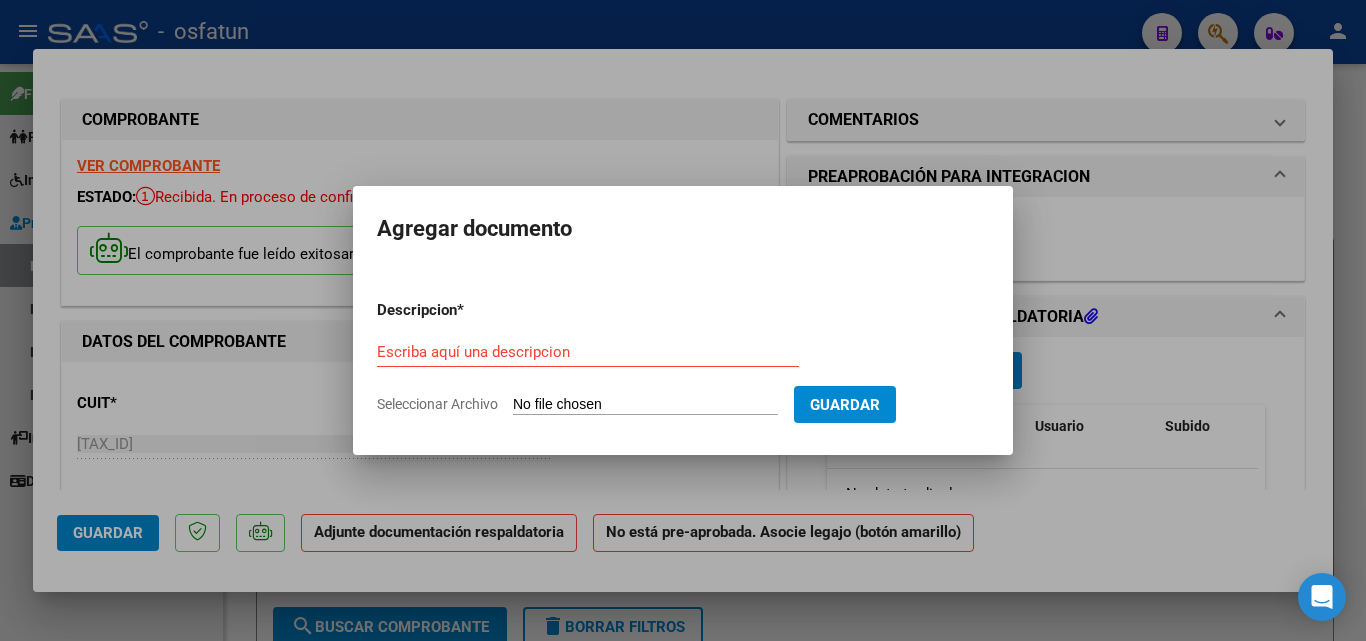 click at bounding box center [683, 320] 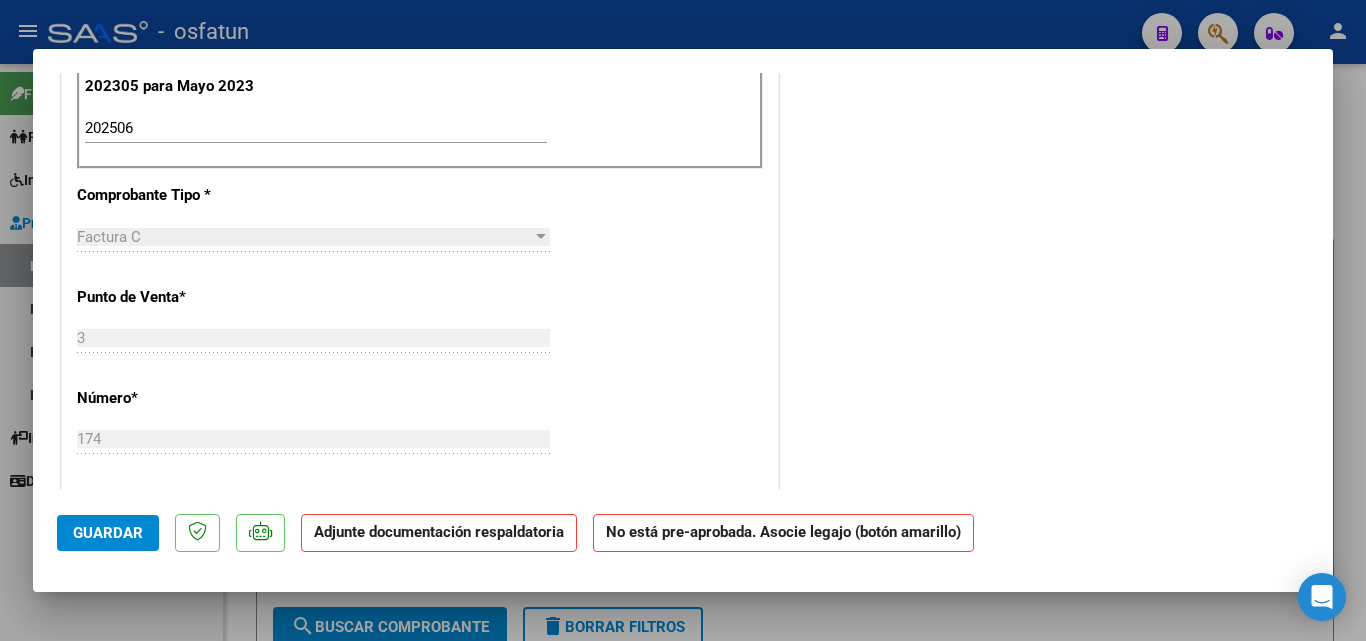 scroll, scrollTop: 435, scrollLeft: 0, axis: vertical 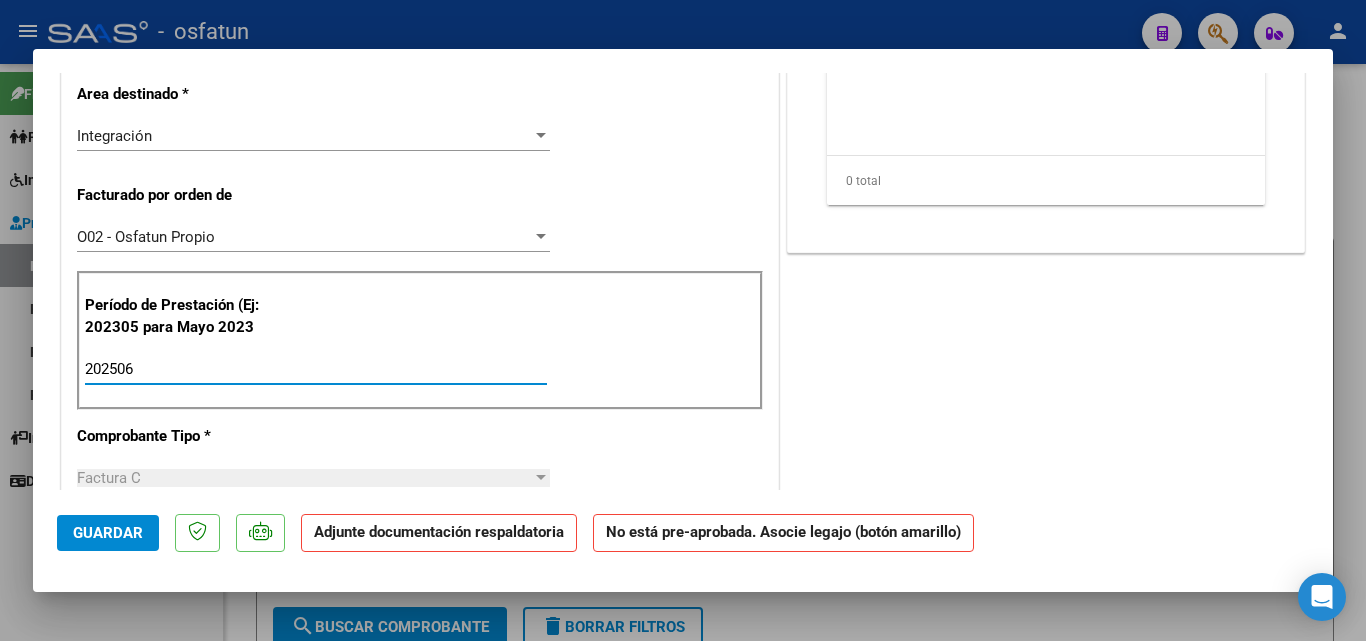 click on "202506" at bounding box center (316, 369) 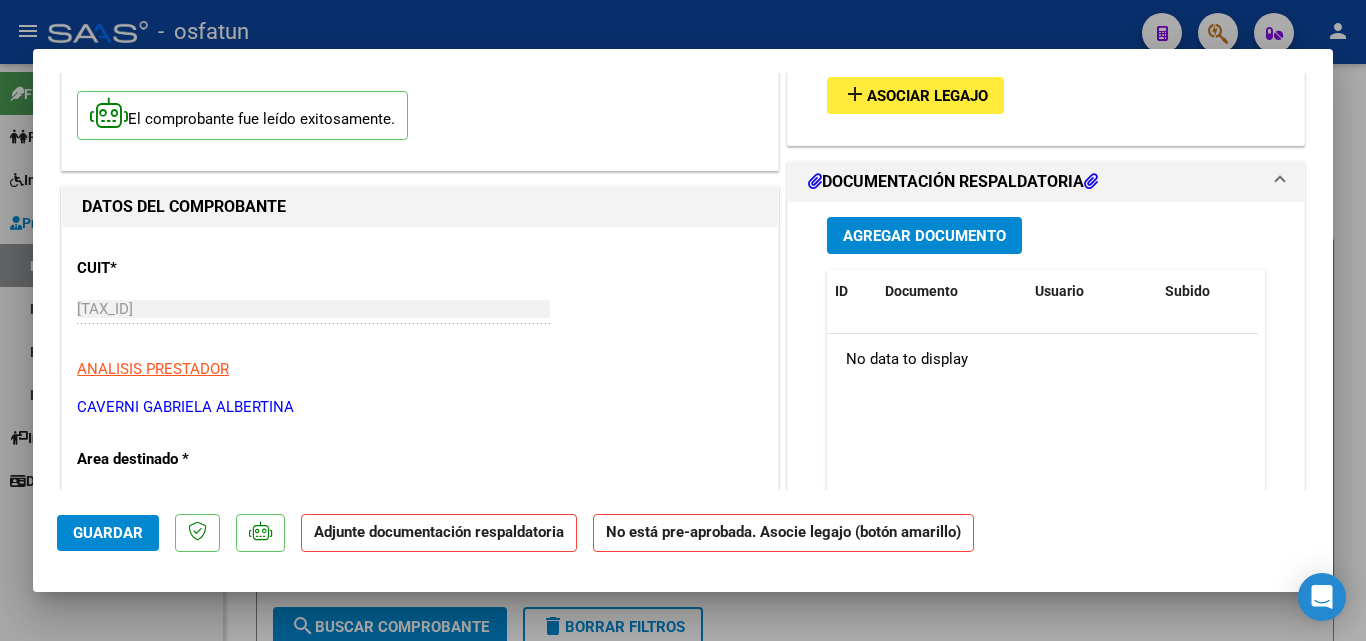 scroll, scrollTop: 0, scrollLeft: 0, axis: both 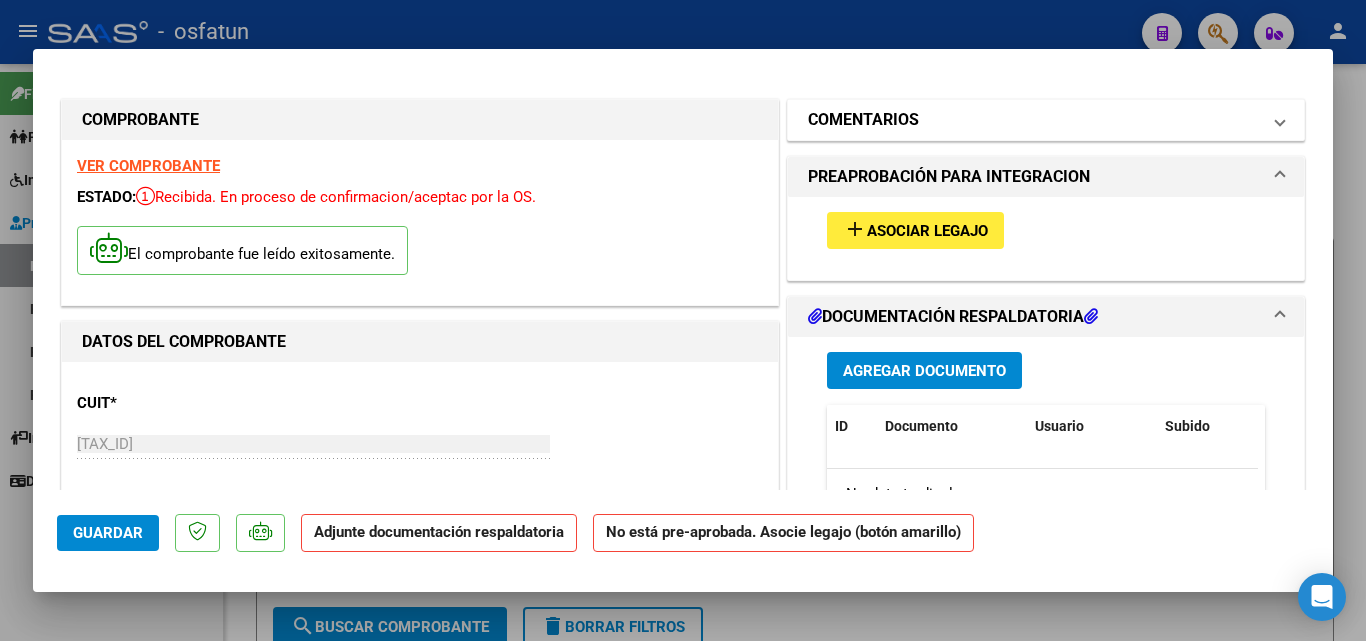 click on "COMENTARIOS" at bounding box center [1034, 120] 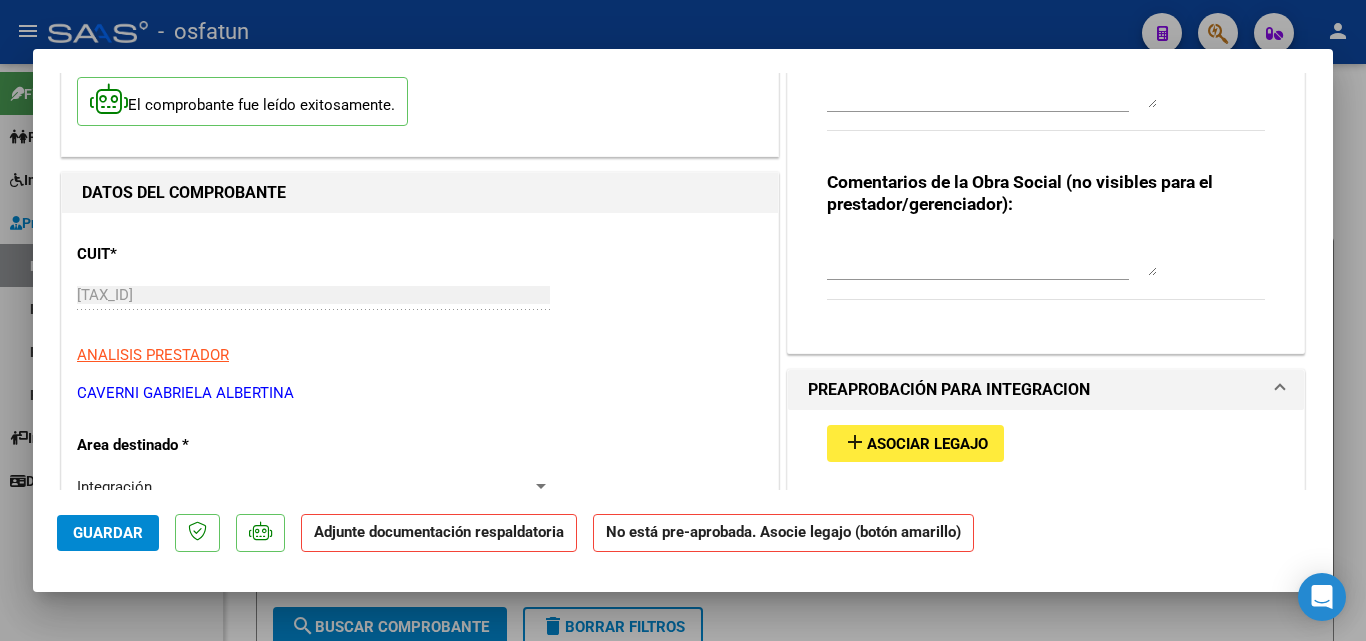scroll, scrollTop: 0, scrollLeft: 0, axis: both 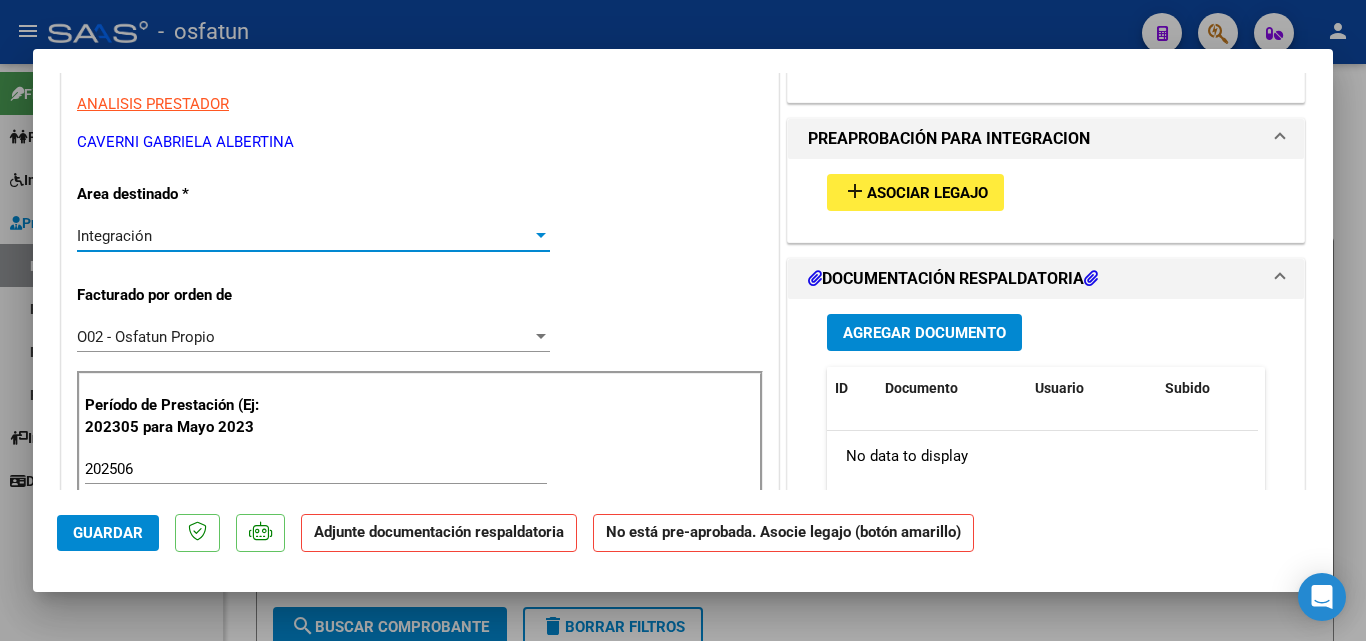 click on "Integración" at bounding box center (304, 236) 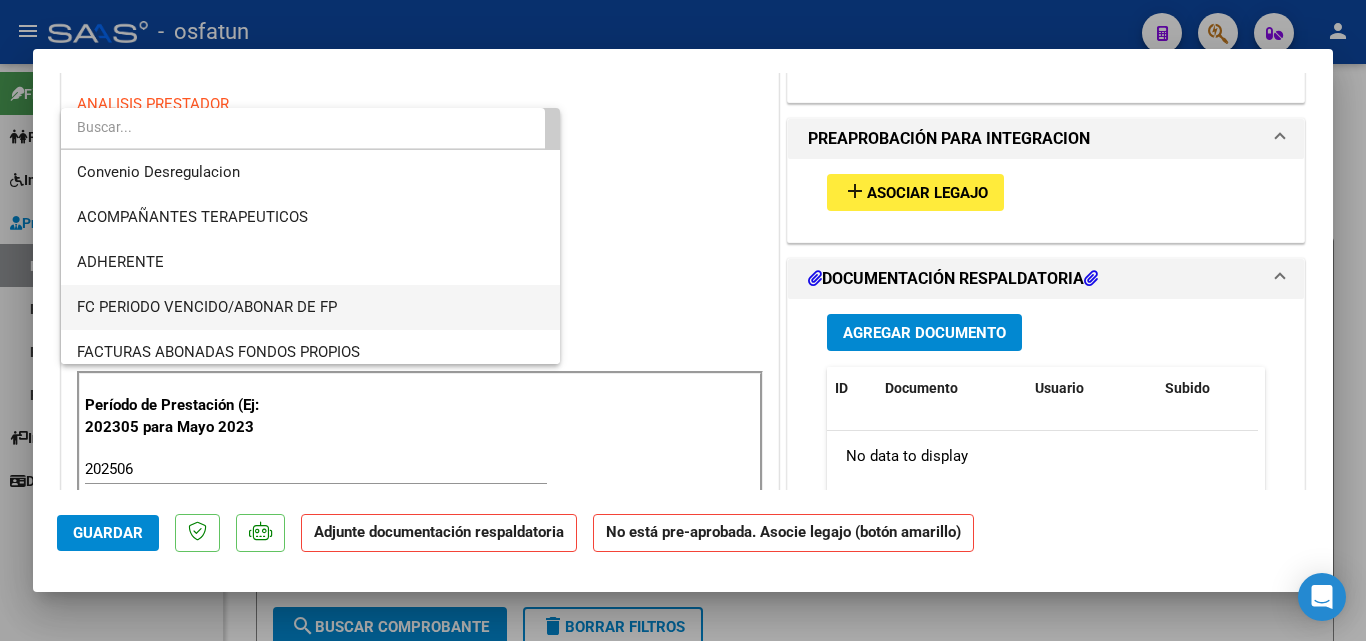 scroll, scrollTop: 149, scrollLeft: 0, axis: vertical 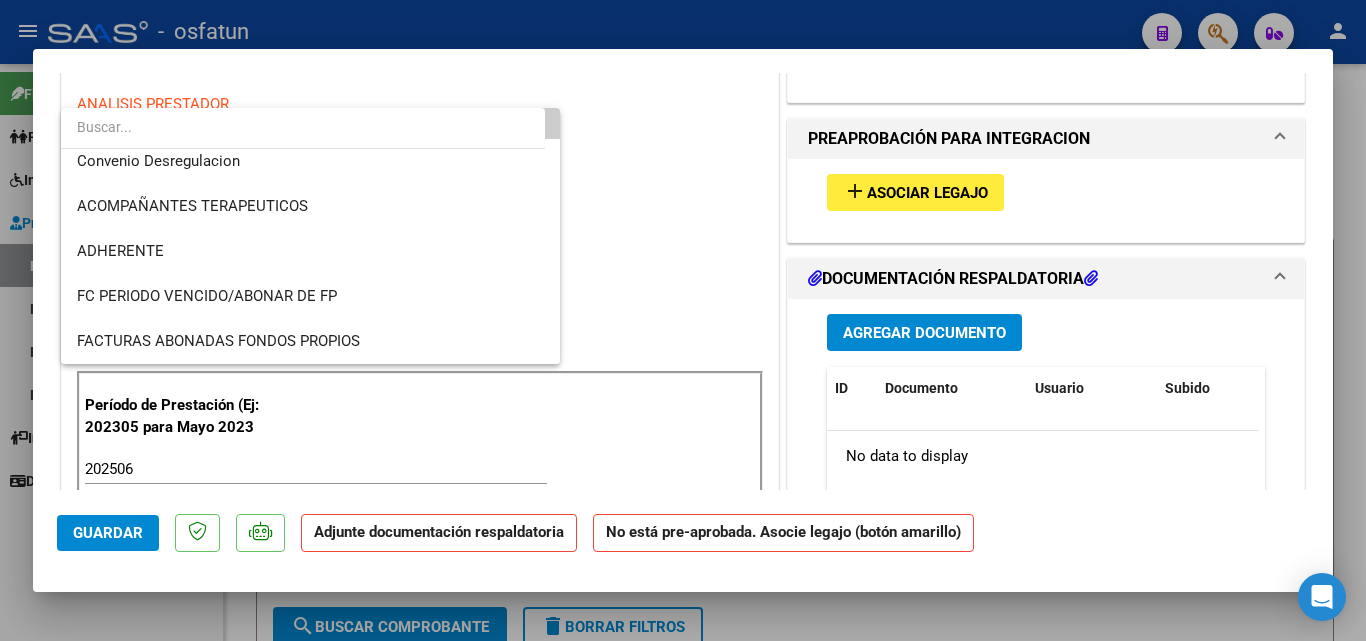 click at bounding box center (683, 320) 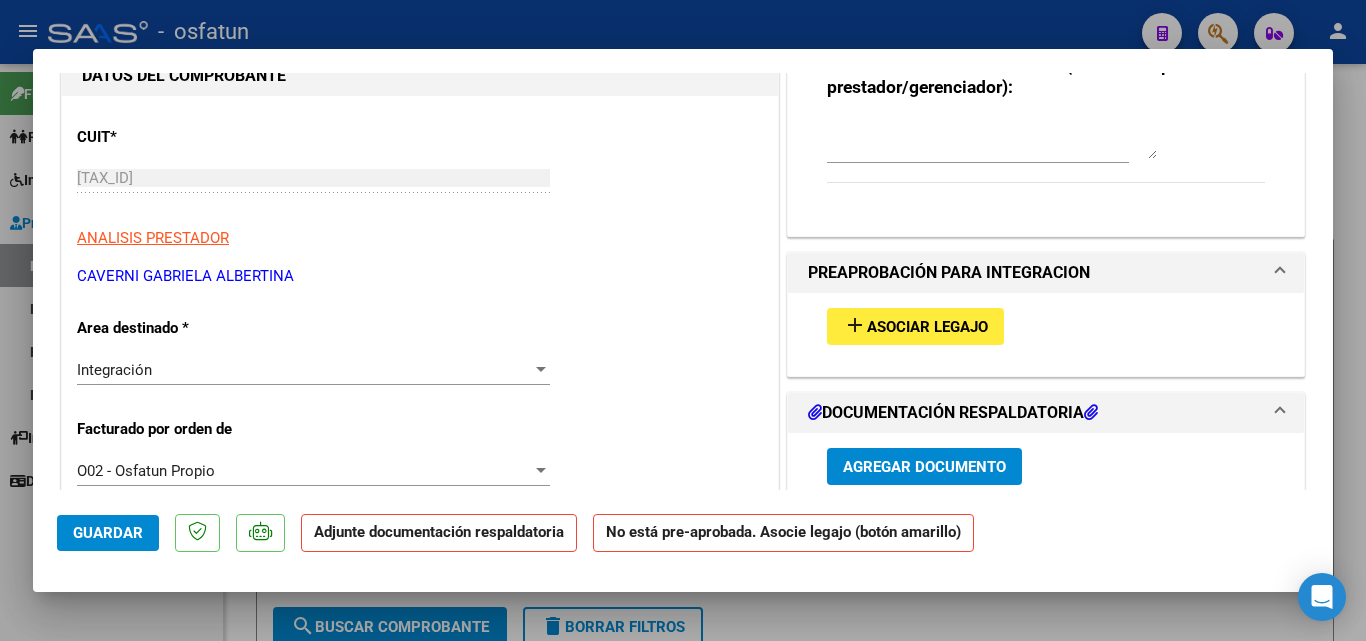 scroll, scrollTop: 300, scrollLeft: 0, axis: vertical 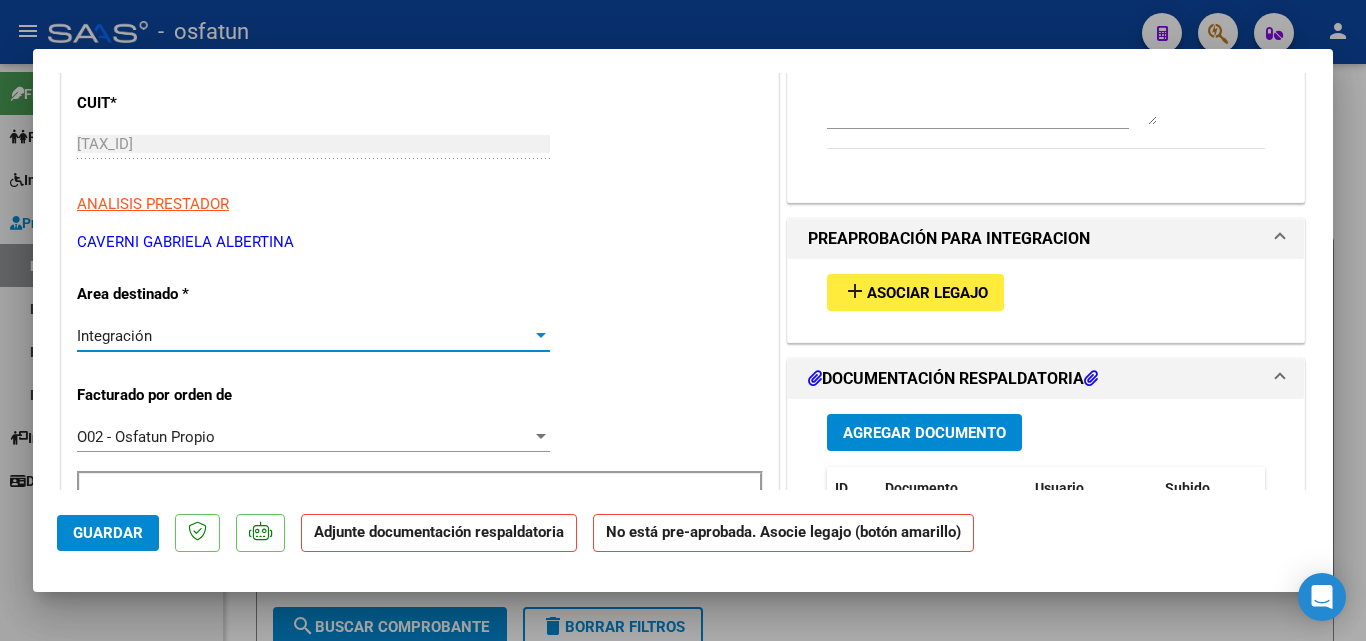 click on "Integración" at bounding box center (304, 336) 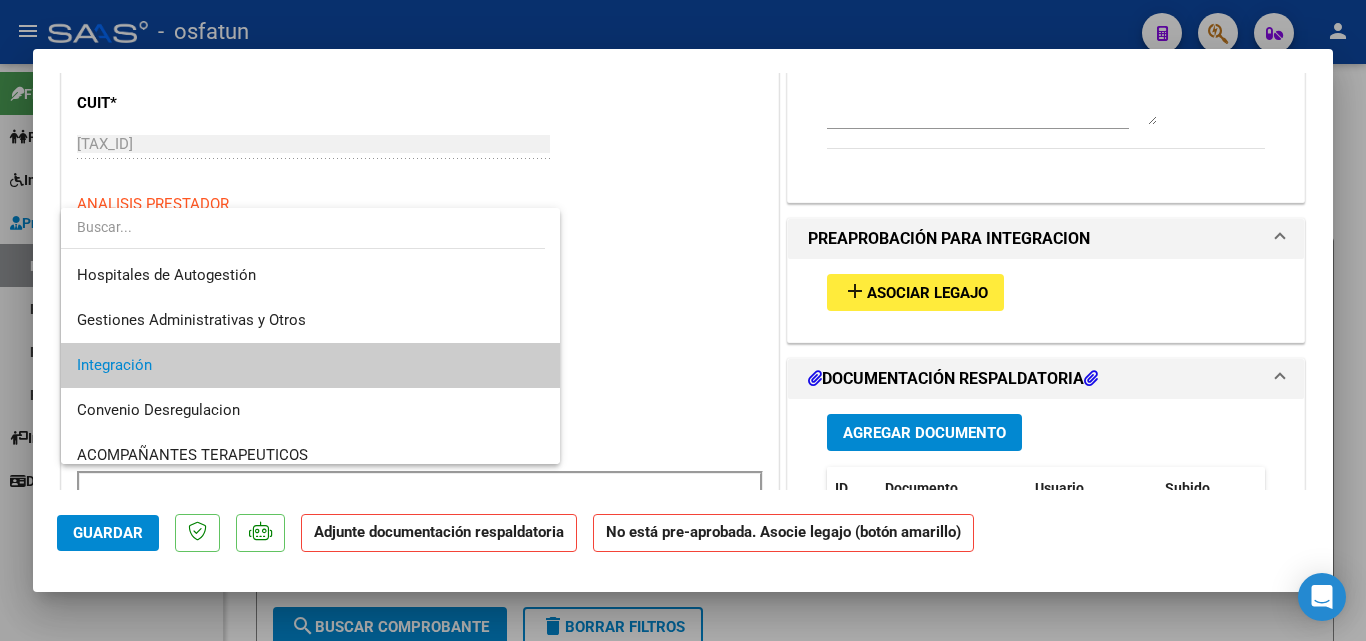 scroll, scrollTop: 30, scrollLeft: 0, axis: vertical 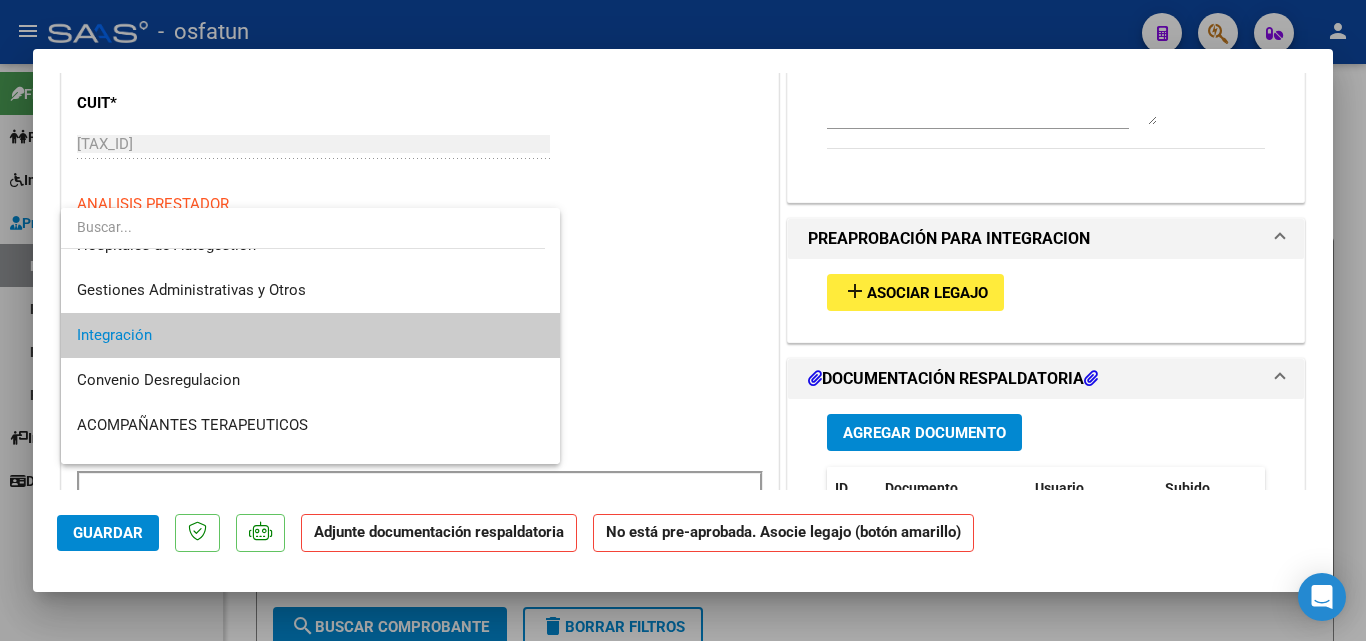 click at bounding box center (683, 320) 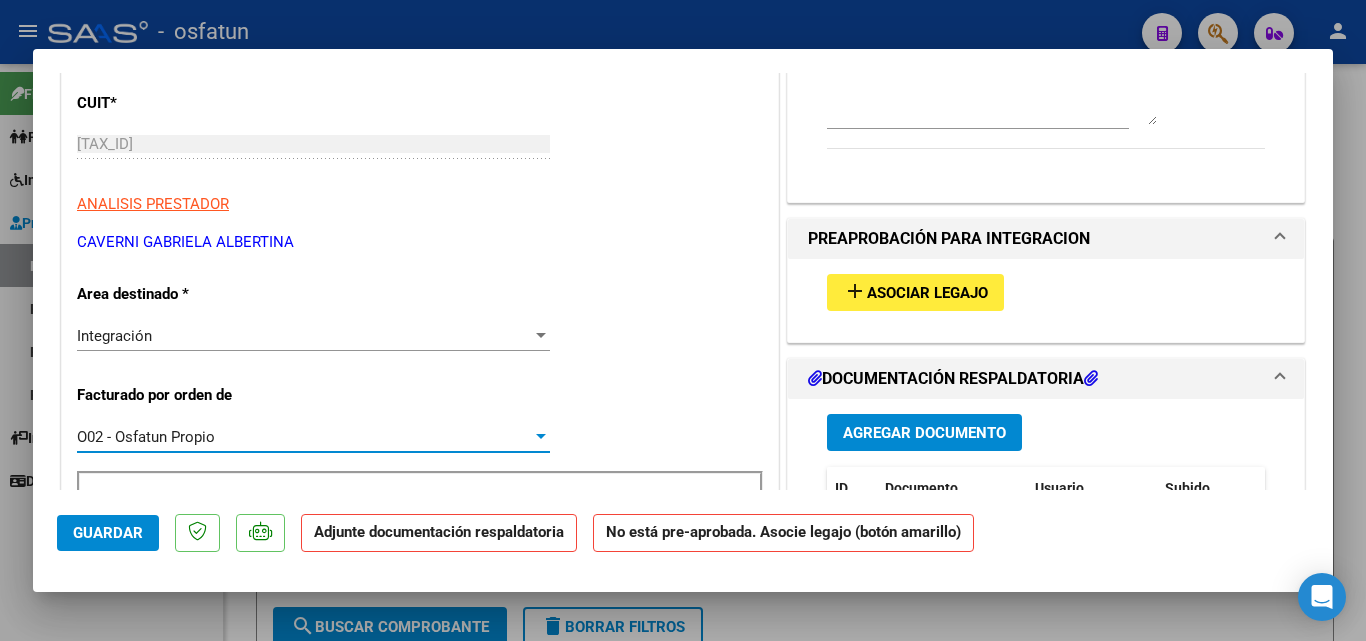 click on "O02 - Osfatun Propio" at bounding box center (304, 437) 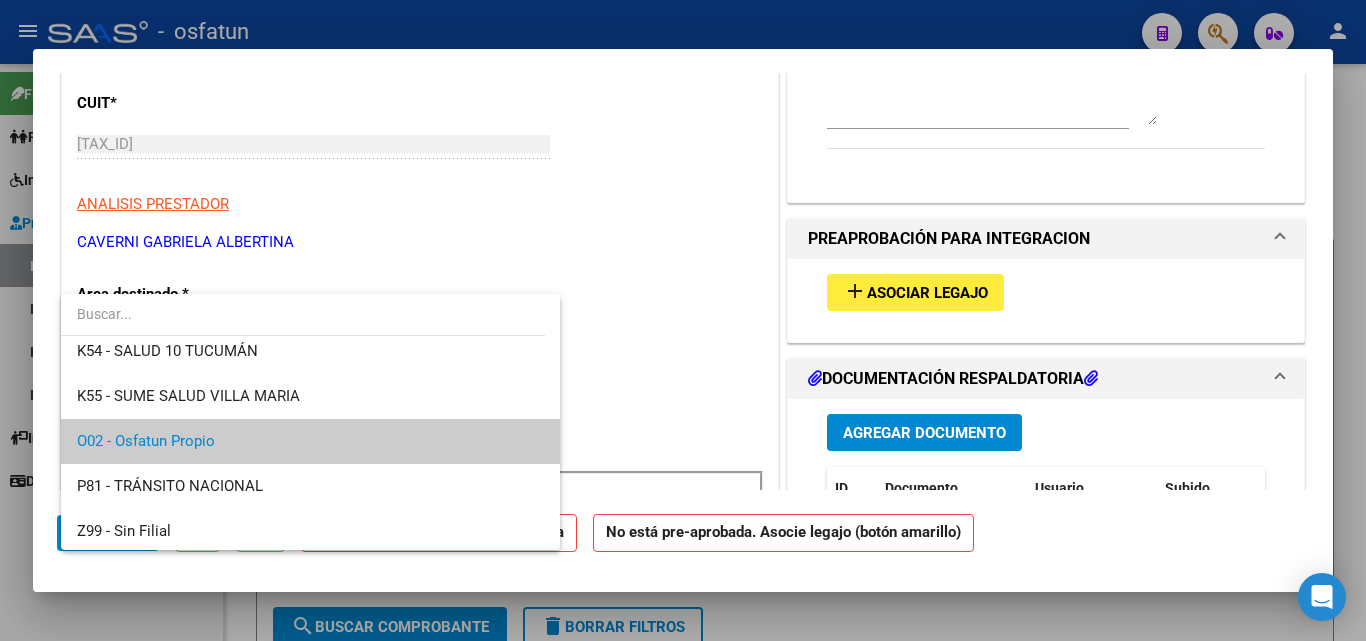 scroll, scrollTop: 1004, scrollLeft: 0, axis: vertical 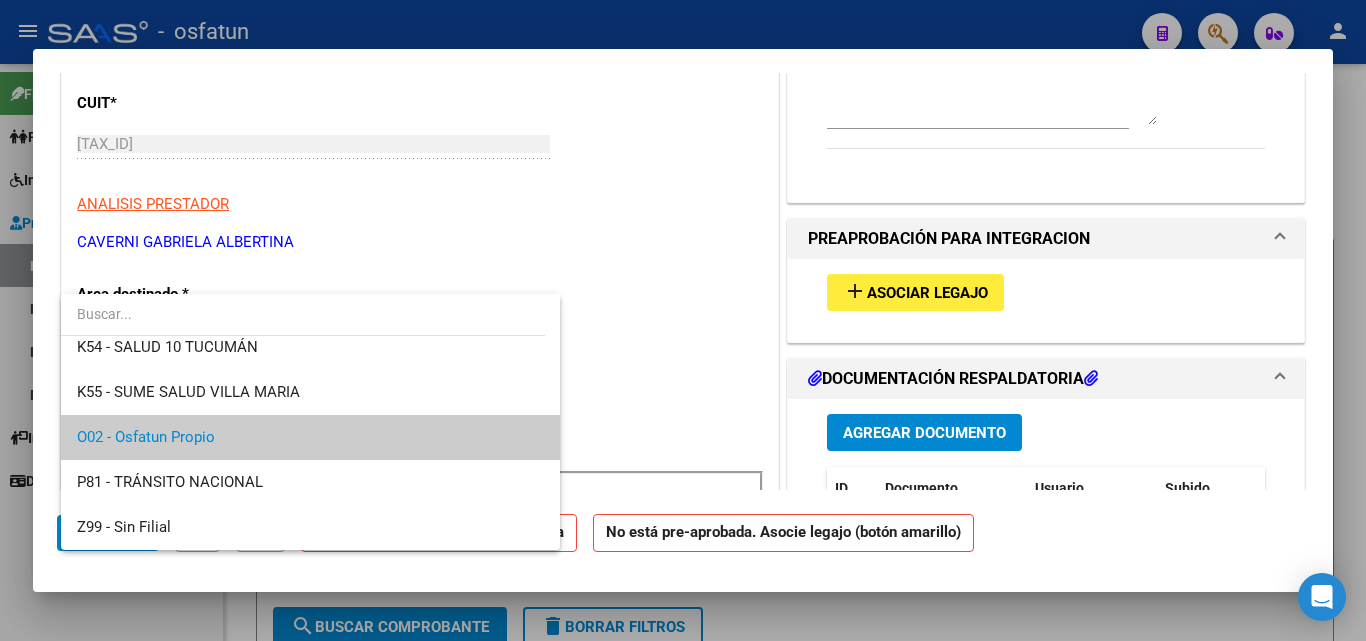 click at bounding box center [683, 320] 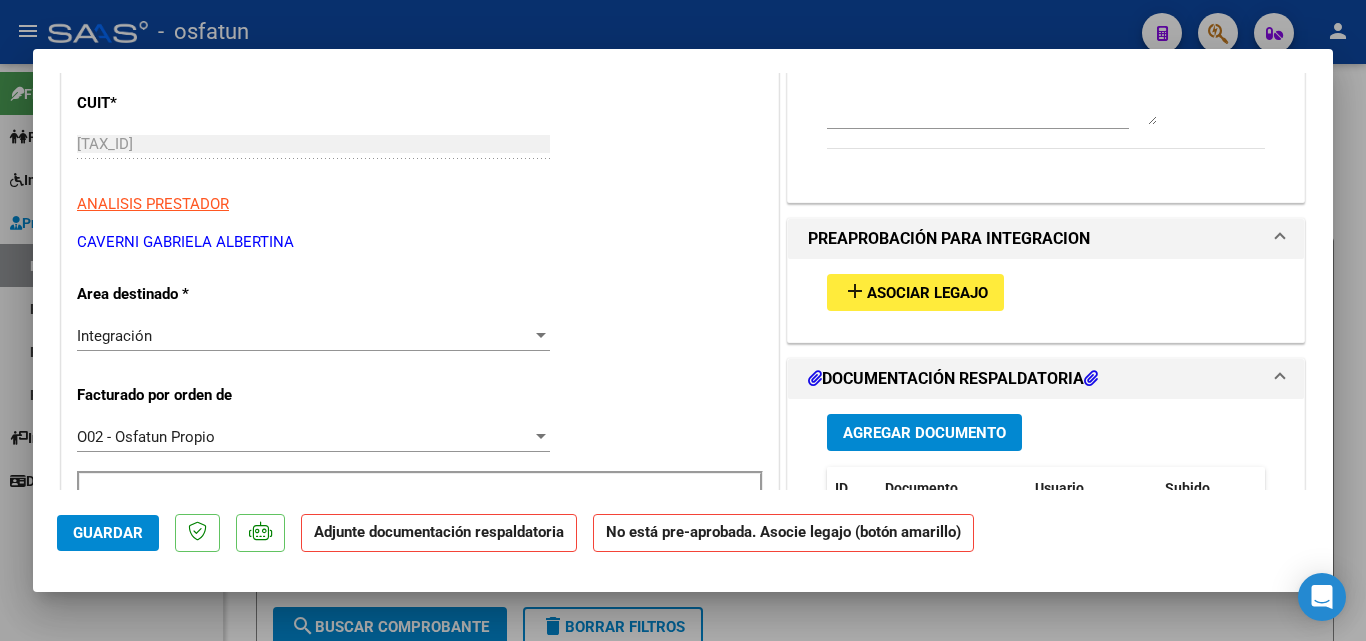 click on "Integración" at bounding box center (304, 336) 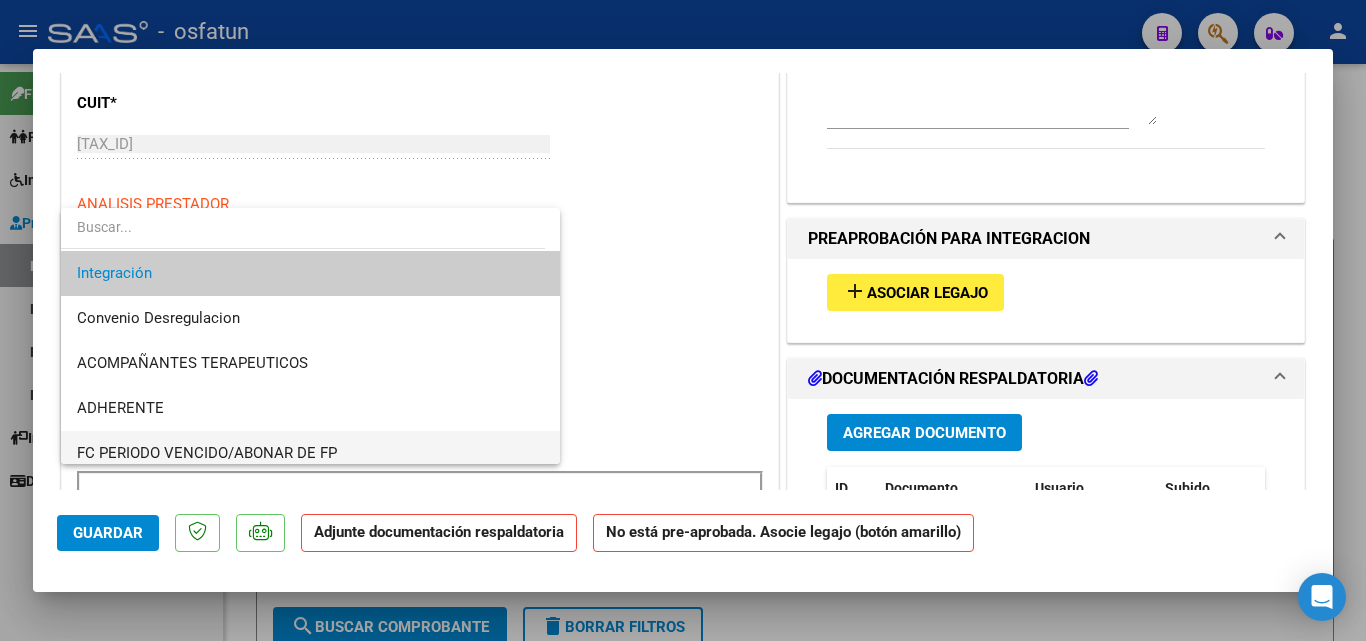 scroll, scrollTop: 149, scrollLeft: 0, axis: vertical 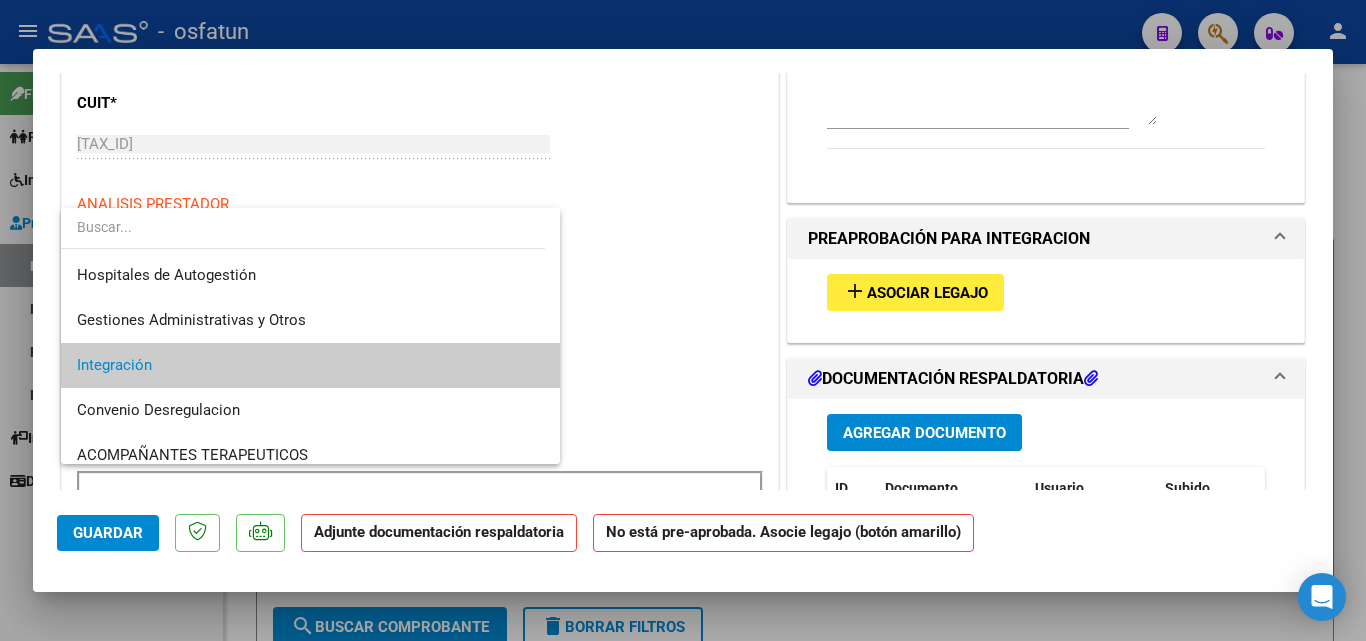 click at bounding box center (683, 320) 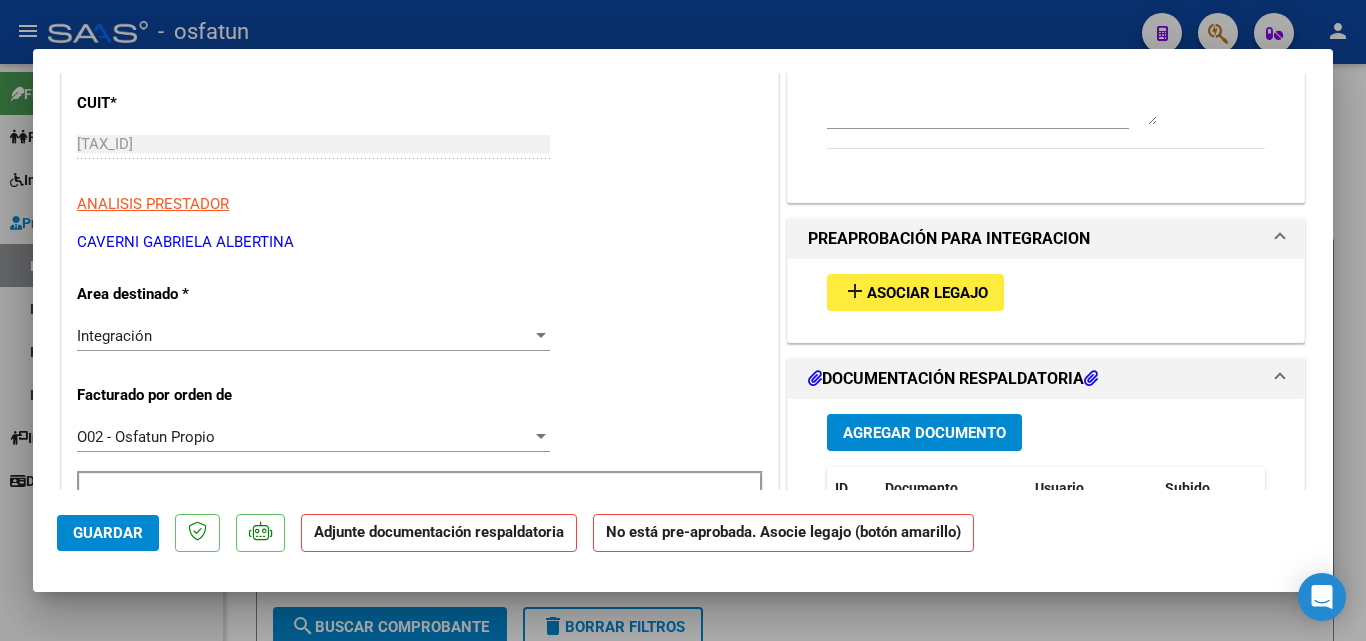 click on "Integración Seleccionar Area" at bounding box center (313, 336) 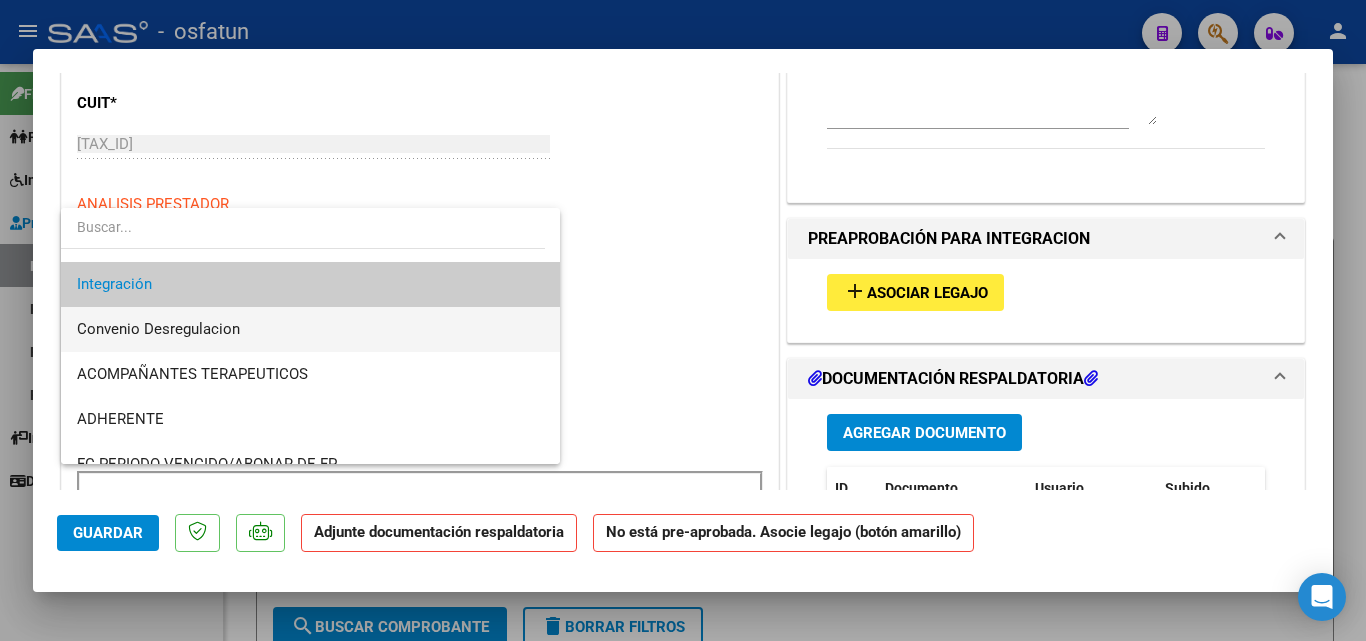 scroll, scrollTop: 149, scrollLeft: 0, axis: vertical 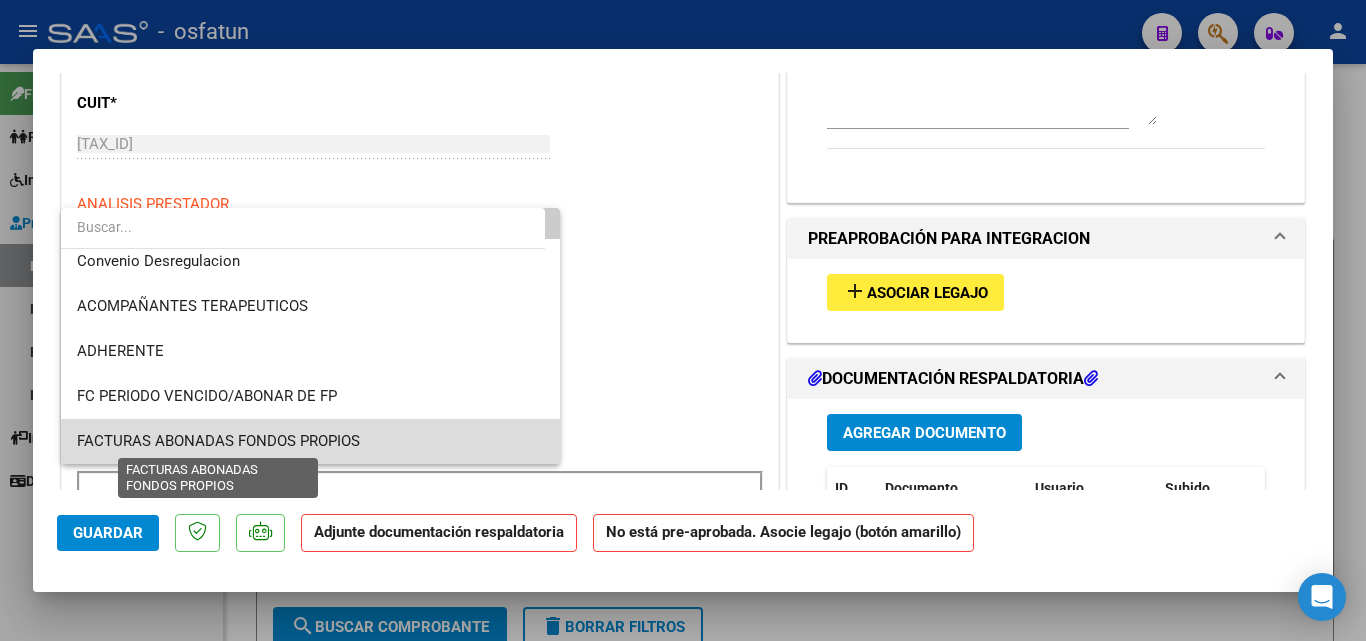 click on "FACTURAS ABONADAS FONDOS PROPIOS" at bounding box center [218, 441] 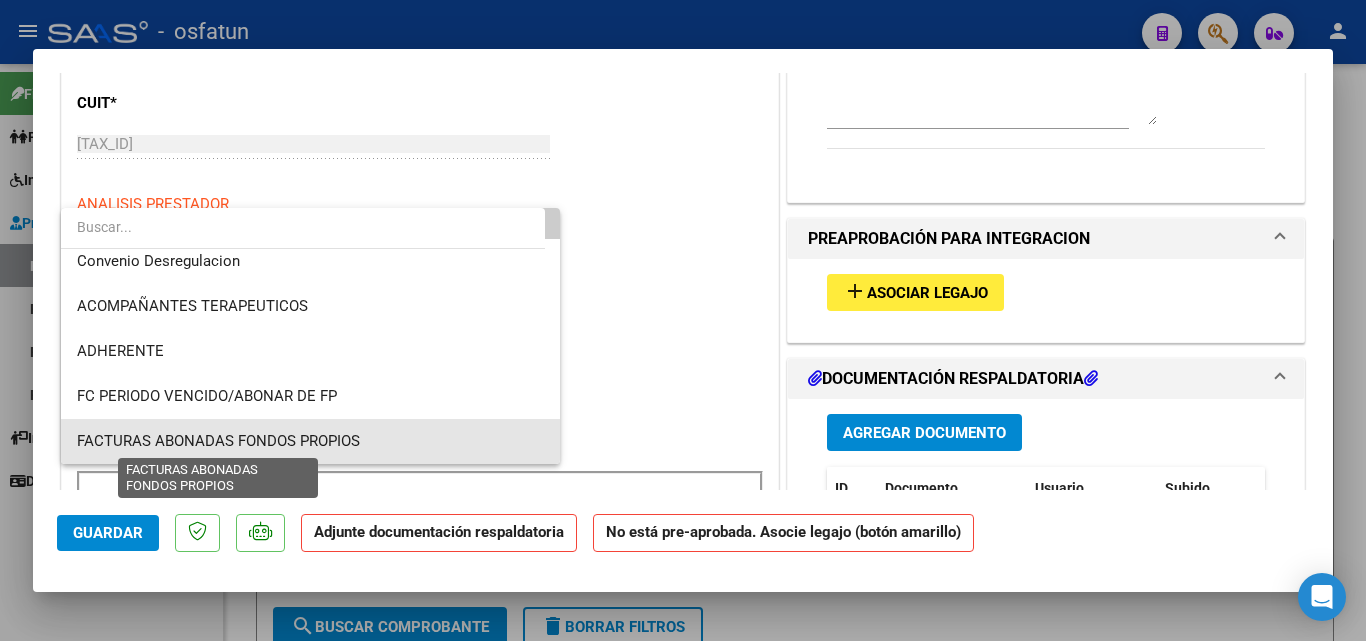 scroll, scrollTop: 146, scrollLeft: 0, axis: vertical 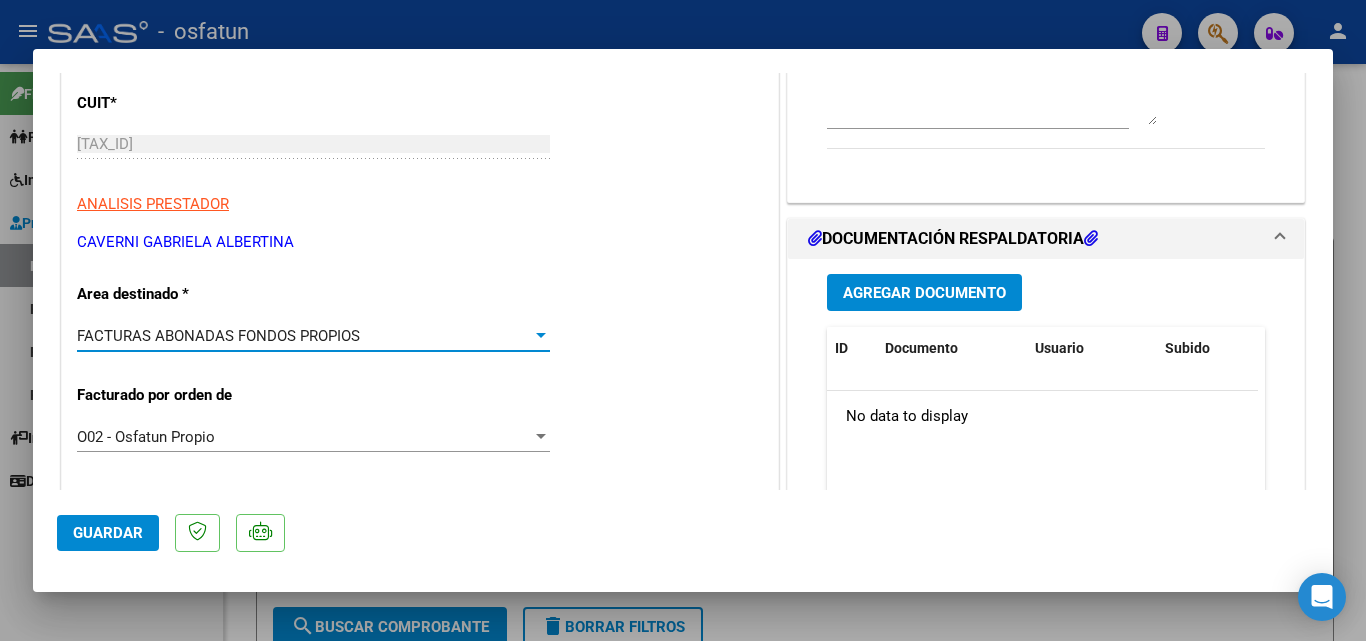 click on "FACTURAS ABONADAS FONDOS PROPIOS" at bounding box center [218, 336] 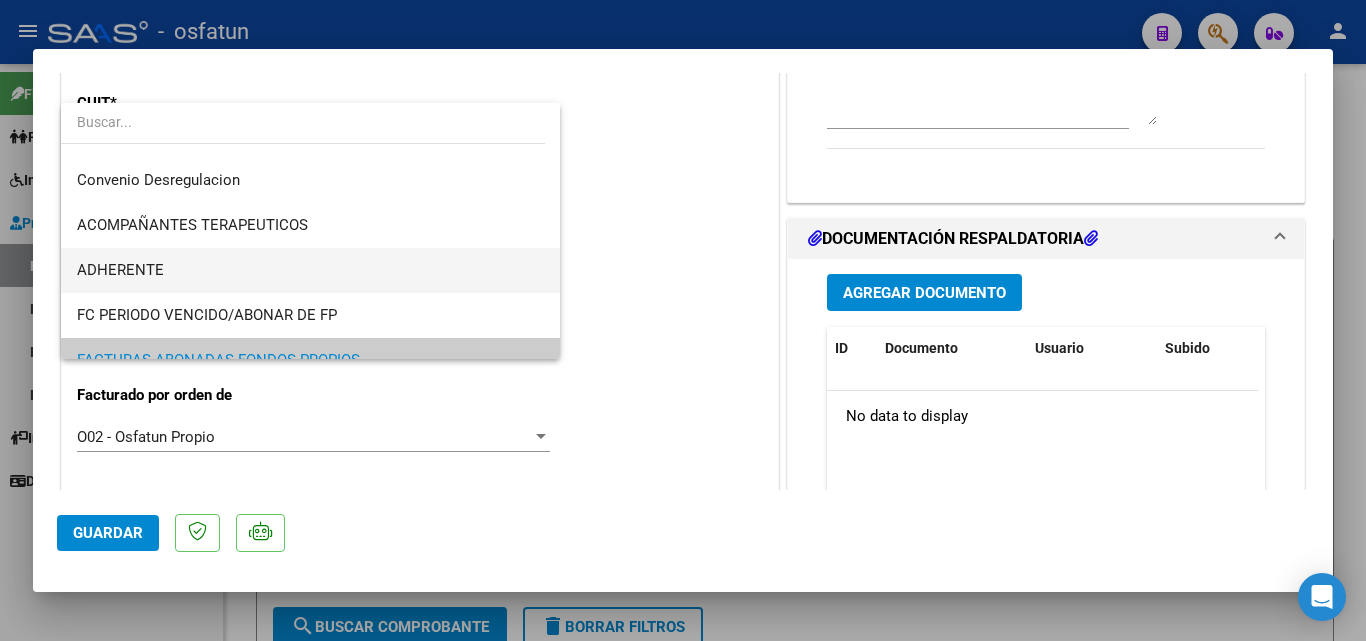 scroll, scrollTop: 149, scrollLeft: 0, axis: vertical 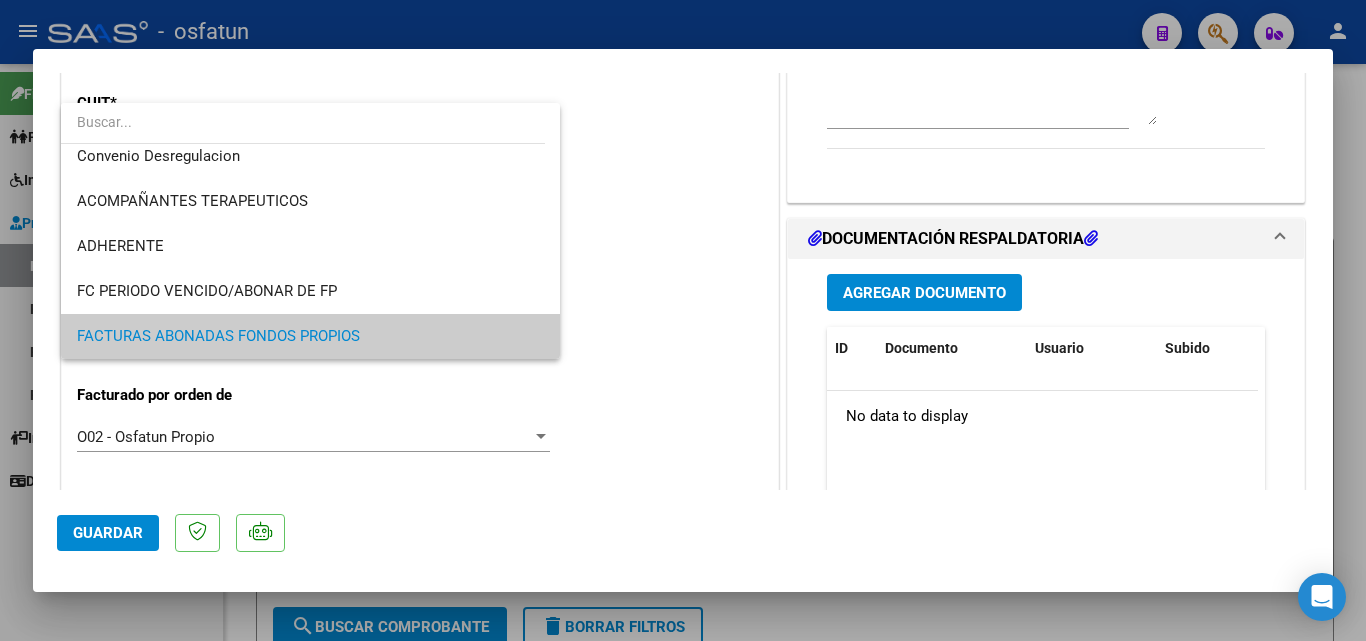click at bounding box center [683, 320] 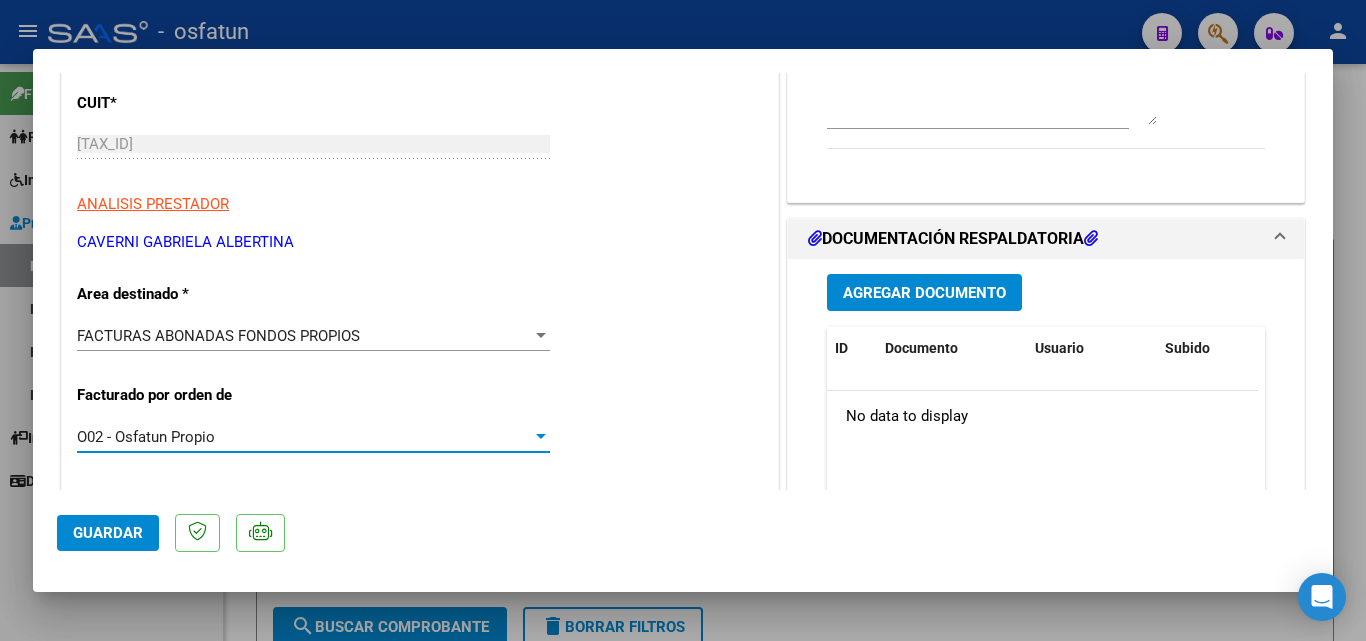 click on "O02 - Osfatun Propio" at bounding box center [304, 437] 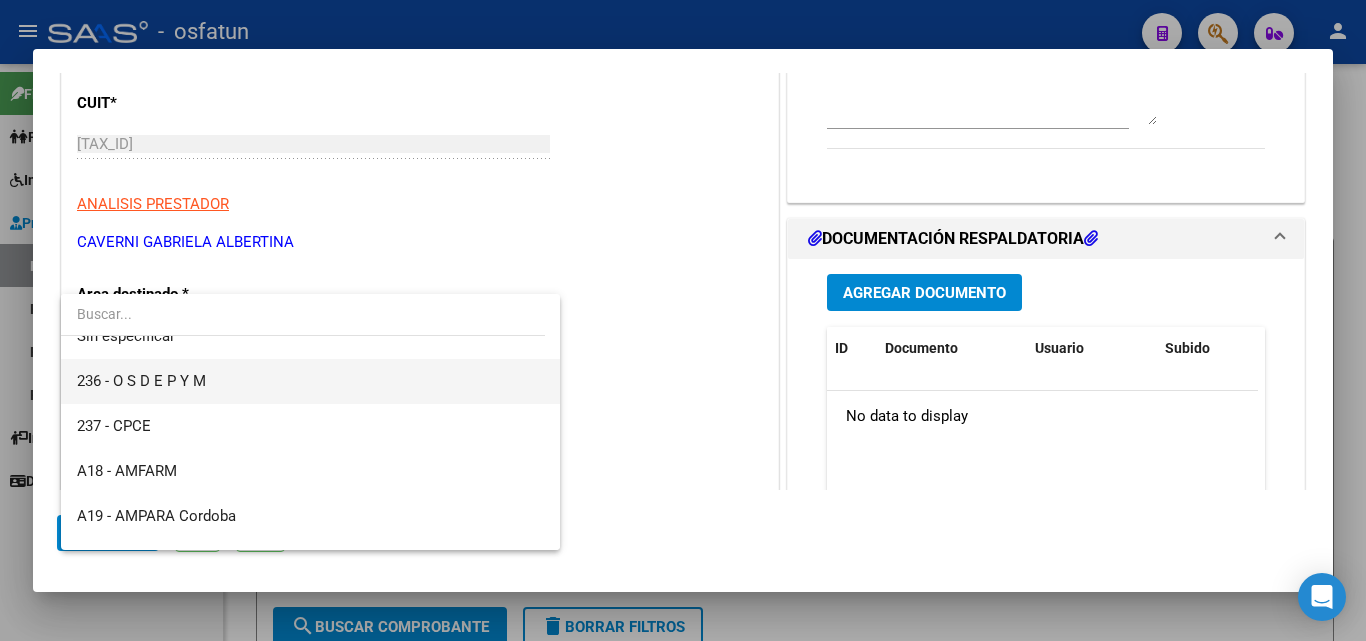 scroll, scrollTop: 0, scrollLeft: 0, axis: both 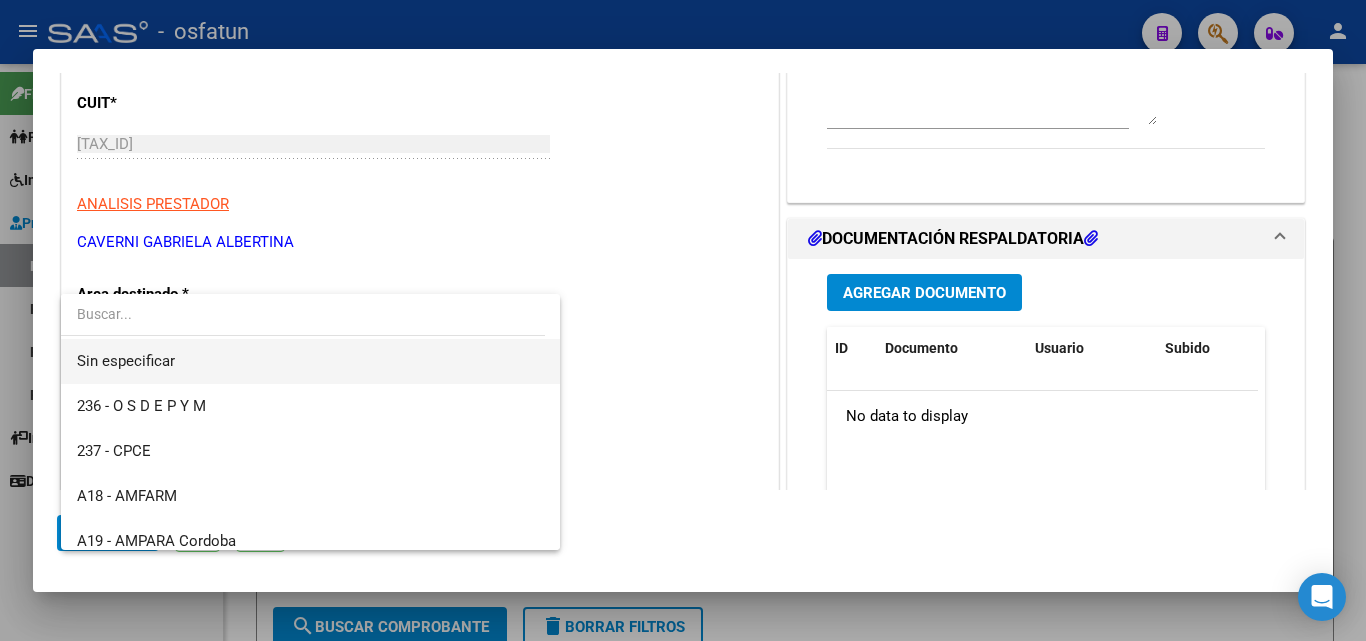 click on "Sin especificar" at bounding box center [310, 361] 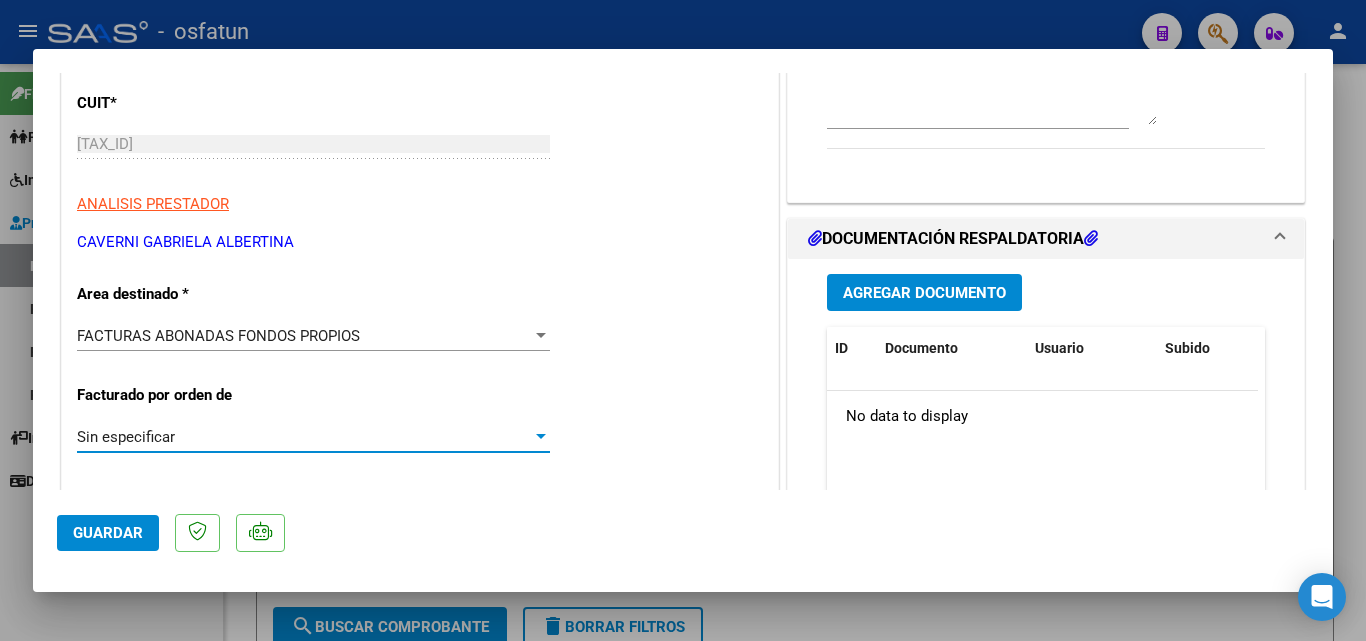 click on "FACTURAS ABONADAS FONDOS PROPIOS" at bounding box center (218, 336) 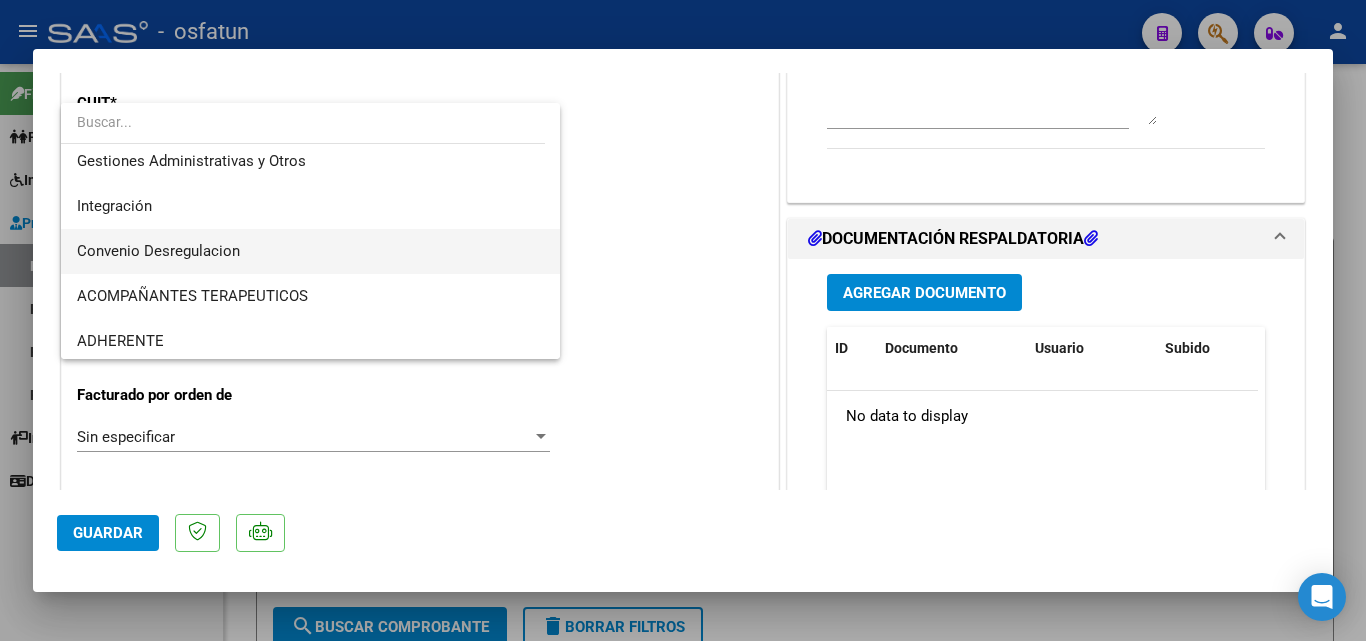 scroll, scrollTop: 0, scrollLeft: 0, axis: both 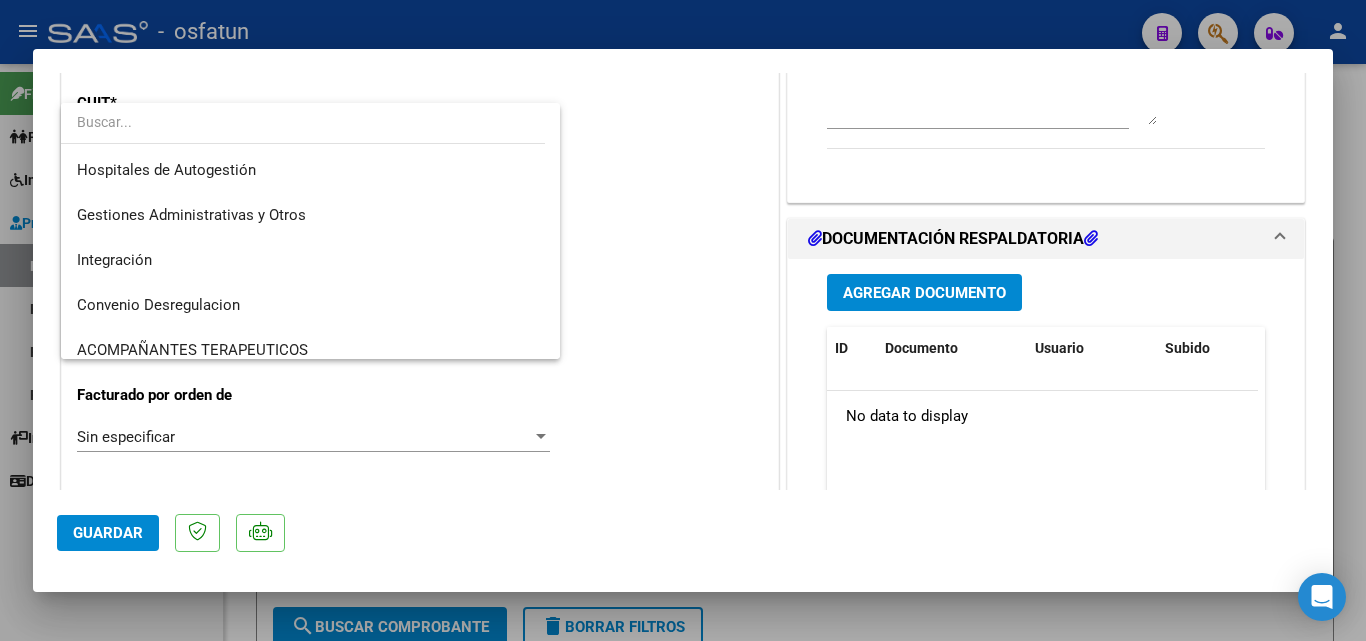 click at bounding box center (683, 320) 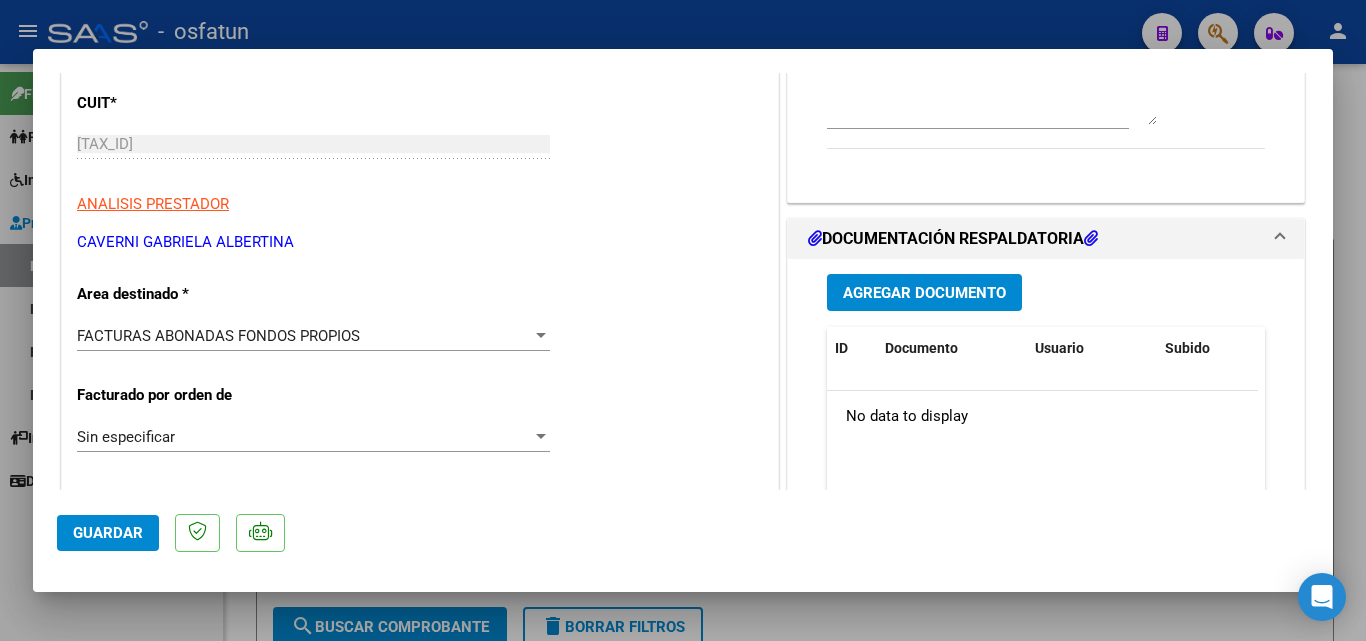click on "Sin especificar Seleccionar Gerenciador" at bounding box center (313, 437) 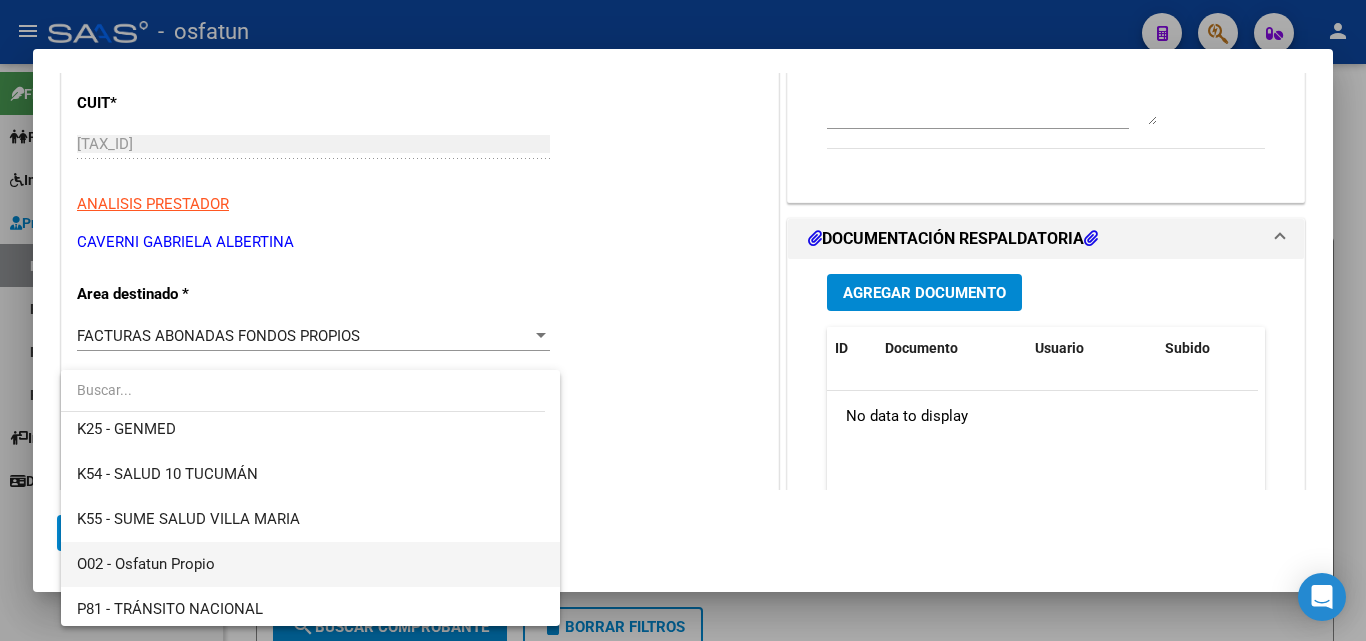 scroll, scrollTop: 1000, scrollLeft: 0, axis: vertical 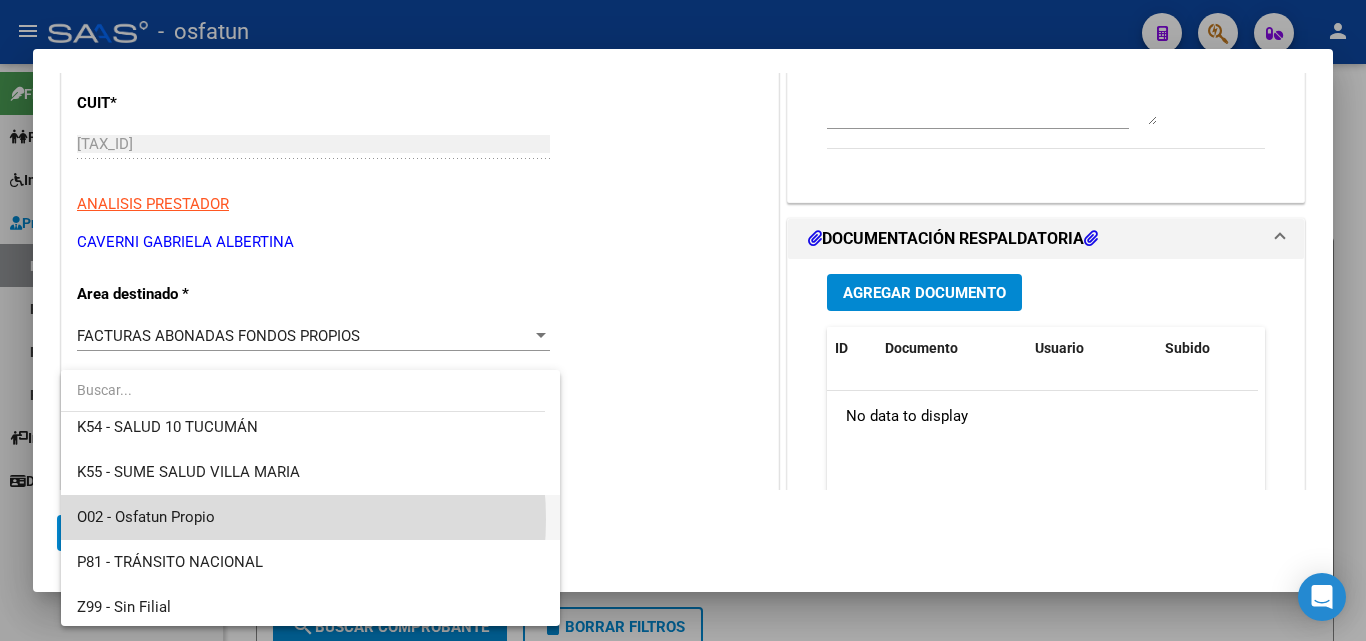 click on "O02 - Osfatun Propio" at bounding box center (310, 517) 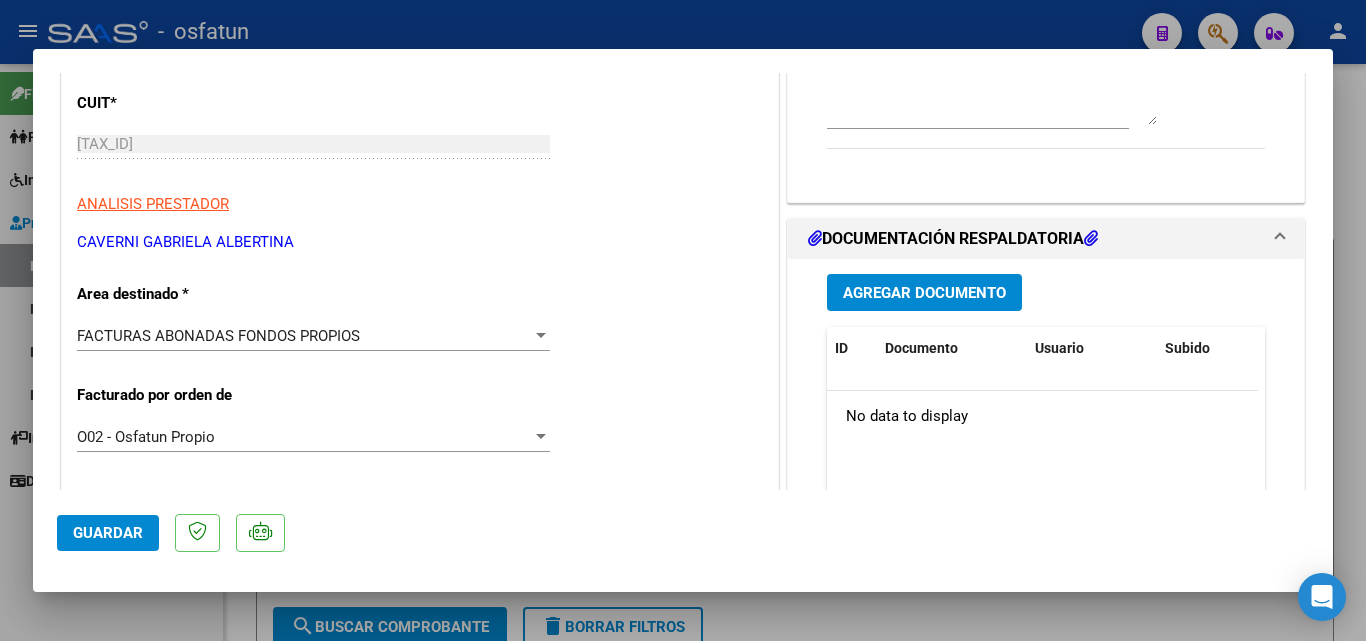 click on "FACTURAS ABONADAS FONDOS PROPIOS Seleccionar Area" at bounding box center (313, 336) 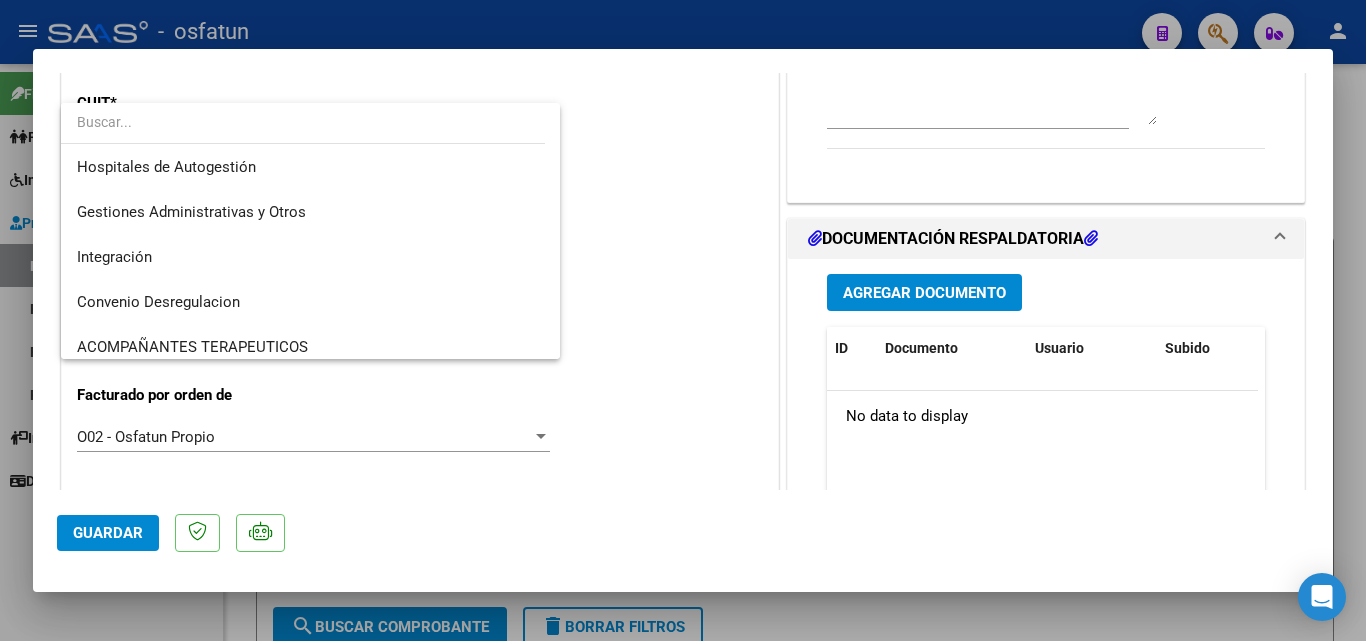 scroll, scrollTop: 0, scrollLeft: 0, axis: both 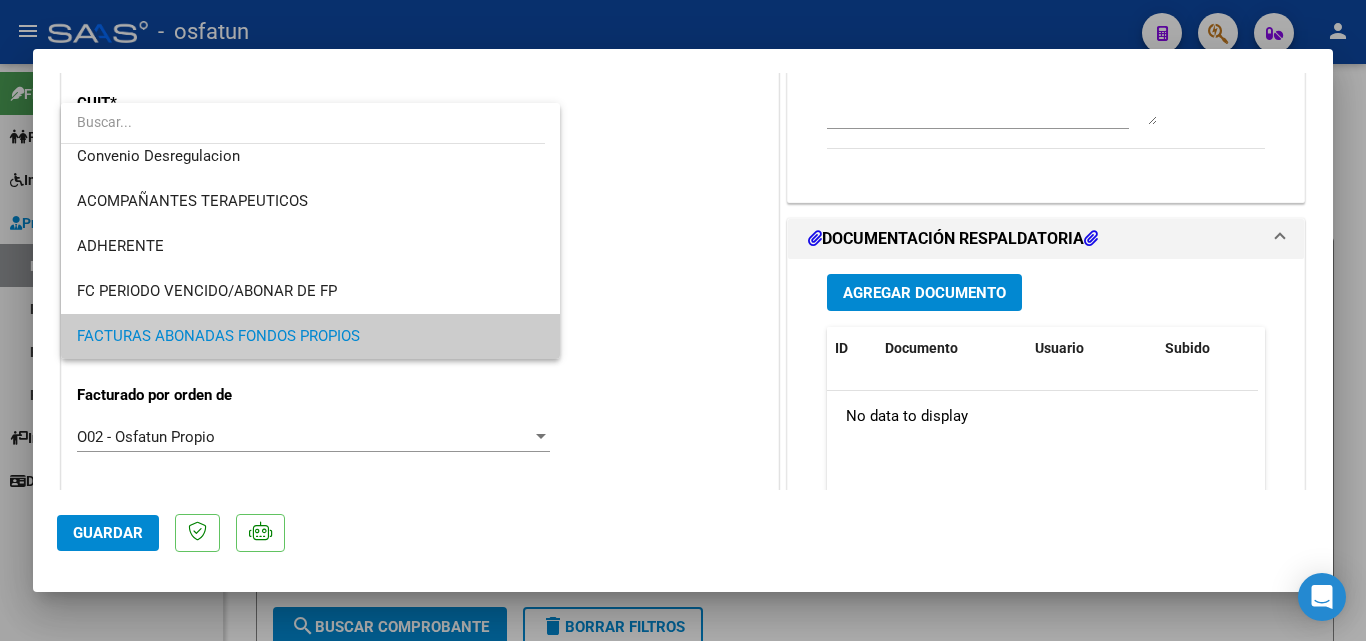 click at bounding box center (683, 320) 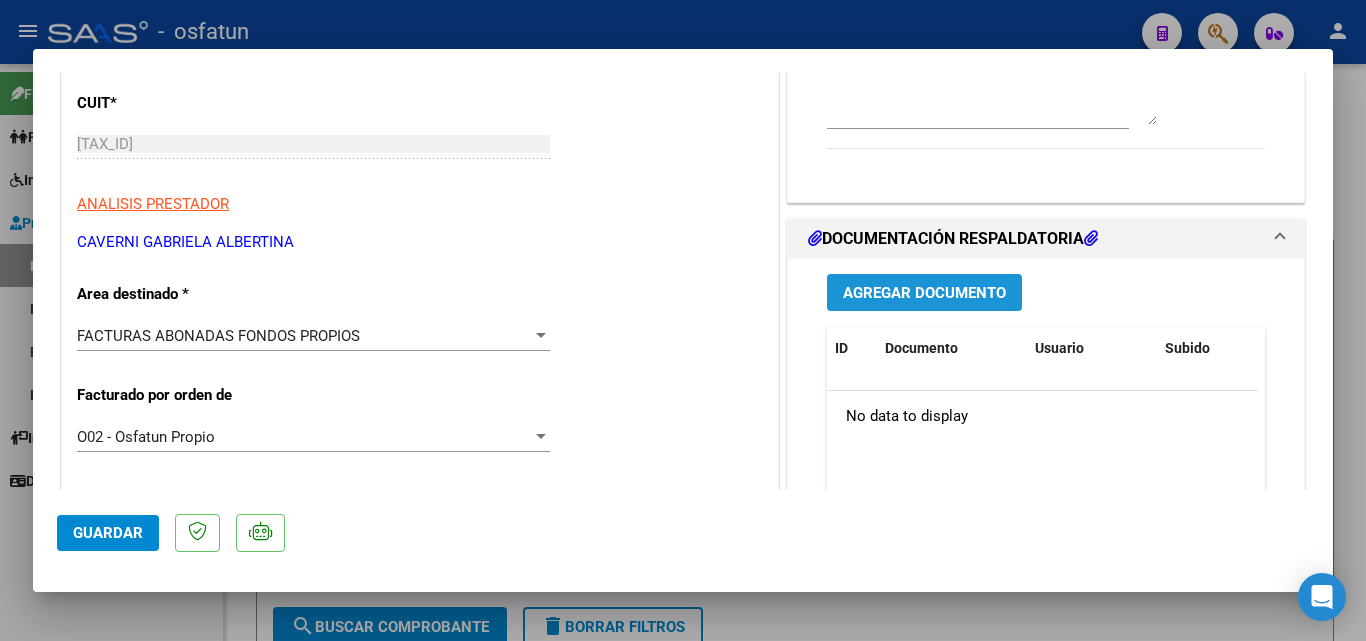 click on "Agregar Documento" at bounding box center [924, 293] 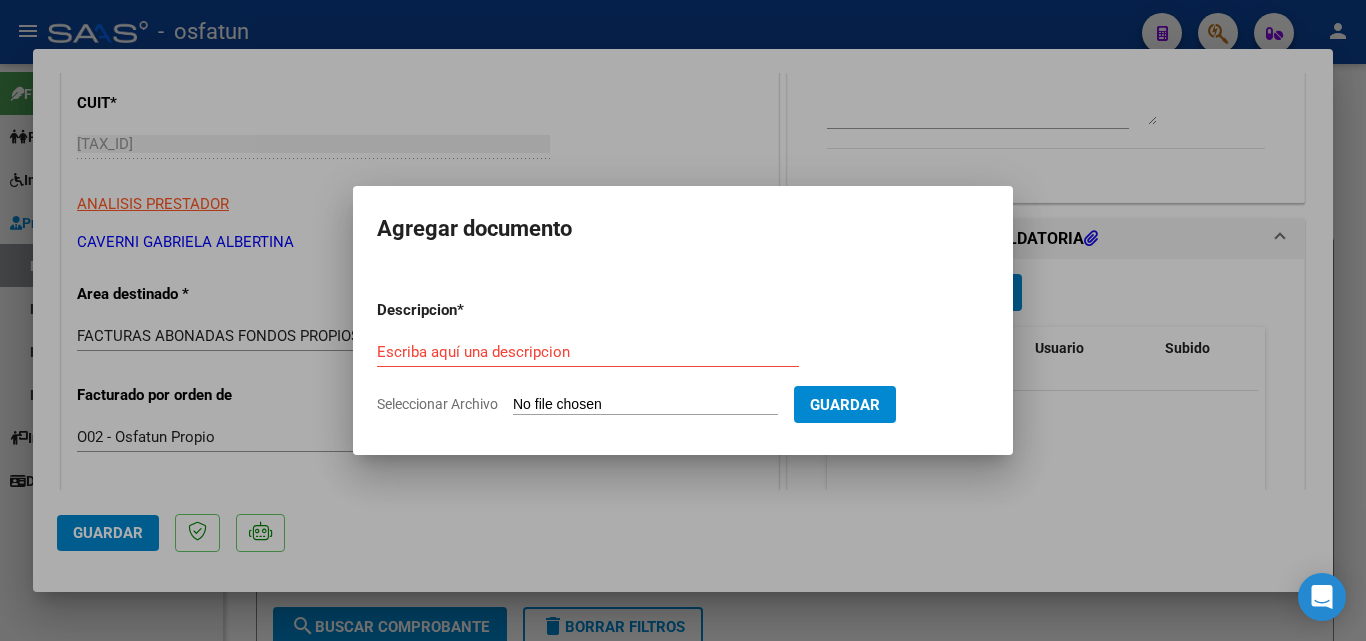 click on "Seleccionar Archivo" 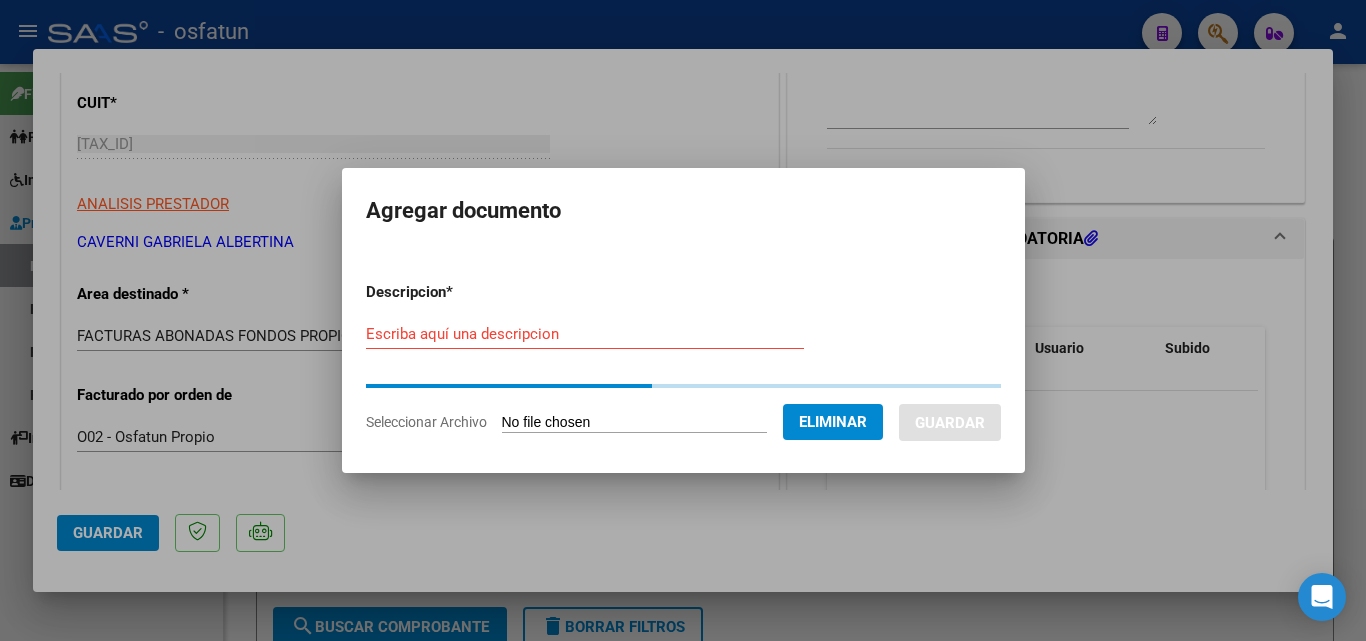 click on "Escriba aquí una descripcion" at bounding box center (585, 334) 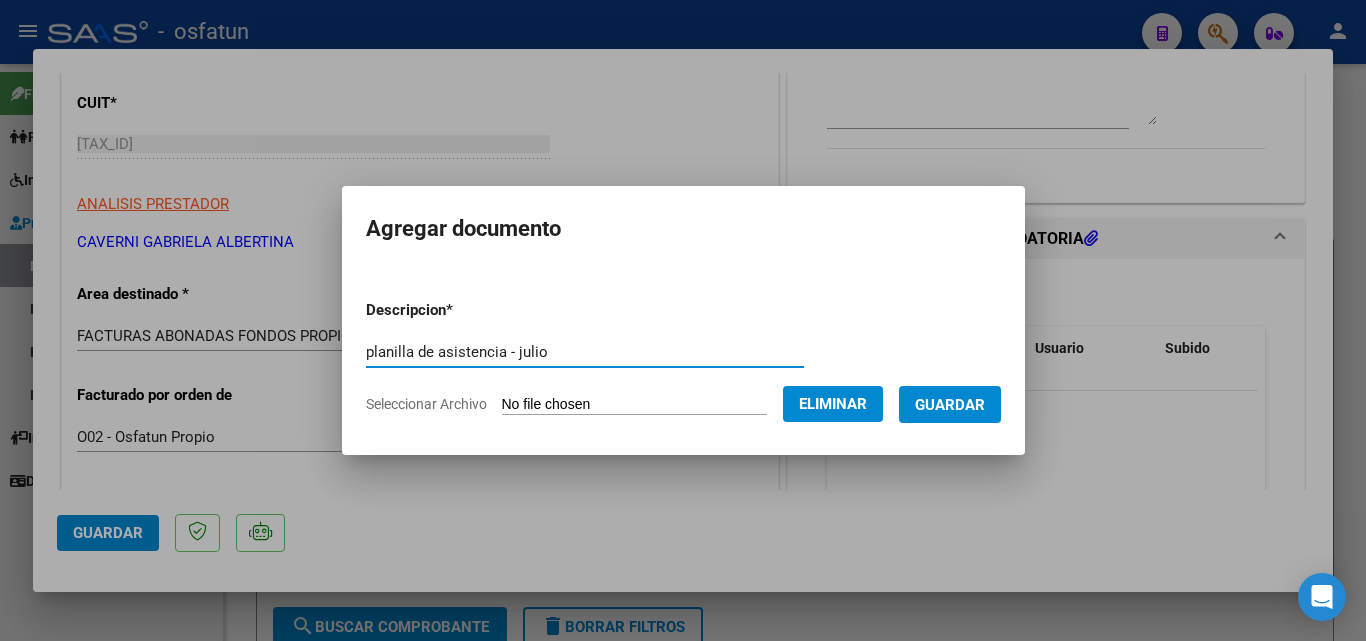 type on "planilla de asistencia - julio" 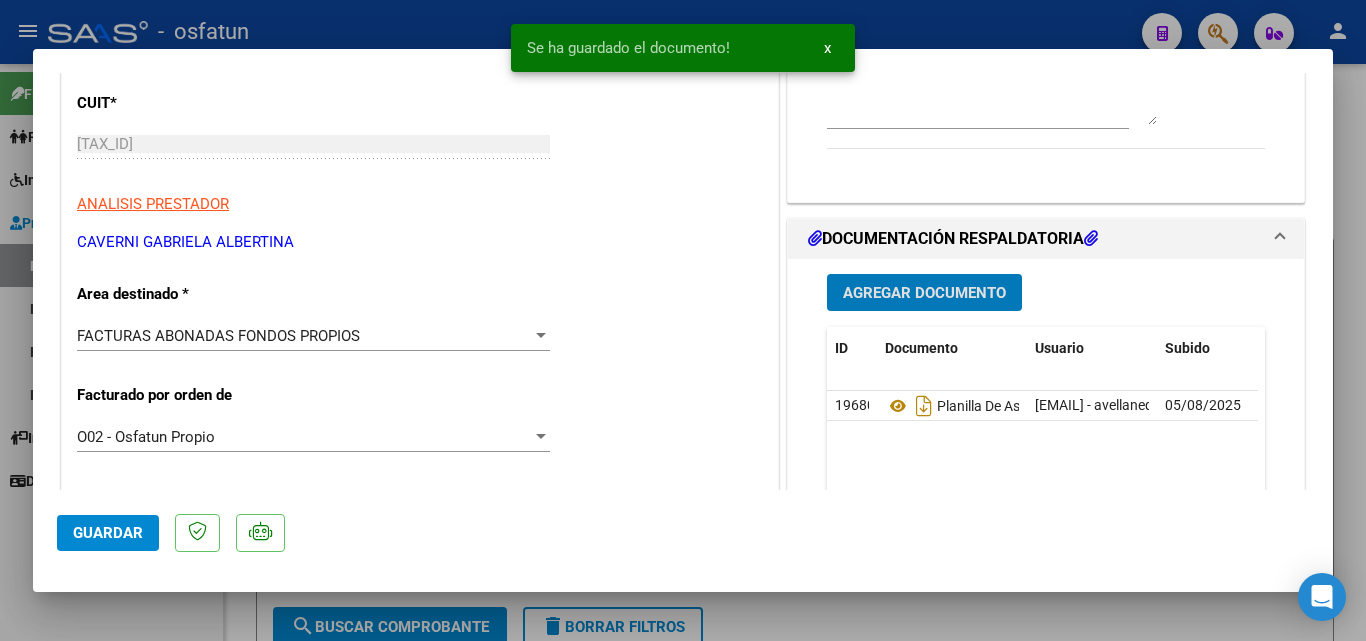 click on "Agregar Documento" at bounding box center [924, 293] 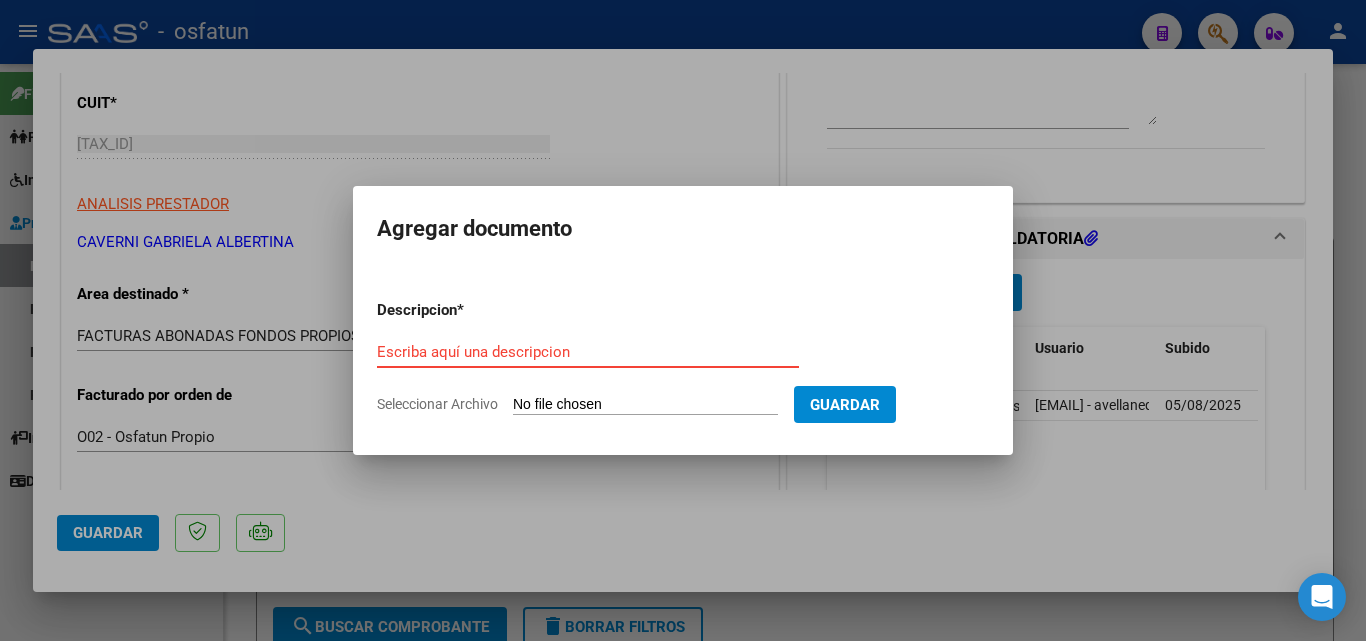 click on "Seleccionar Archivo" 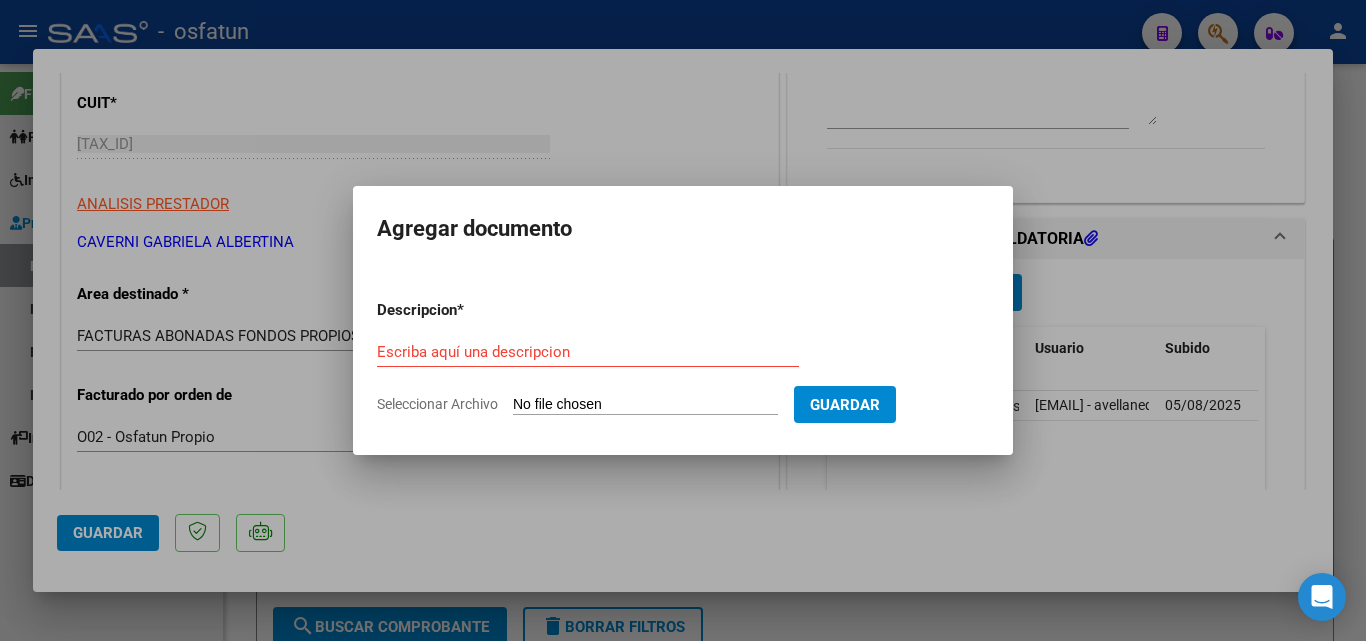 type on "C:\fakepath\PRESUPUESTO AUTORIZADO- ACOMPAÑANTE TERAPEUTICO- 2025 (1).pdf" 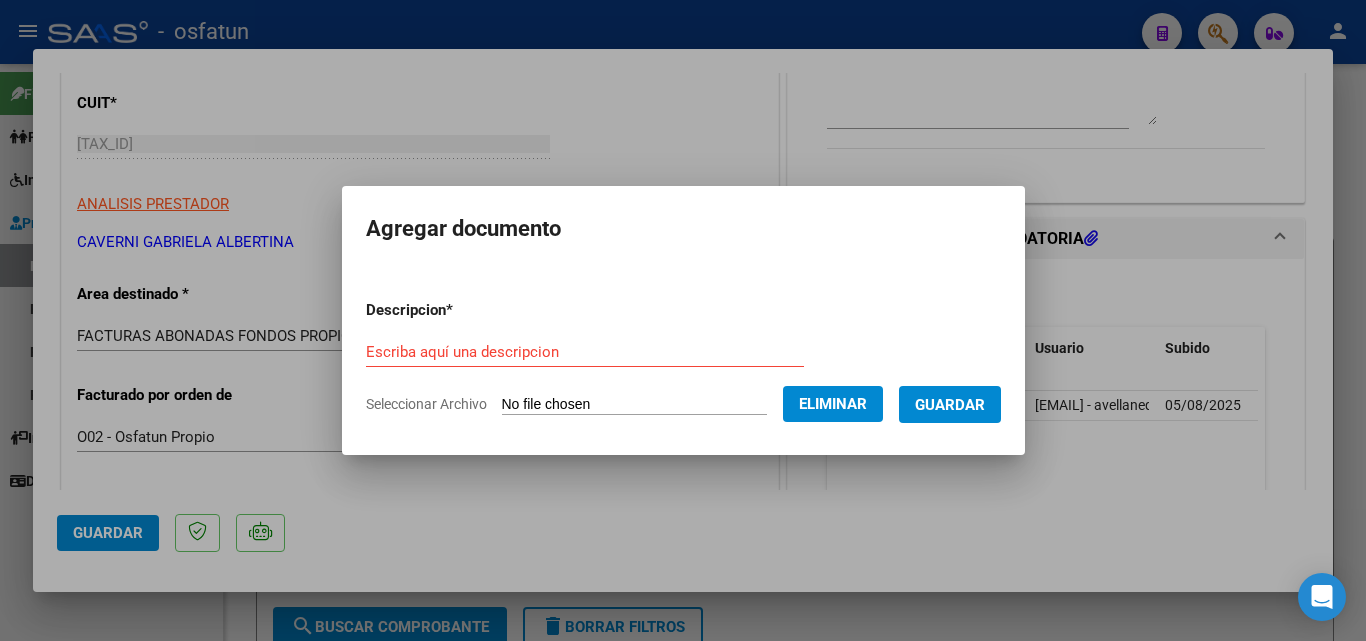 click on "Descripcion  *   Escriba aquí una descripcion  Seleccionar Archivo Eliminar Guardar" at bounding box center (683, 357) 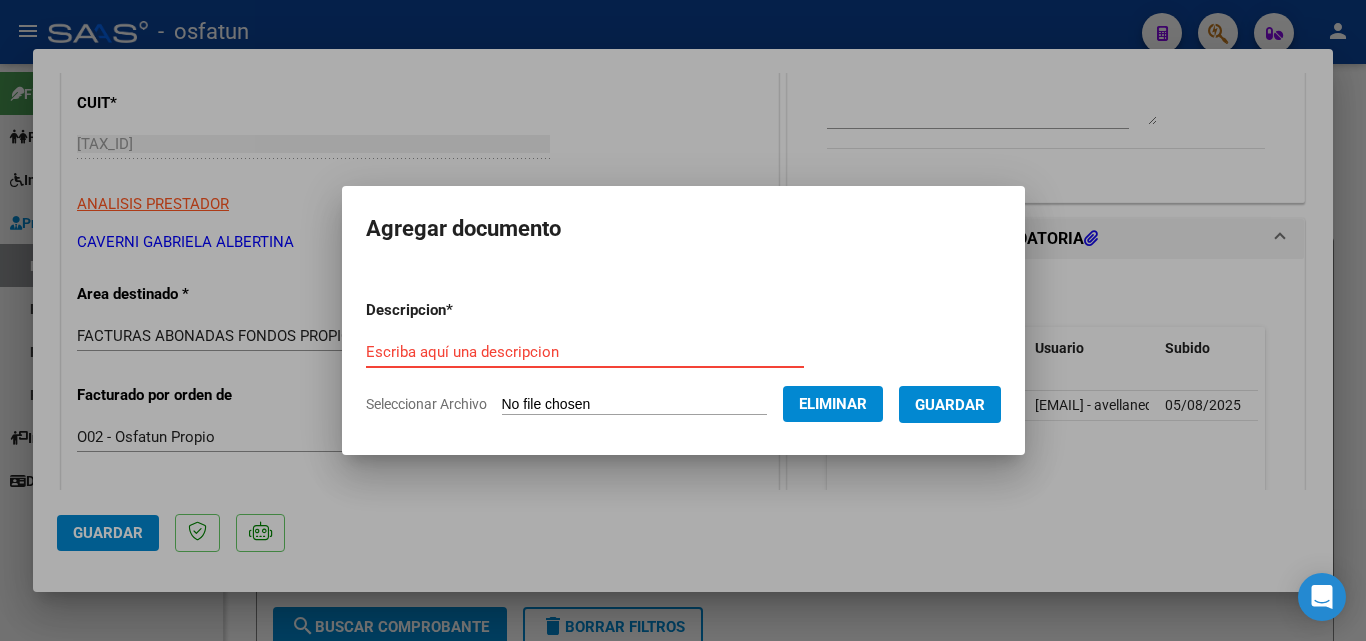 click on "Escriba aquí una descripcion" at bounding box center (585, 352) 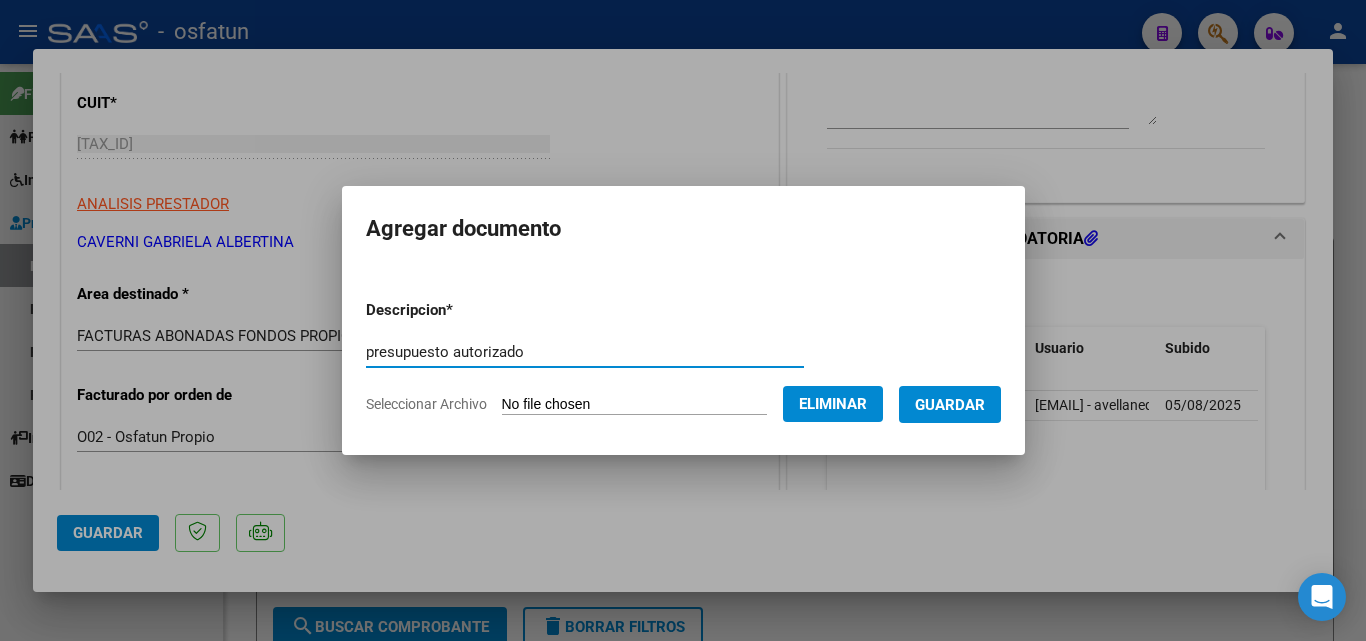 type on "presupuesto autorizado" 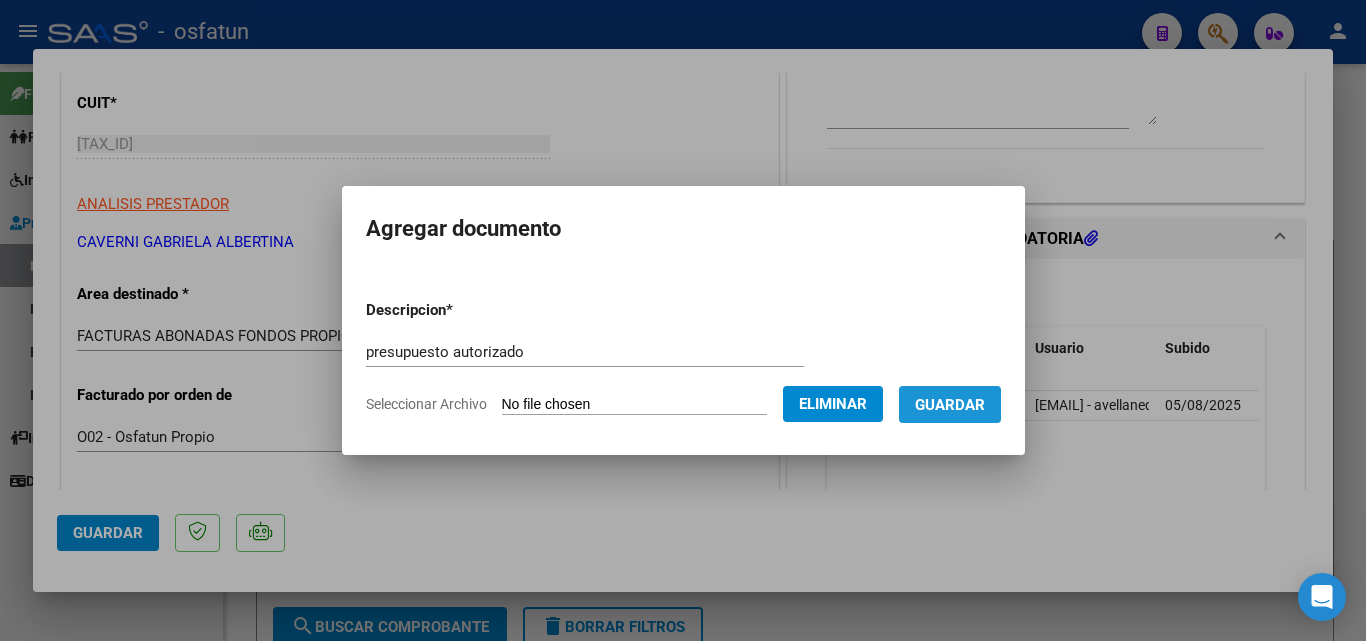 click on "Guardar" at bounding box center (950, 404) 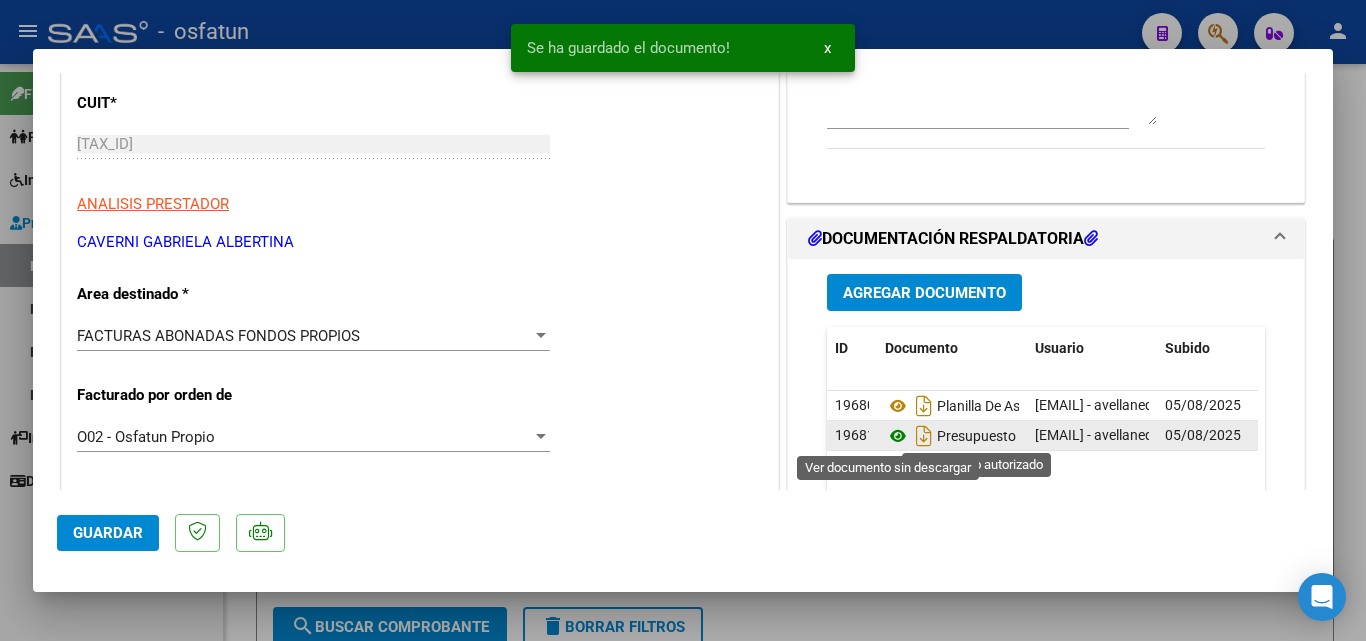 click 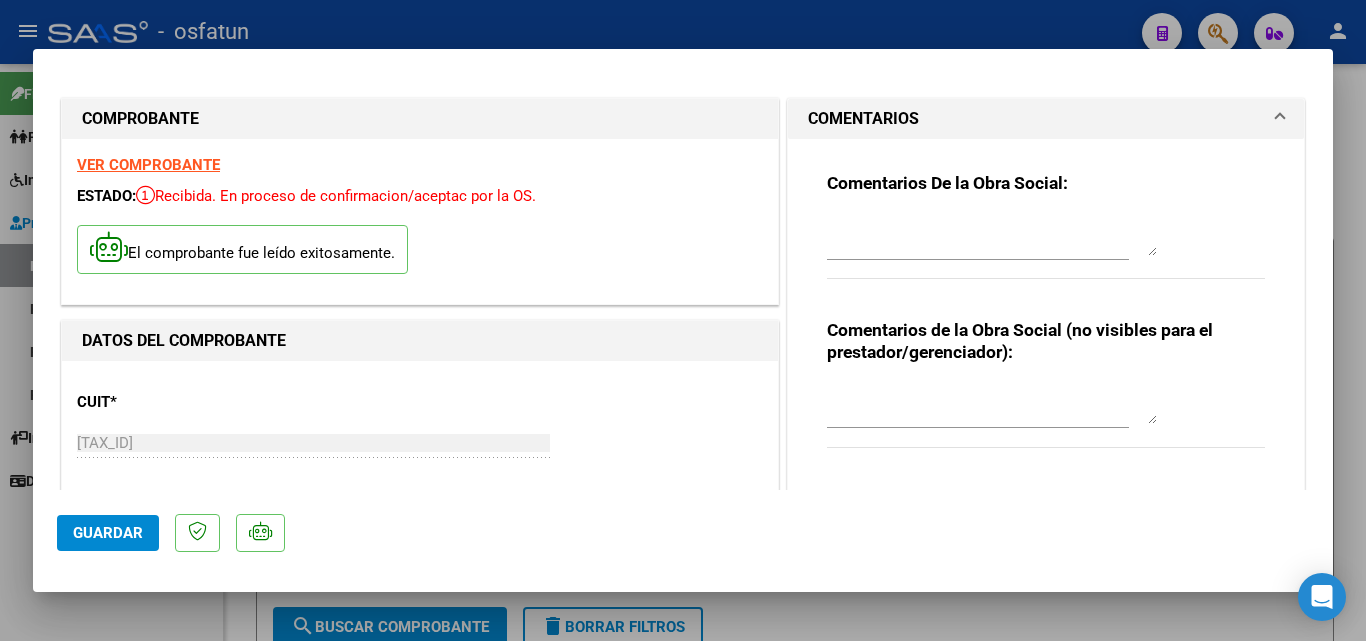 scroll, scrollTop: 0, scrollLeft: 0, axis: both 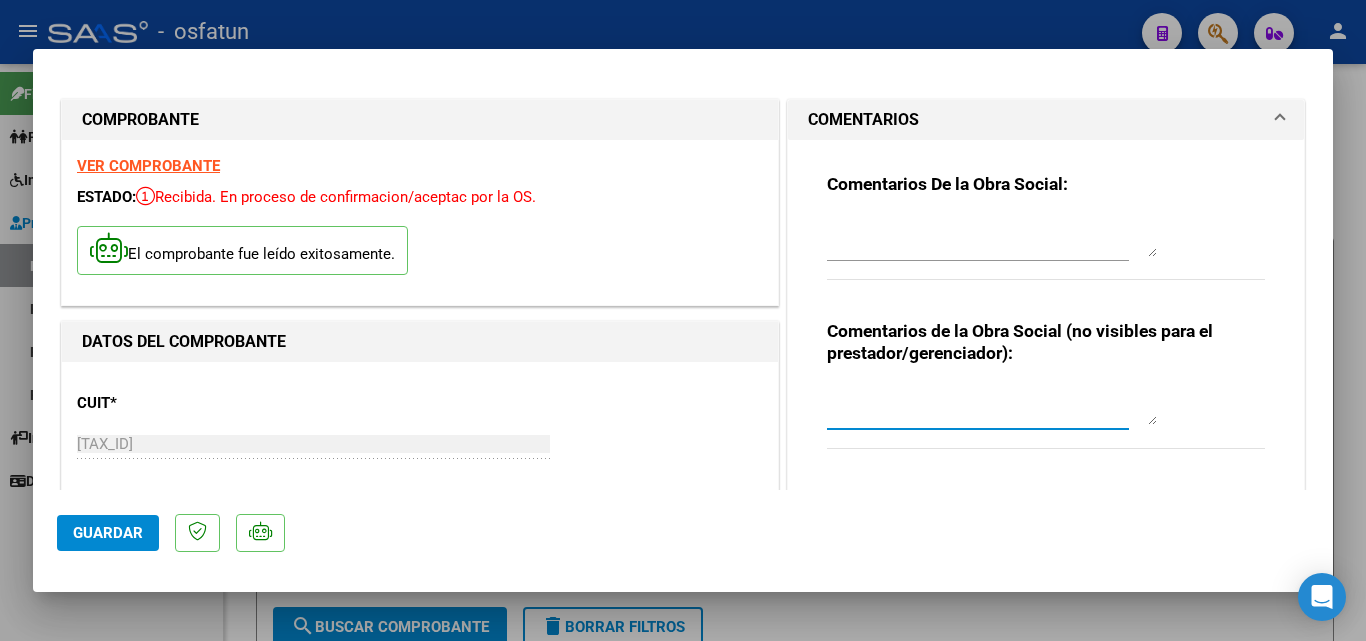 click at bounding box center (992, 405) 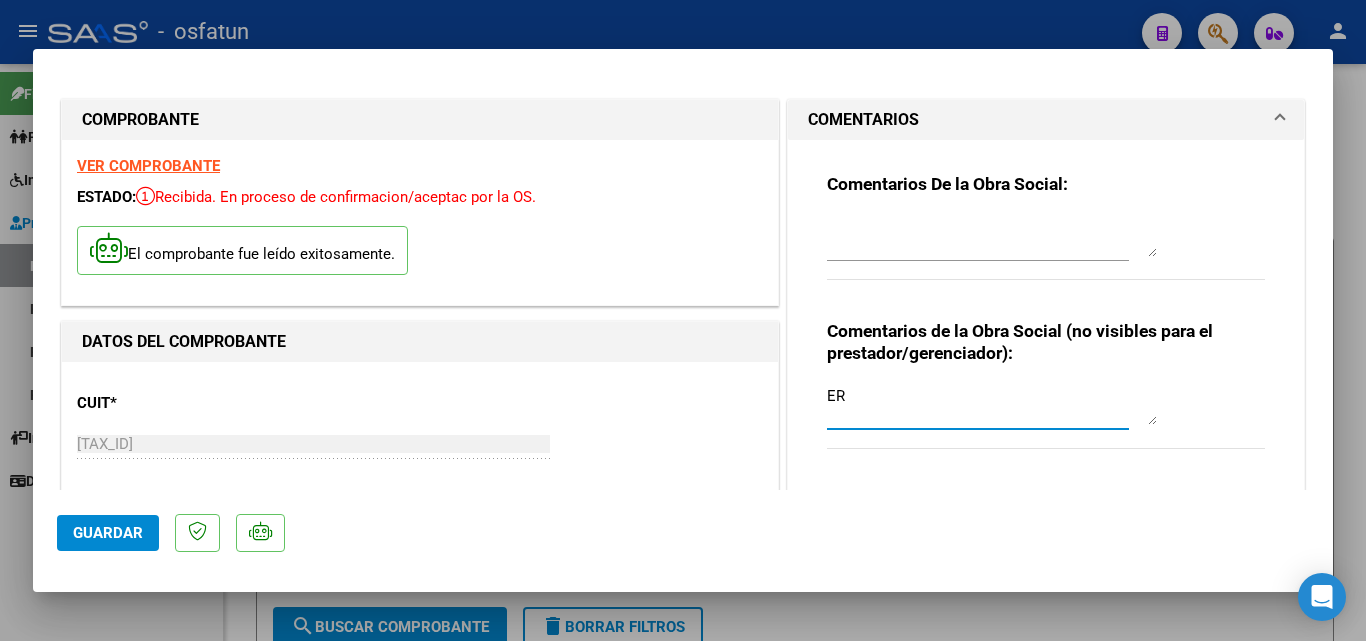 type on "E" 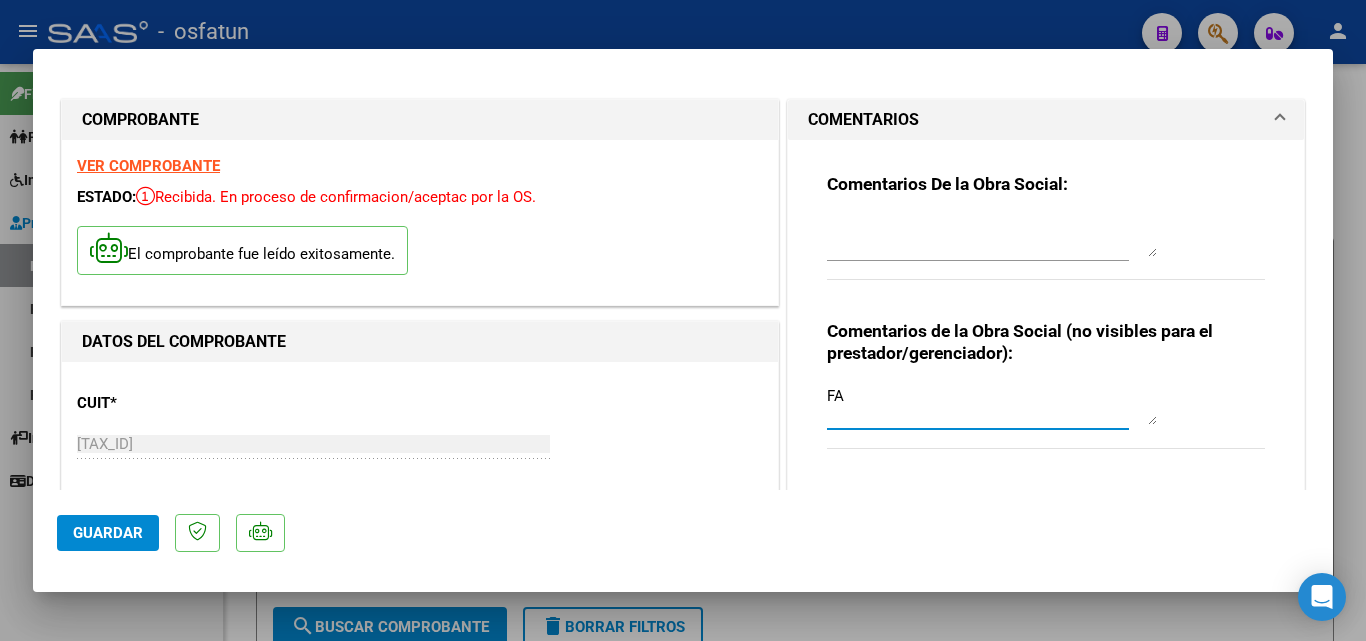 type on "F" 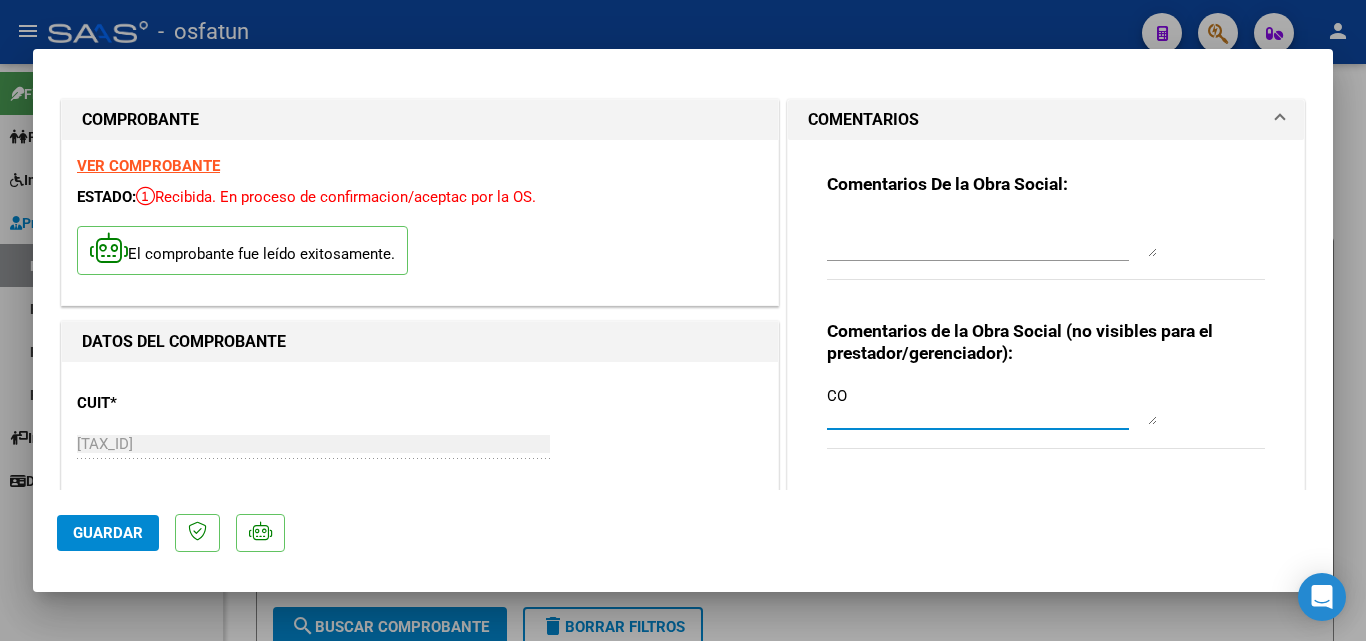 type on "C" 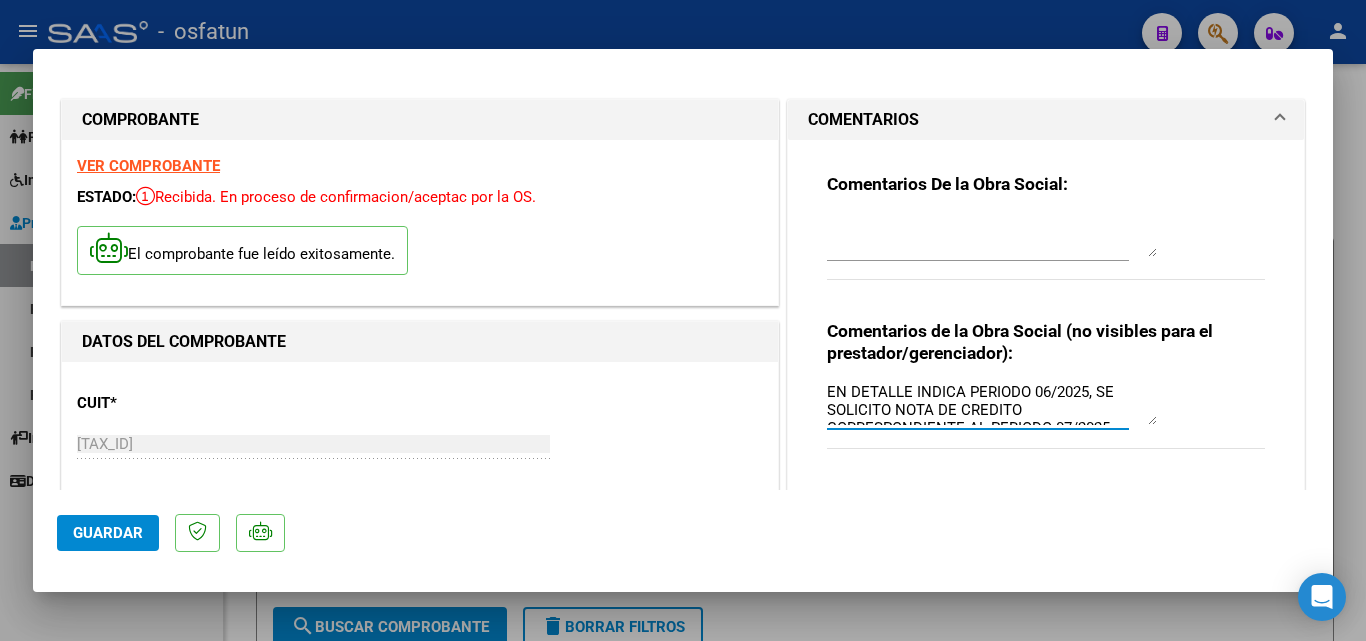scroll, scrollTop: 0, scrollLeft: 0, axis: both 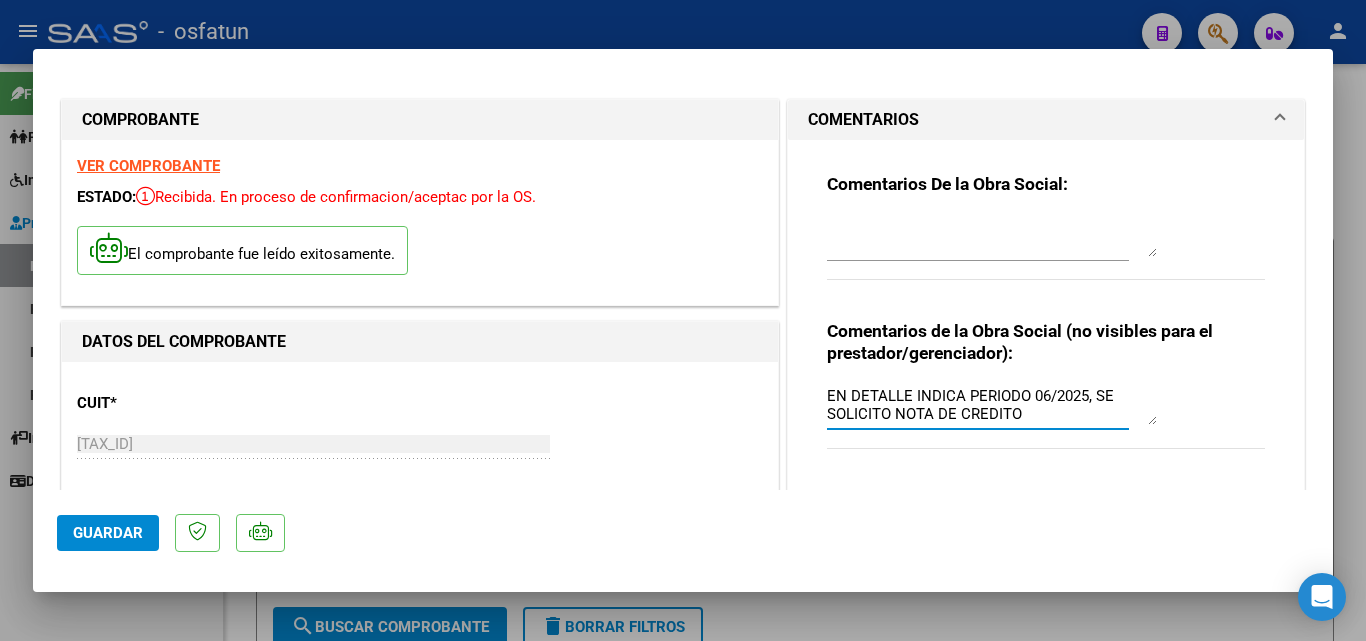 click on "EN DETALLE INDICA PERIODO 06/2025, SE SOLICITO NOTA DE CREDITO CORRESPONDIENTE AL PERIODO 07/2025" at bounding box center [992, 405] 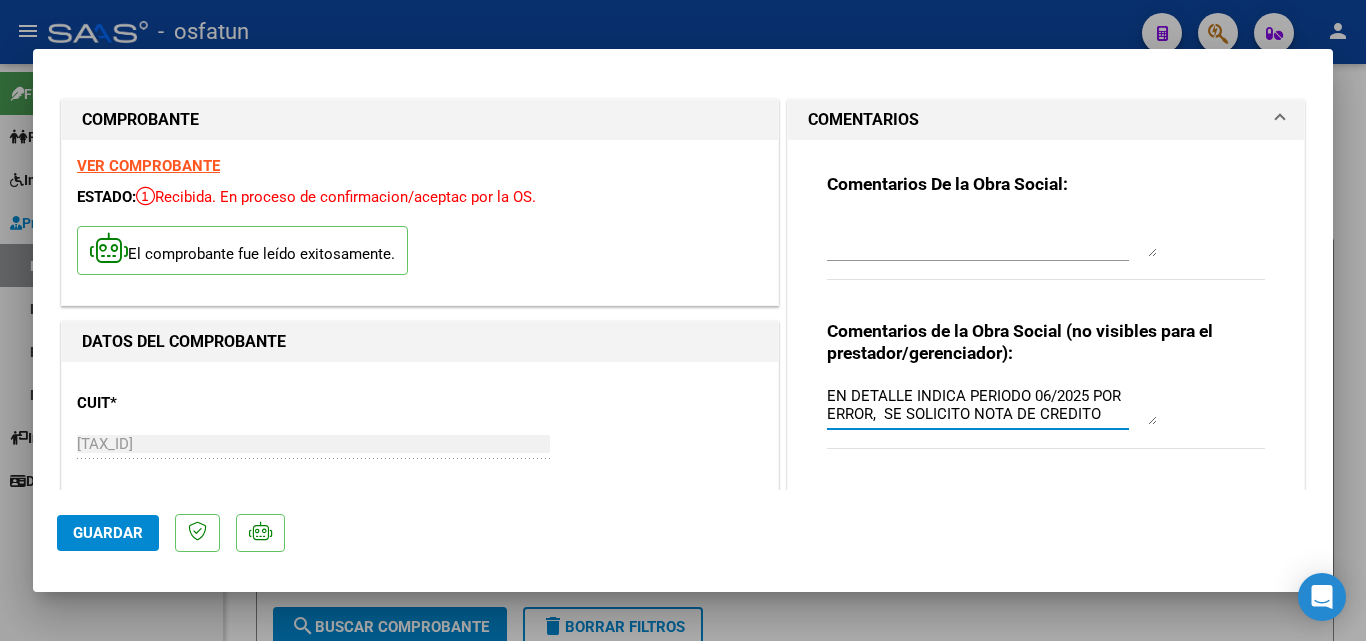 scroll, scrollTop: 18, scrollLeft: 0, axis: vertical 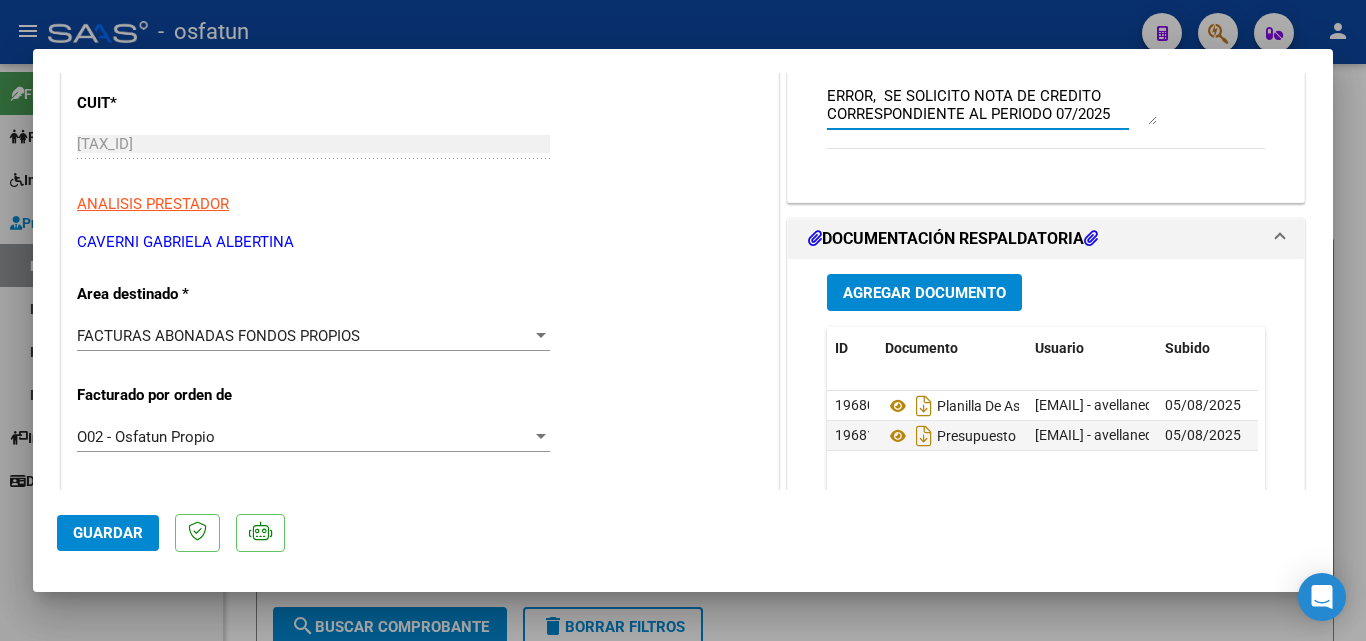 type on "EN DETALLE INDICA PERIODO 06/2025 POR ERROR,  SE SOLICITO NOTA DE CREDITO CORRESPONDIENTE AL PERIODO 07/2025" 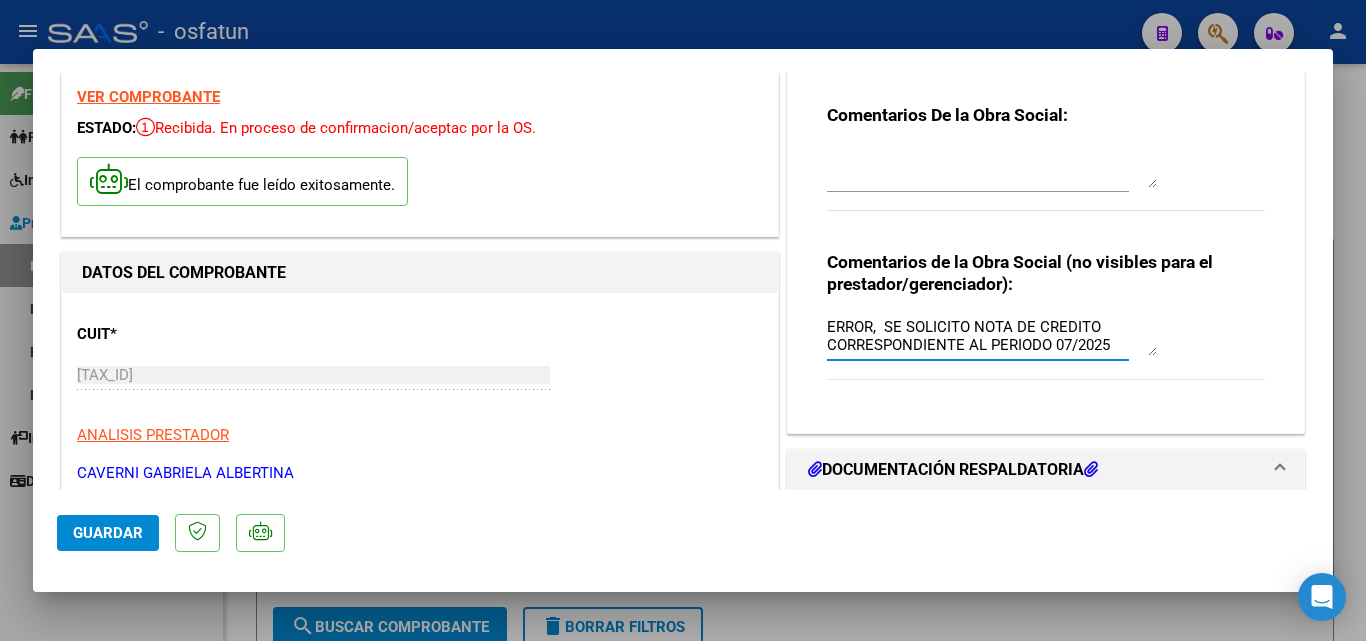 scroll, scrollTop: 300, scrollLeft: 0, axis: vertical 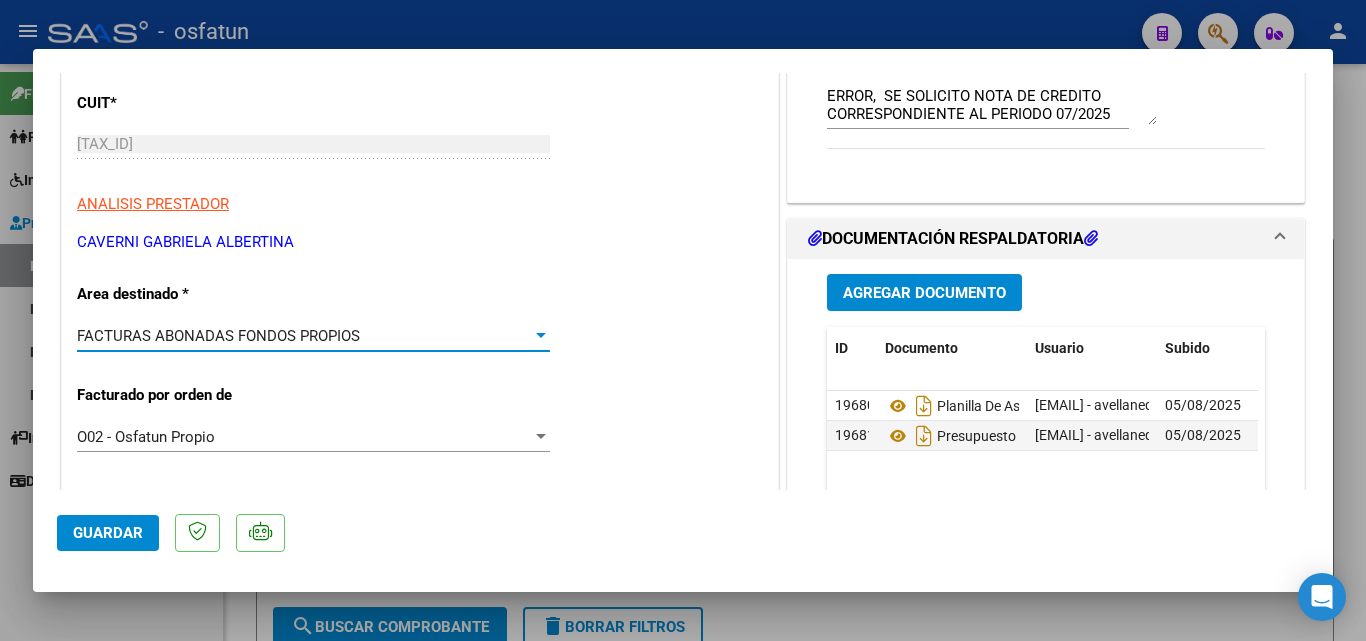 click on "FACTURAS ABONADAS FONDOS PROPIOS" at bounding box center [218, 336] 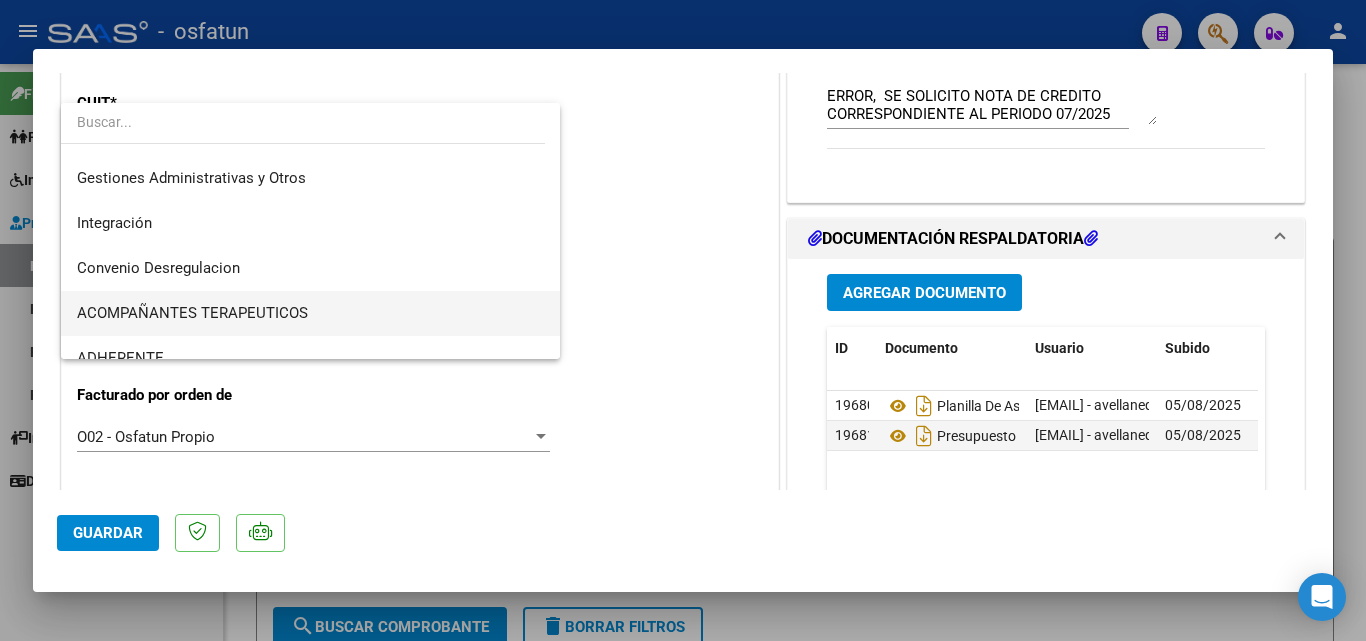 scroll, scrollTop: 0, scrollLeft: 0, axis: both 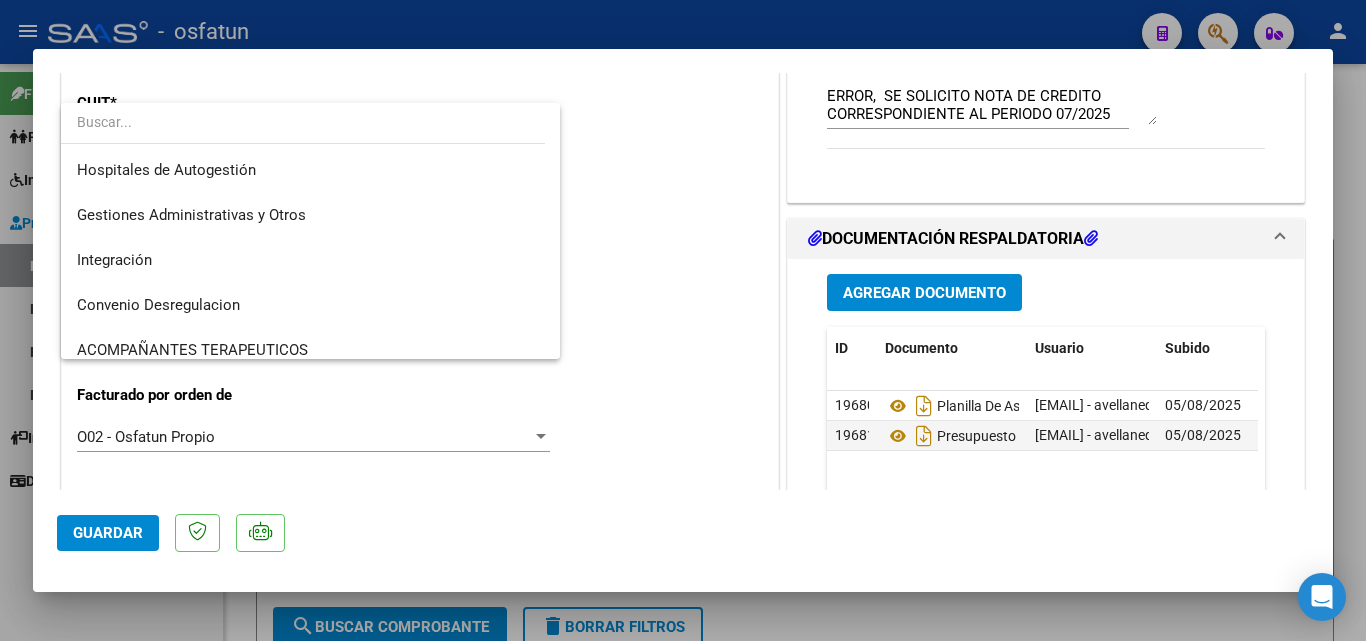 click at bounding box center (683, 320) 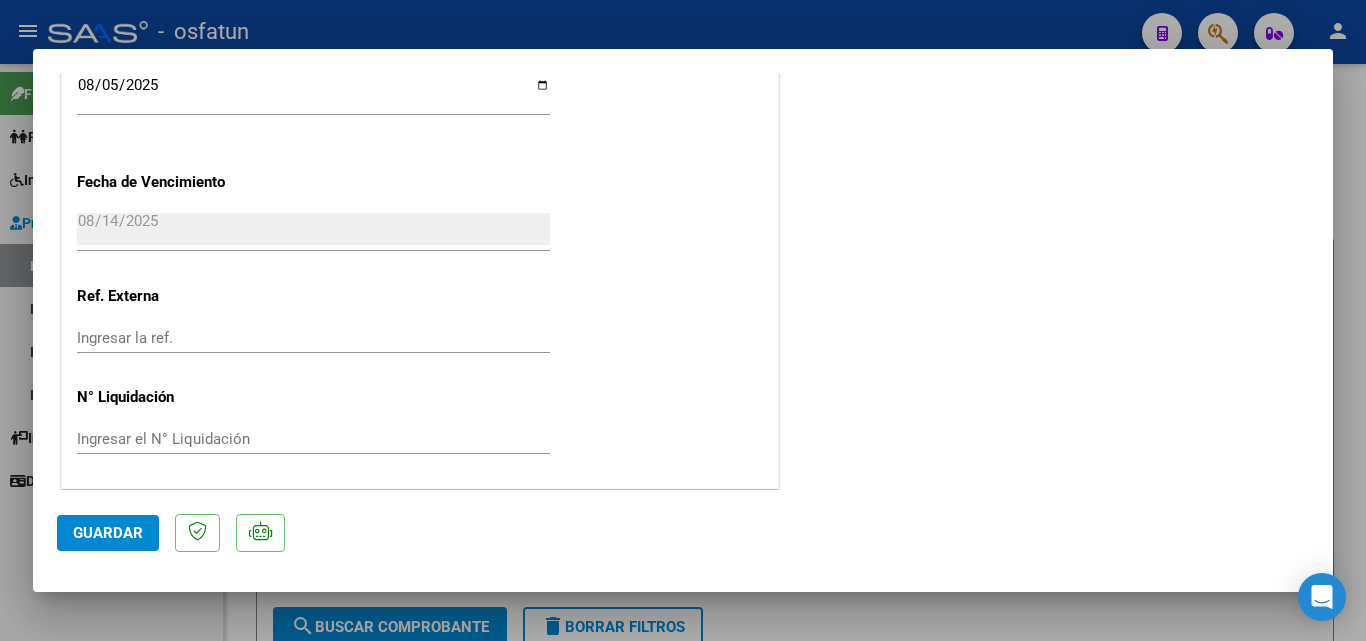 scroll, scrollTop: 1396, scrollLeft: 0, axis: vertical 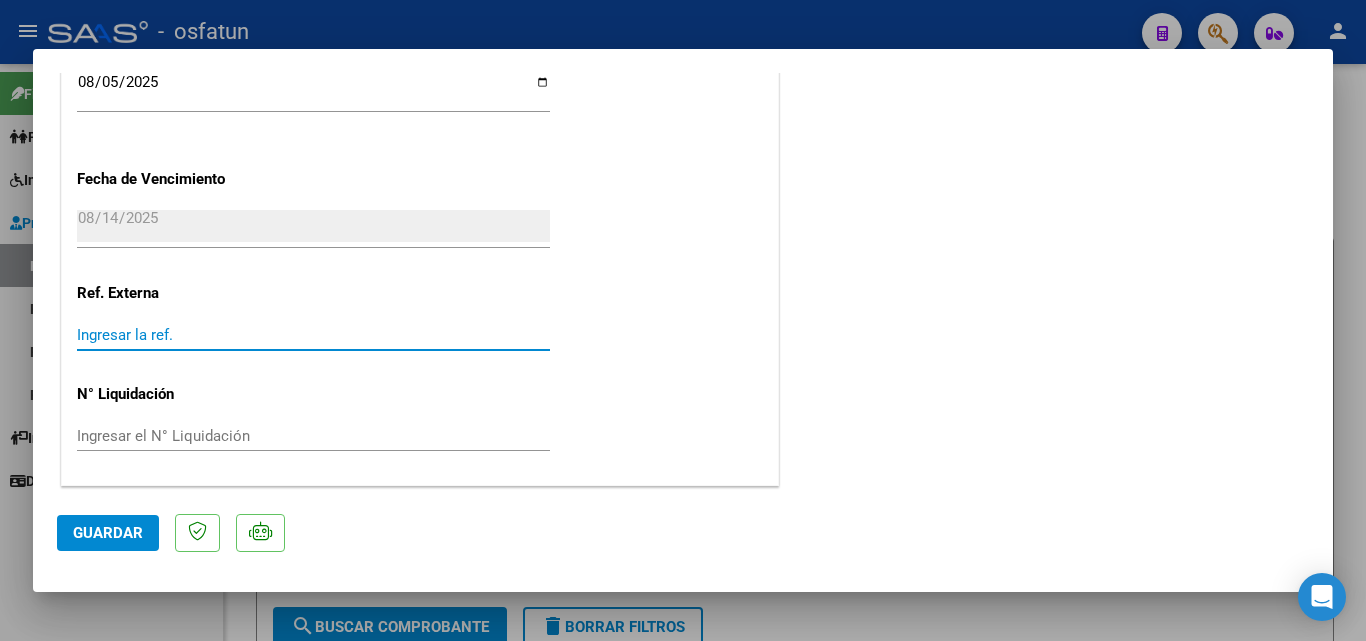 click on "Ingresar la ref." at bounding box center [313, 335] 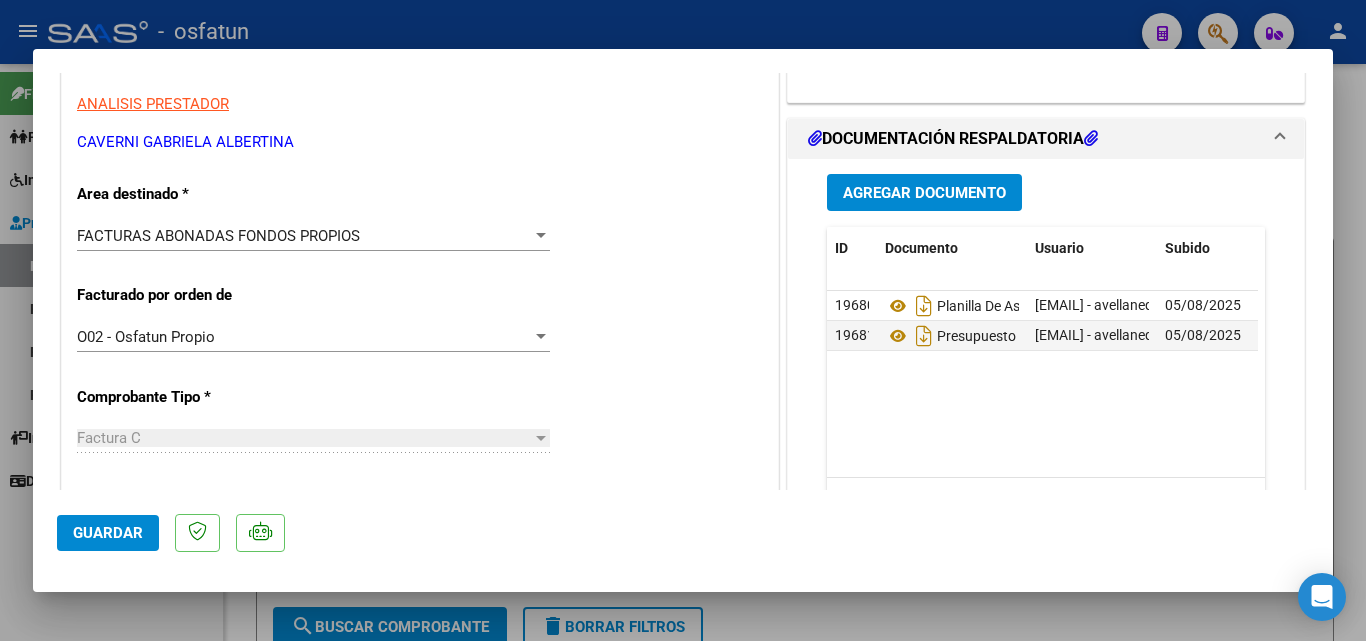scroll, scrollTop: 600, scrollLeft: 0, axis: vertical 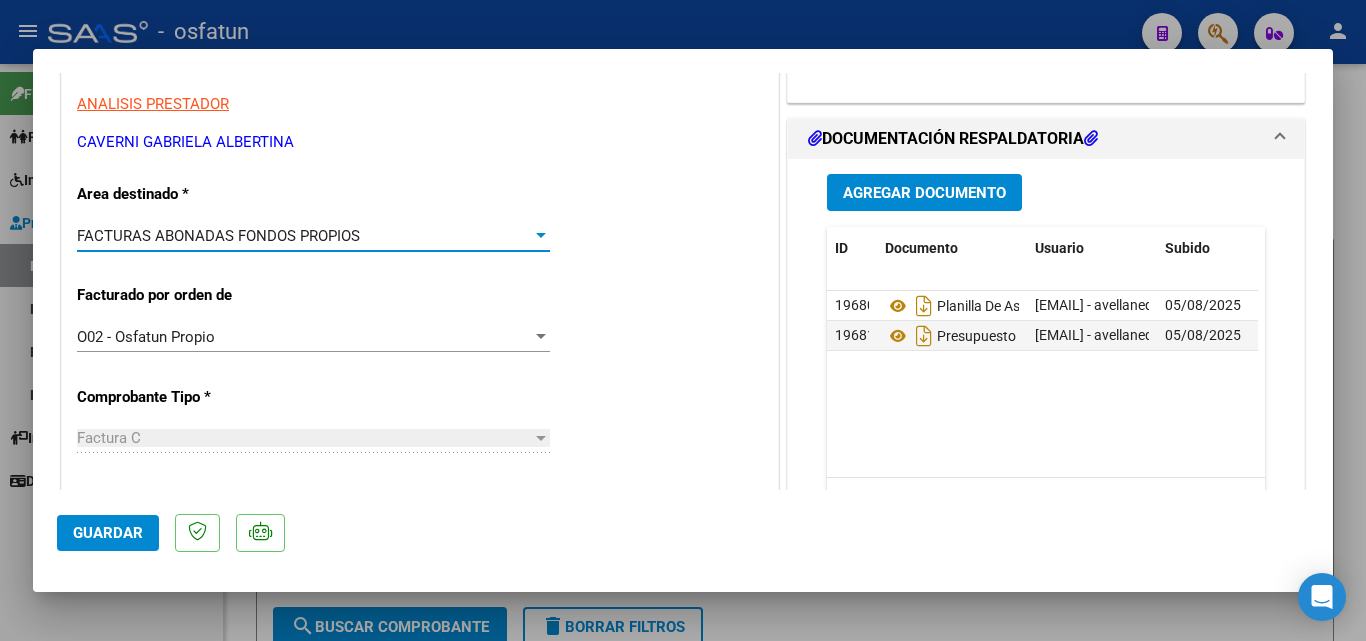 click on "FACTURAS ABONADAS FONDOS PROPIOS" at bounding box center [218, 236] 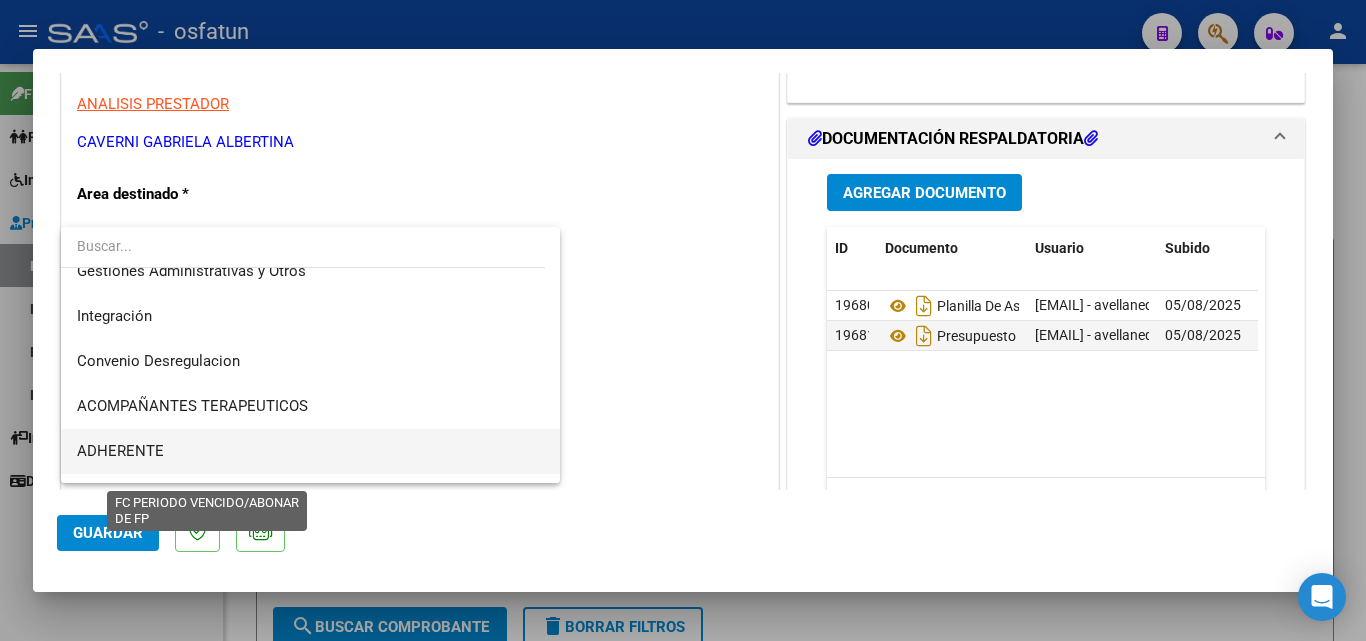 scroll, scrollTop: 100, scrollLeft: 0, axis: vertical 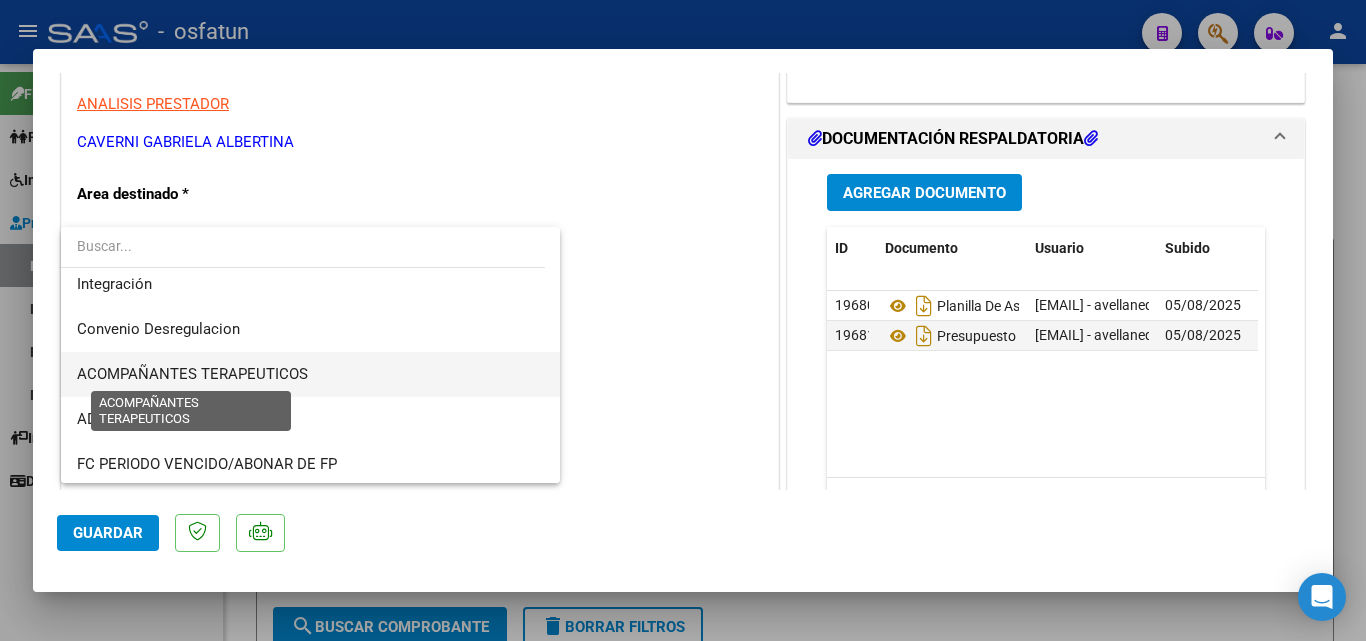 click on "ACOMPAÑANTES TERAPEUTICOS" at bounding box center [192, 374] 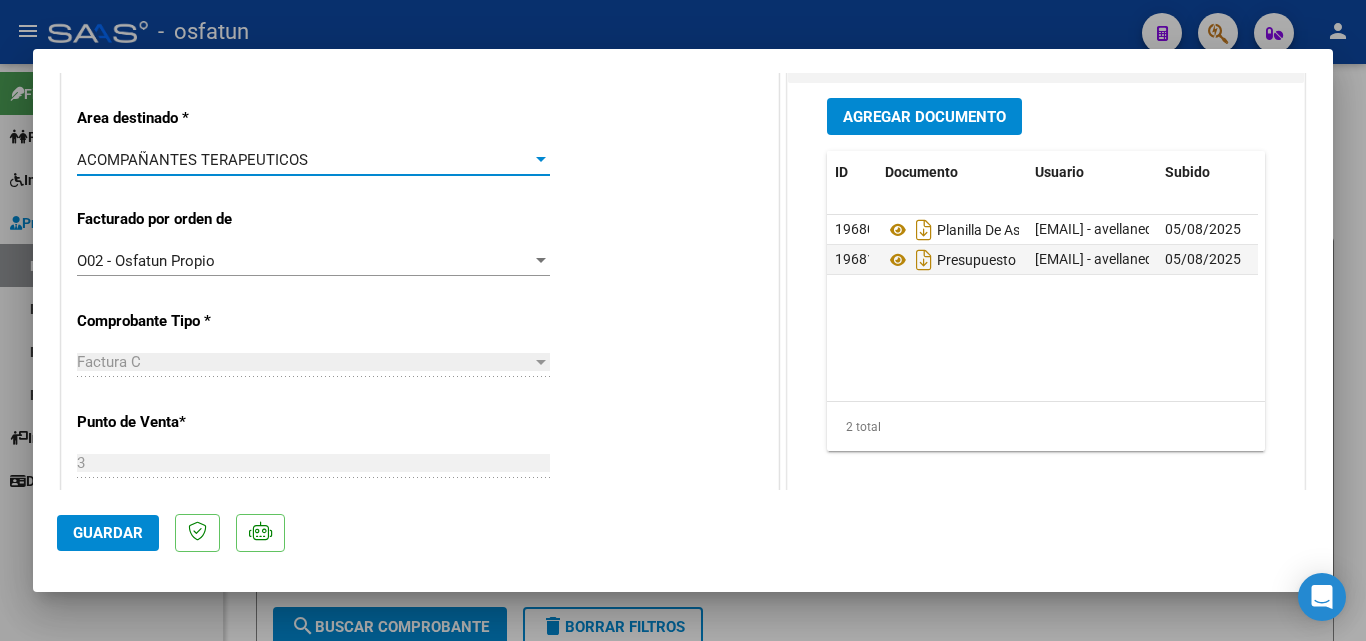 scroll, scrollTop: 600, scrollLeft: 0, axis: vertical 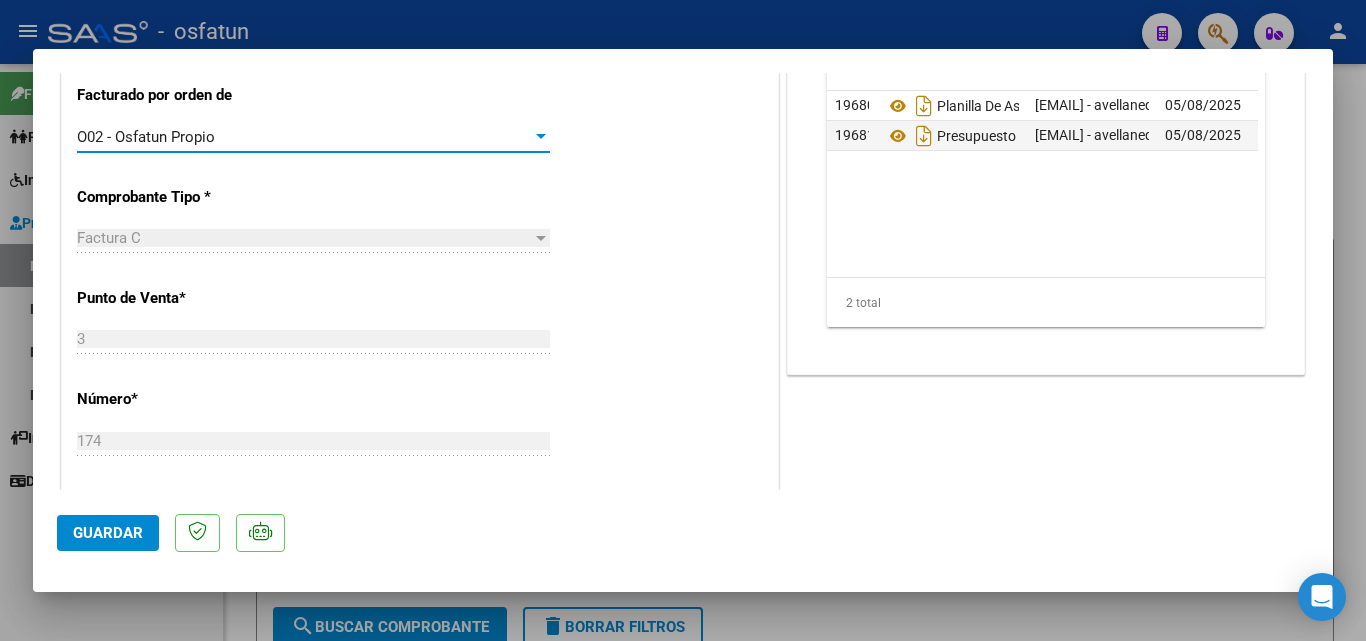 click on "O02 - Osfatun Propio" at bounding box center [304, 137] 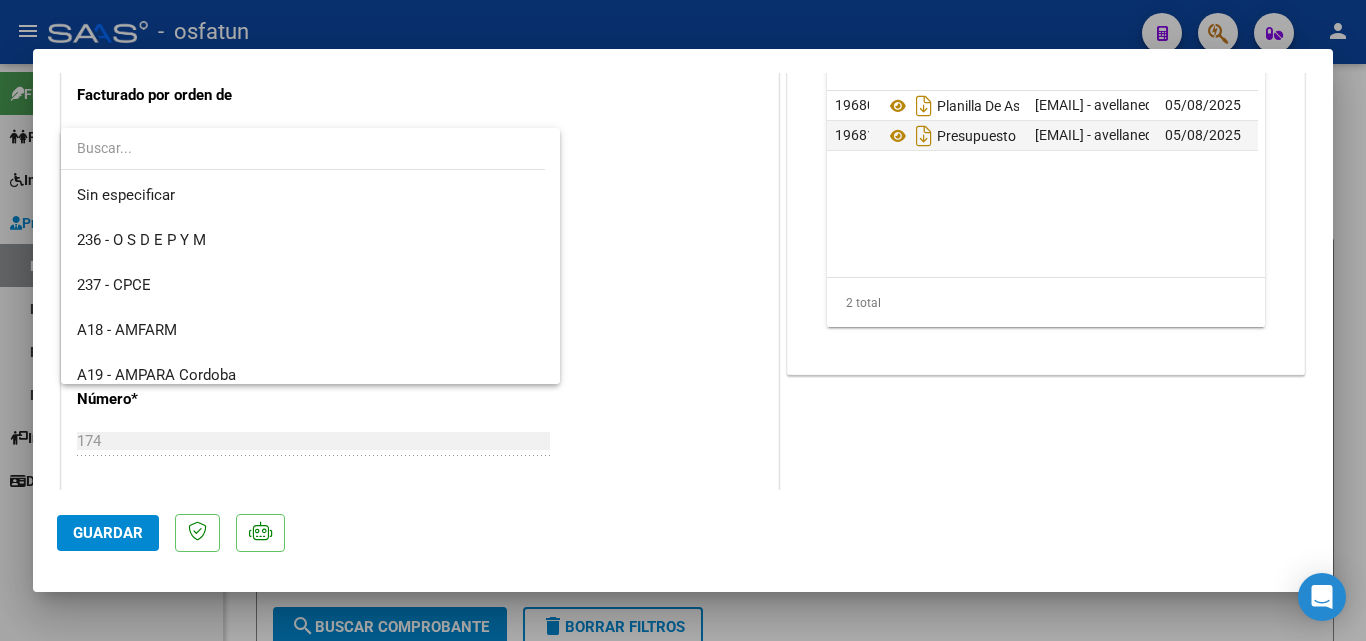 scroll, scrollTop: 1004, scrollLeft: 0, axis: vertical 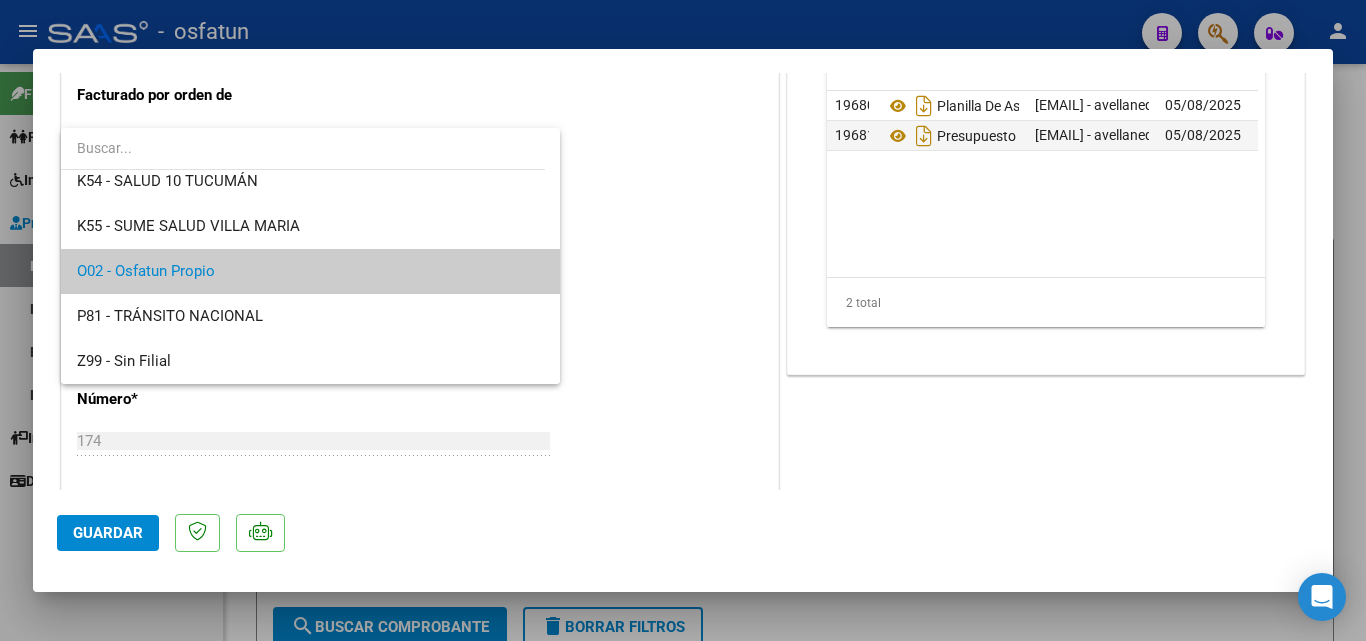 click at bounding box center (683, 320) 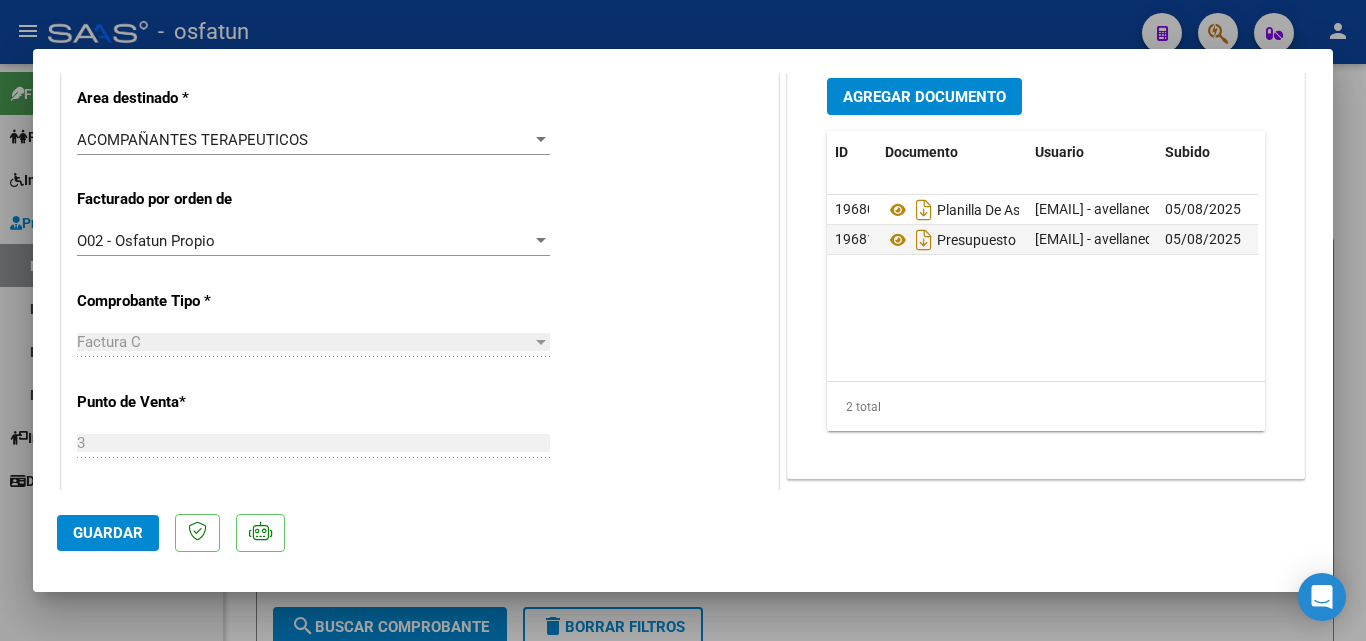 scroll, scrollTop: 296, scrollLeft: 0, axis: vertical 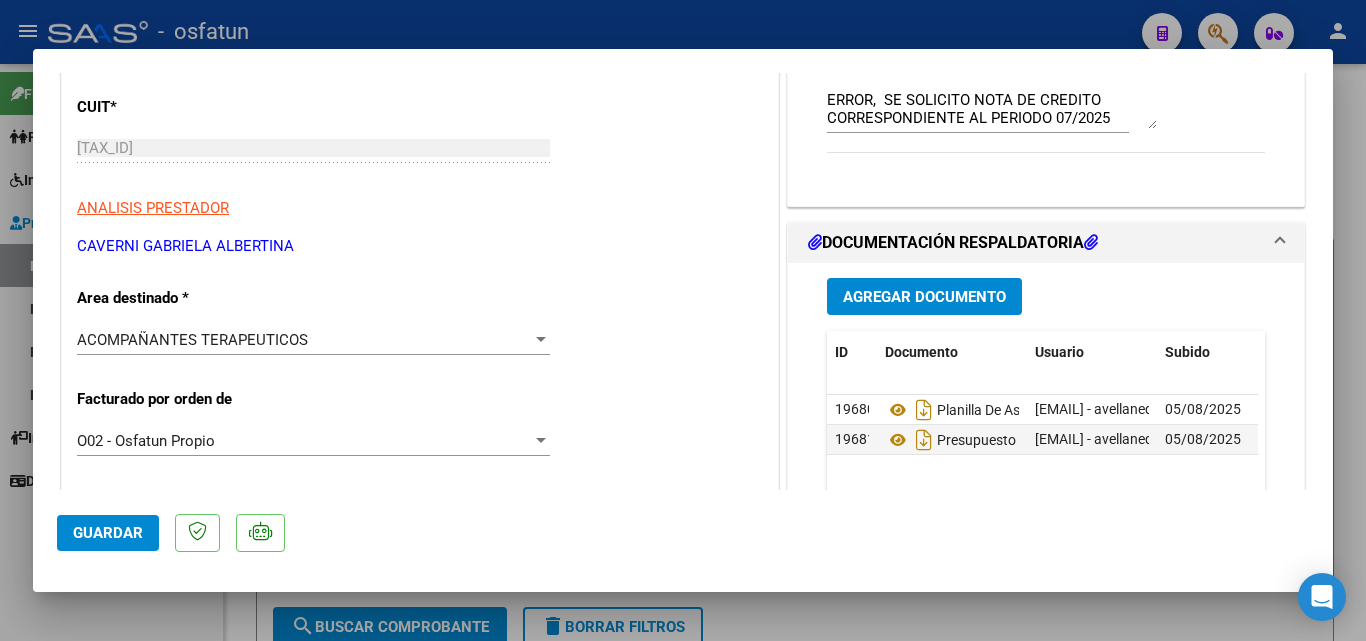 click at bounding box center [683, 320] 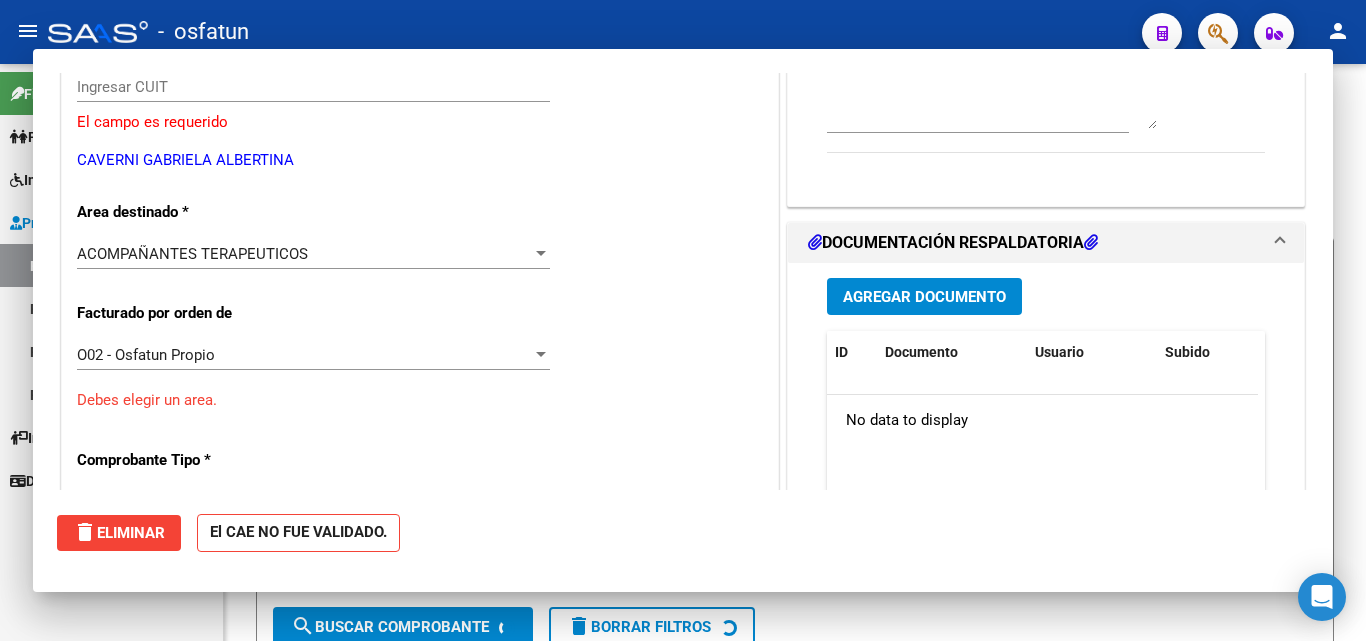 scroll, scrollTop: 0, scrollLeft: 0, axis: both 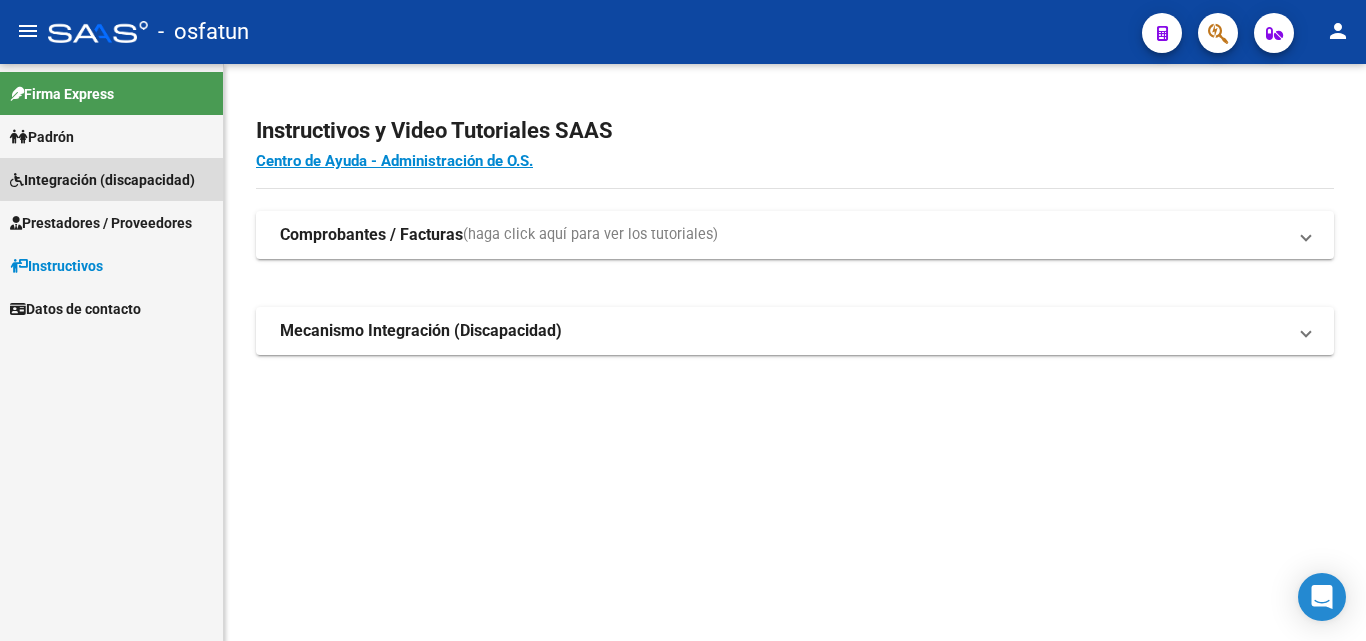 click on "Integración (discapacidad)" at bounding box center (102, 180) 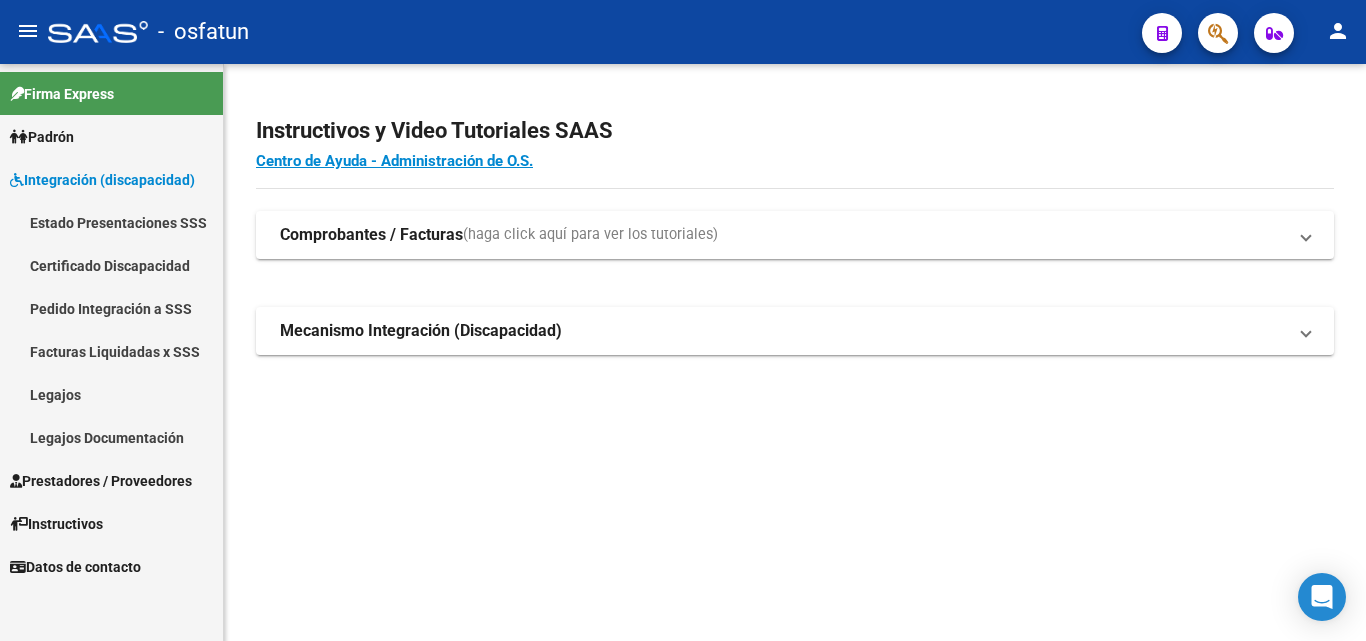 click on "Prestadores / Proveedores" at bounding box center (101, 481) 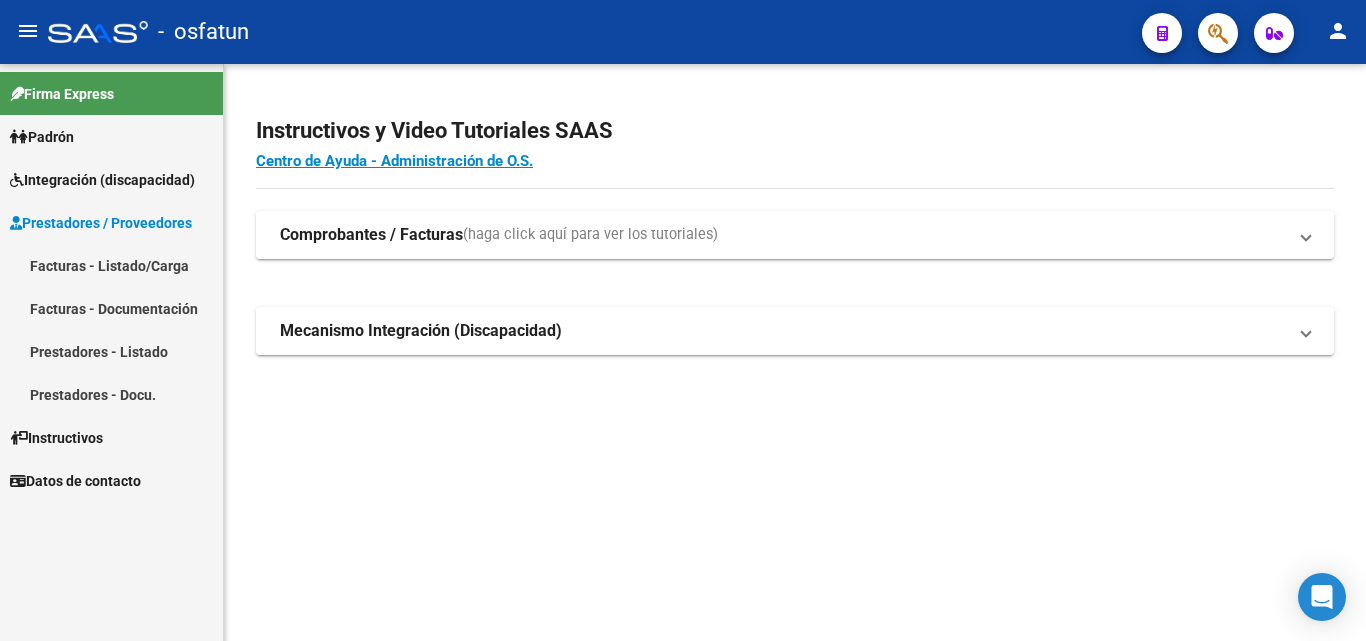 click on "Facturas - Listado/Carga" at bounding box center [111, 265] 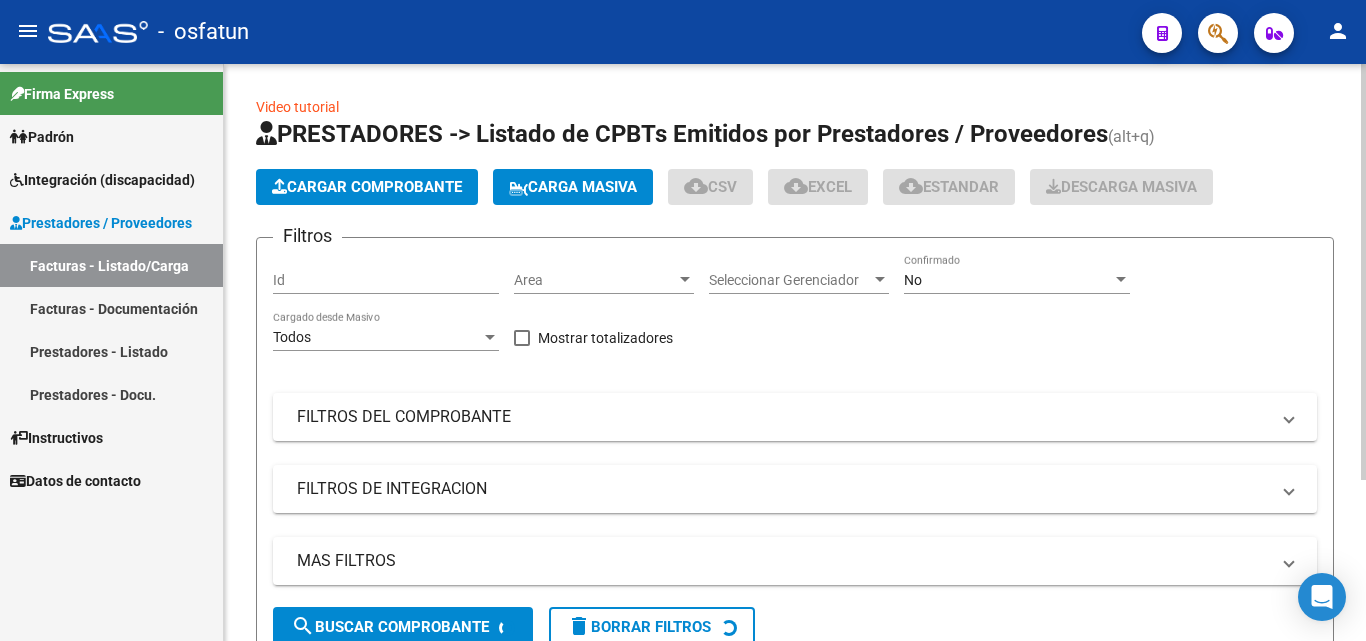 click on "Cargar Comprobante" 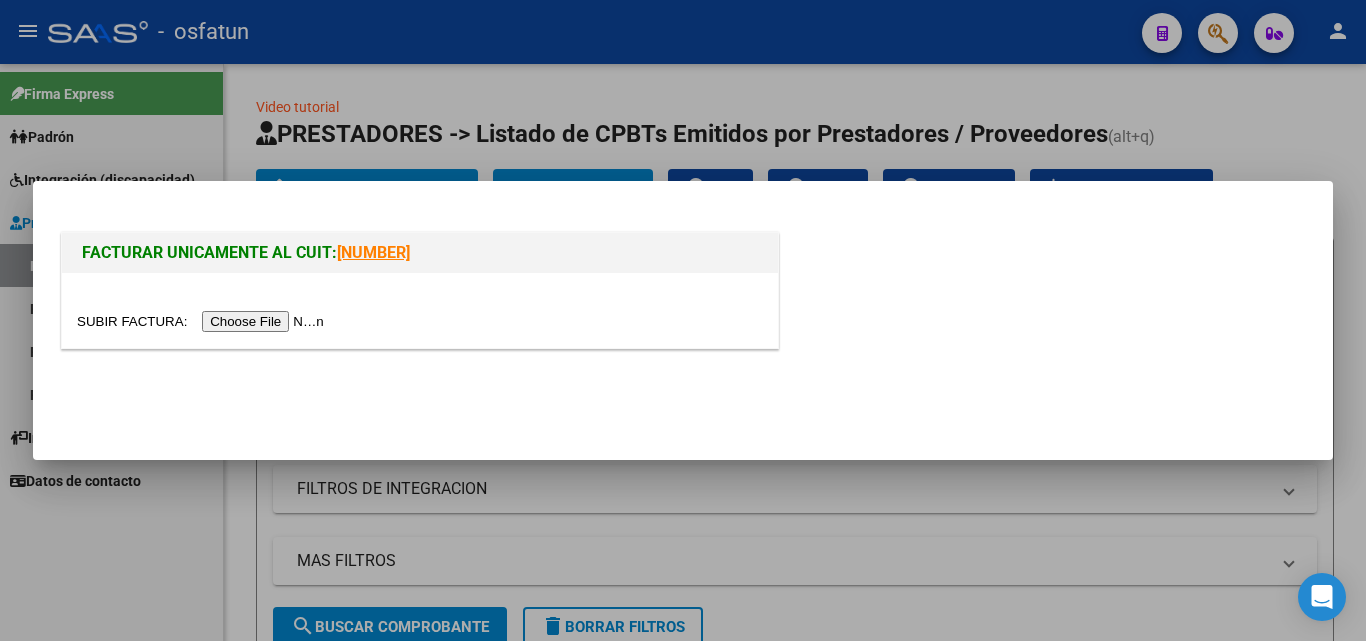 click at bounding box center (203, 321) 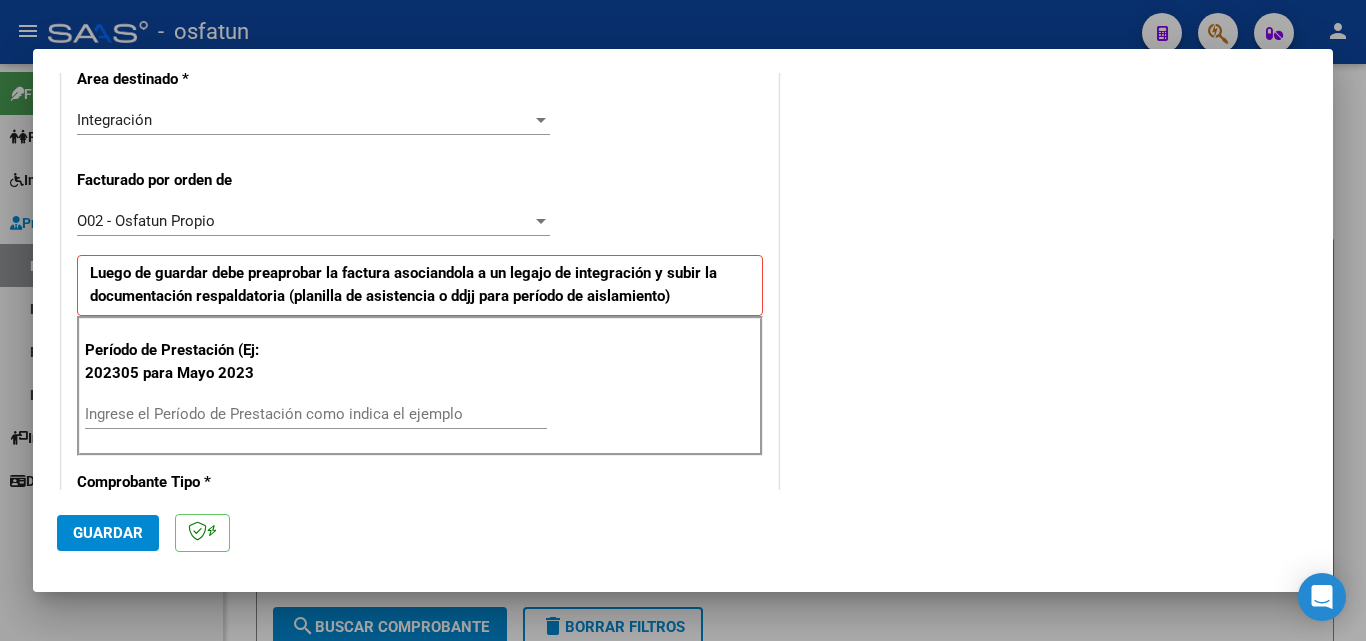scroll, scrollTop: 700, scrollLeft: 0, axis: vertical 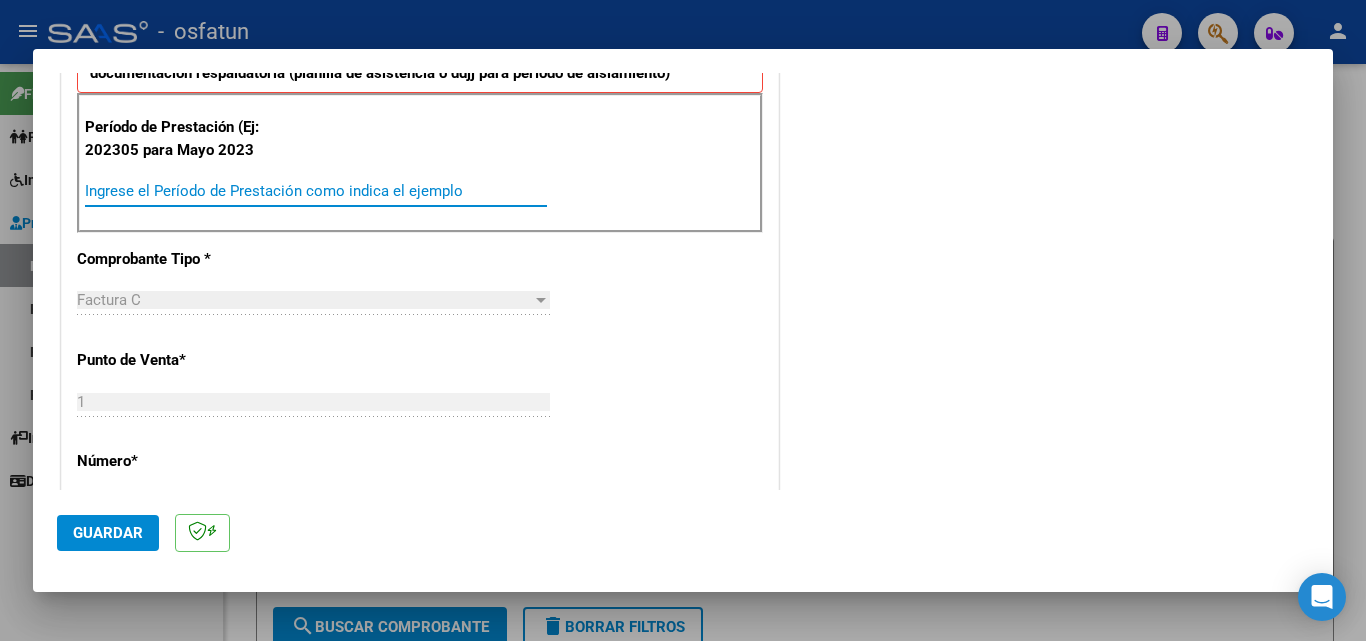 click on "Ingrese el Período de Prestación como indica el ejemplo" at bounding box center [316, 191] 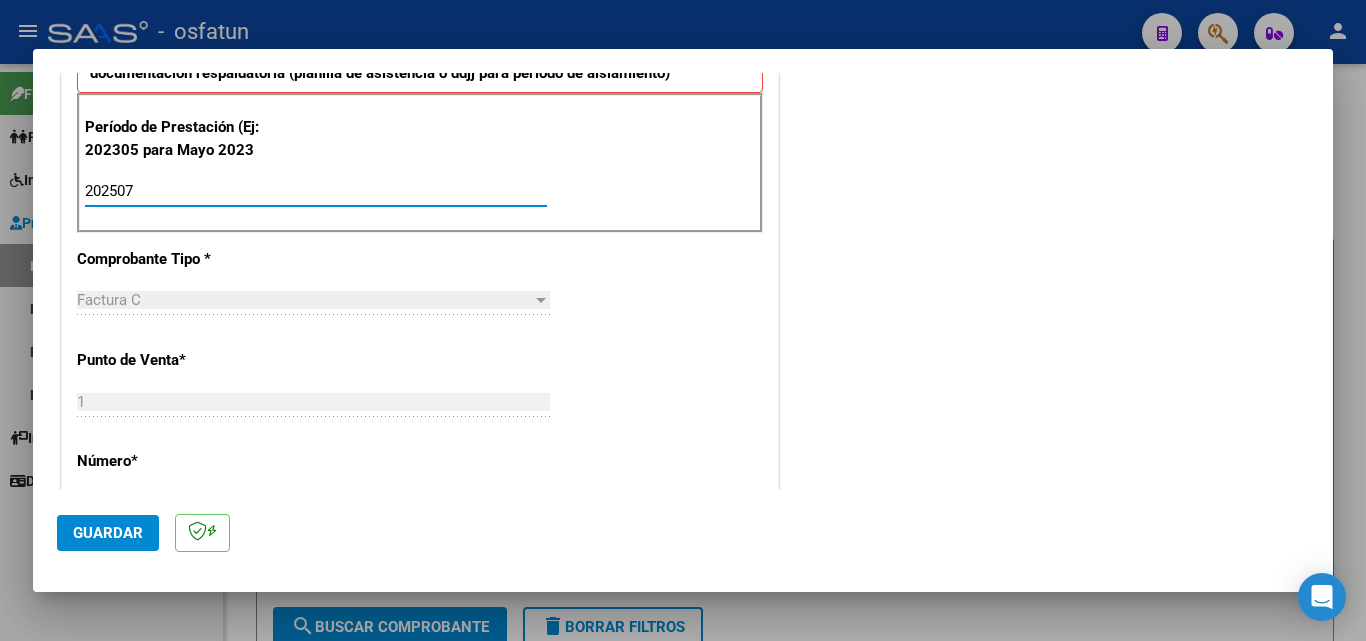 type on "202507" 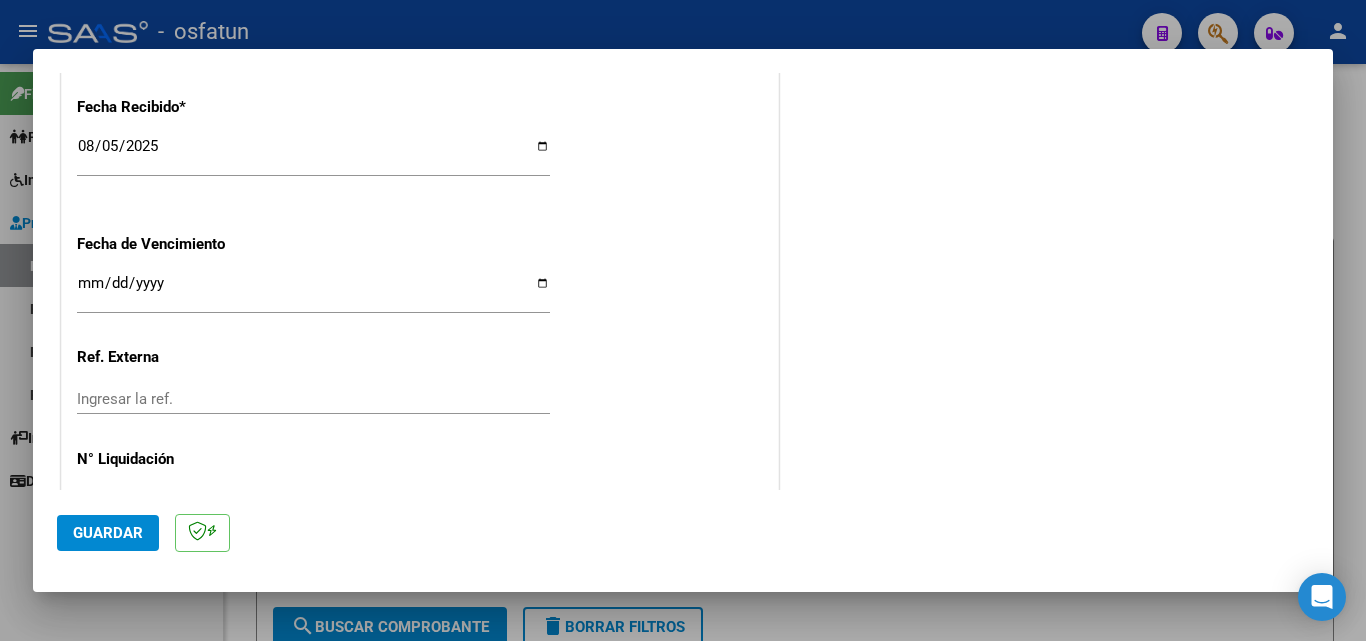 scroll, scrollTop: 1500, scrollLeft: 0, axis: vertical 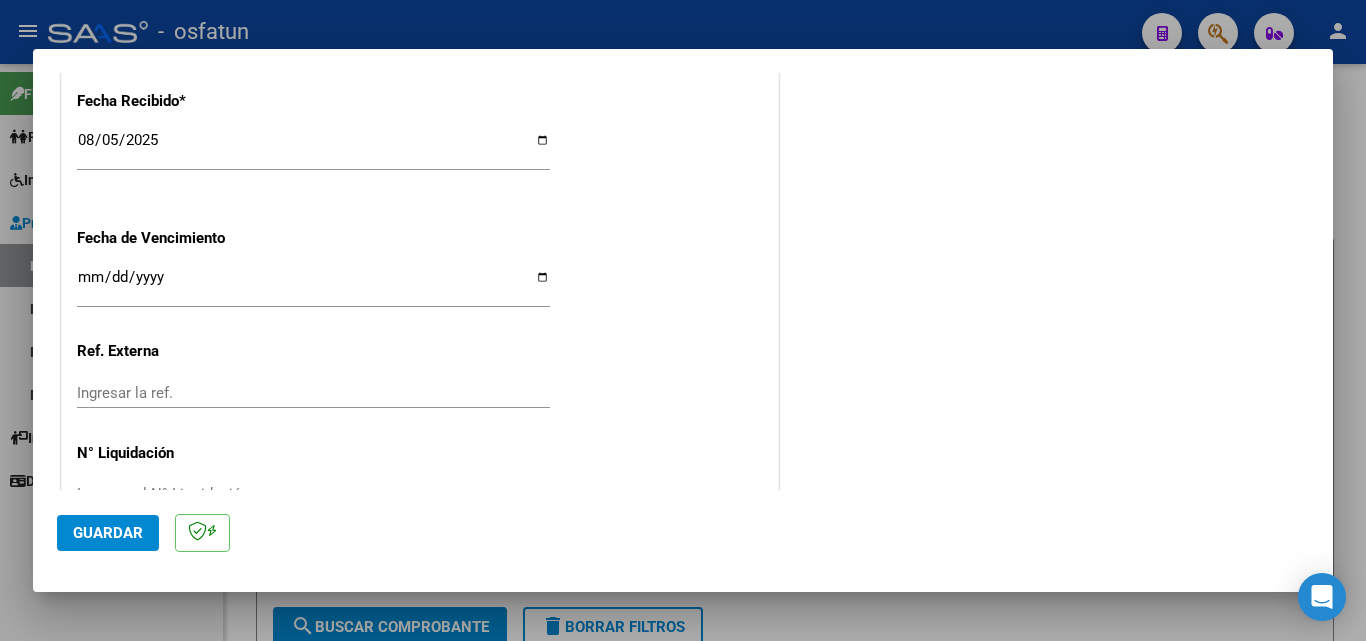 click on "Ingresar la fecha" at bounding box center [313, 285] 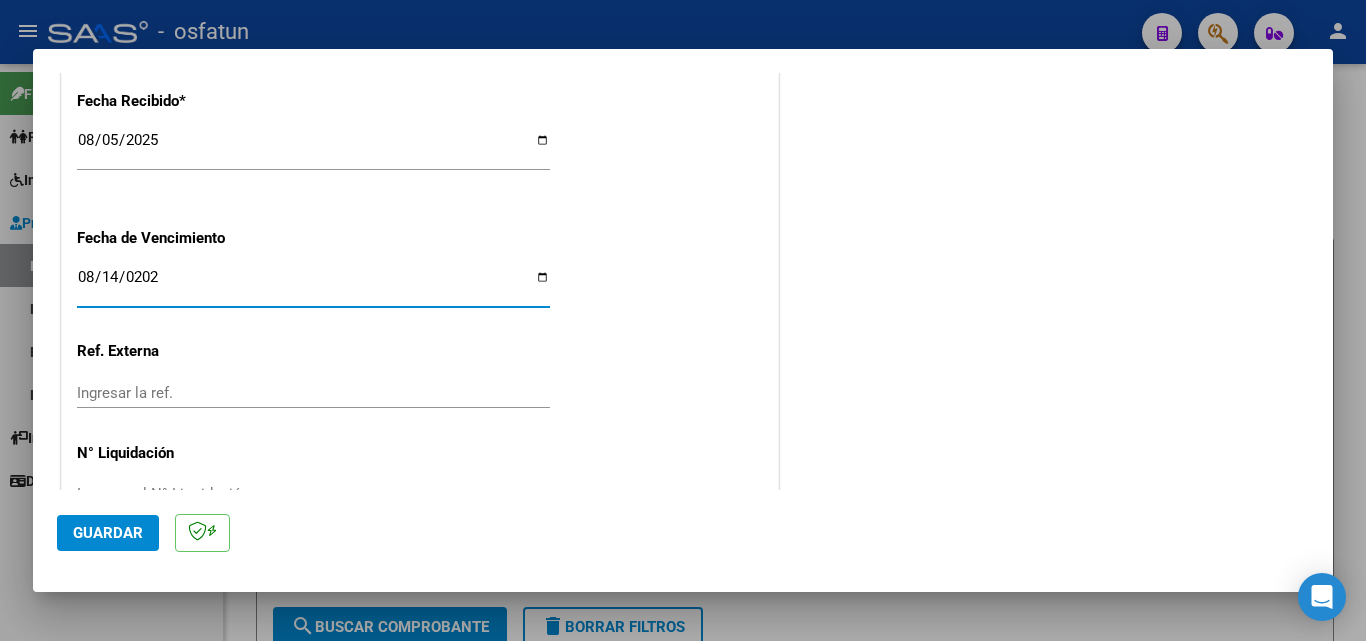 type on "2025-08-14" 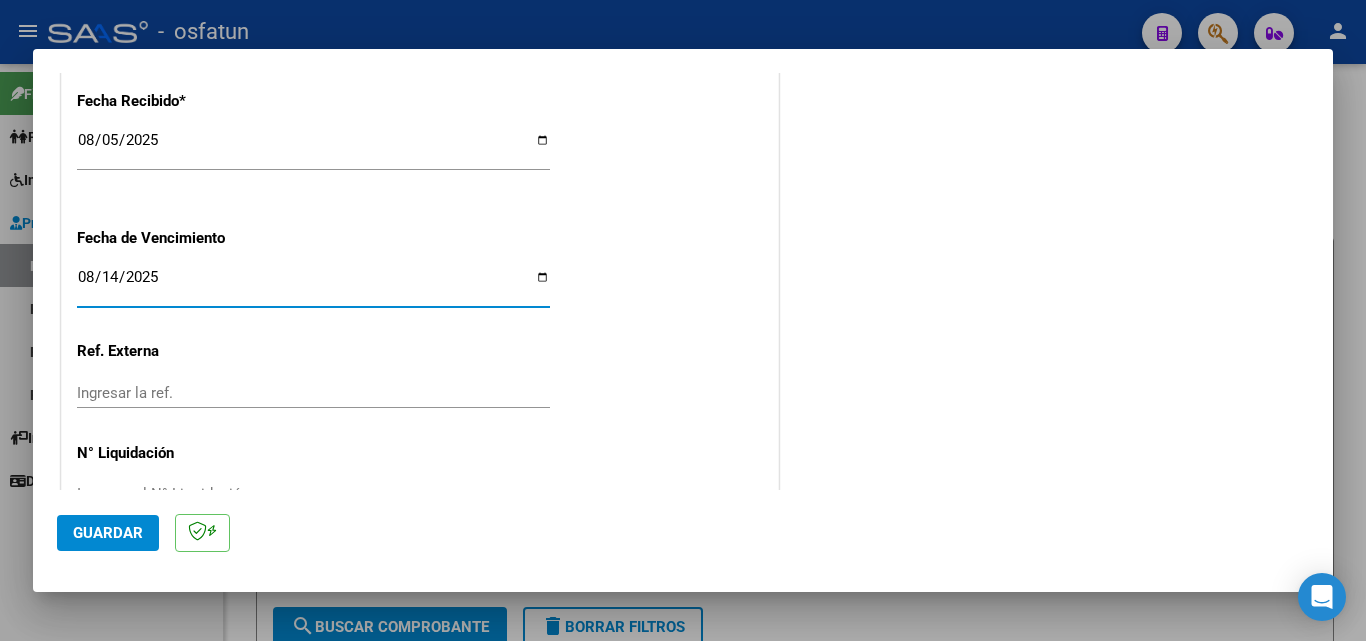 click on "CUIT  *   27-18004800-1 Ingresar CUIT  ANALISIS PRESTADOR  CALCERANO MARTA LAURA  ARCA Padrón  Area destinado * Integración Seleccionar Area  Facturado por orden de  O02 - Osfatun Propio Seleccionar Gerenciador Luego de guardar debe preaprobar la factura asociandola a un legajo de integración y subir la documentación respaldatoria (planilla de asistencia o ddjj para período de aislamiento)  Período de Prestación (Ej: 202305 para Mayo 2023    202507 Ingrese el Período de Prestación como indica el ejemplo   Comprobante Tipo * Factura C Seleccionar Tipo Punto de Venta  *   1 Ingresar el Nro.  Número  *   304 Ingresar el Nro.  Monto  *   $ 123.706,10 Ingresar el monto  Fecha del Cpbt.  *   2025-08-04 Ingresar la fecha  CAE / CAEA (no ingrese CAI)    75311922322517 Ingresar el CAE o CAEA (no ingrese CAI)  Fecha Recibido  *   2025-08-05 Ingresar la fecha  Fecha de Vencimiento    2025-08-14 Ingresar la fecha  Ref. Externa    Ingresar la ref.  N° Liquidación    Ingresar el N° Liquidación" at bounding box center [420, -317] 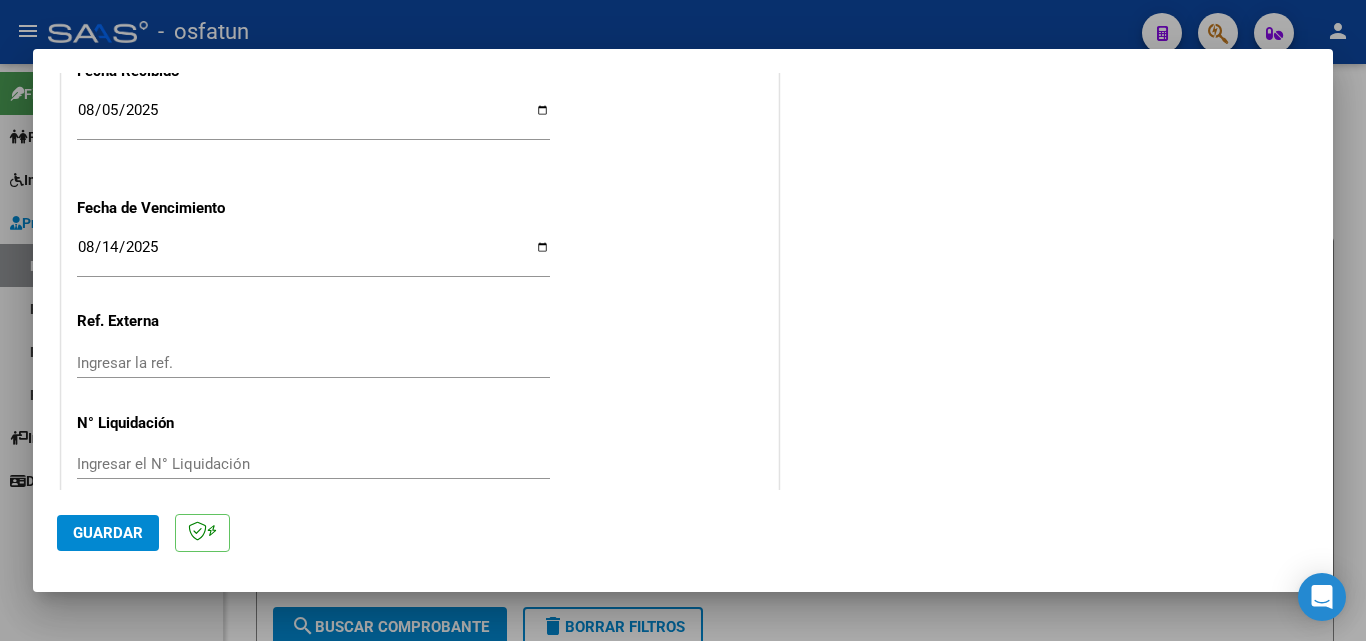 scroll, scrollTop: 1558, scrollLeft: 0, axis: vertical 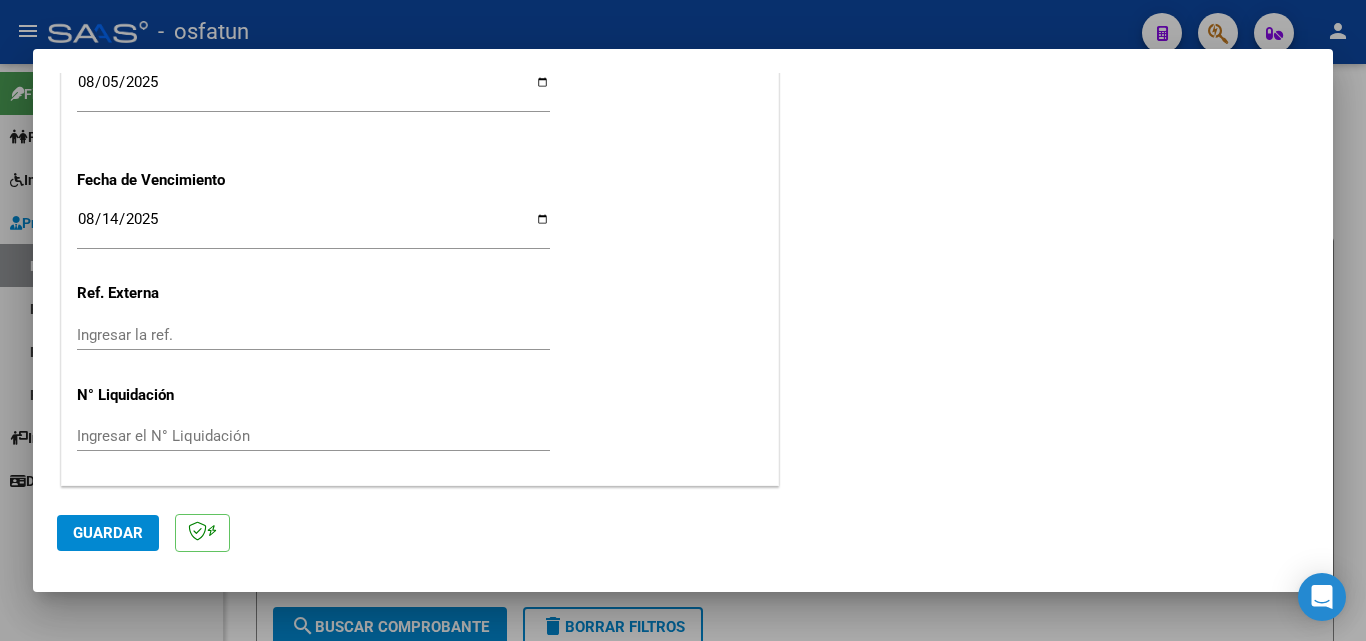 click on "Guardar" 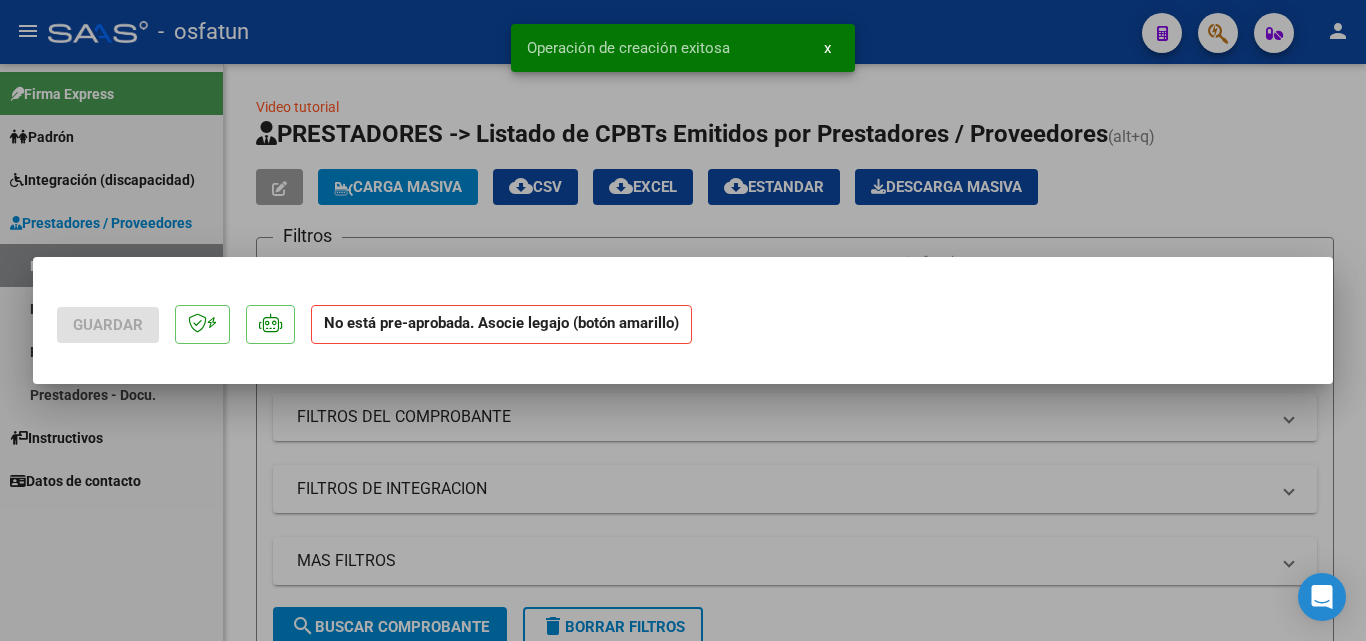 scroll, scrollTop: 0, scrollLeft: 0, axis: both 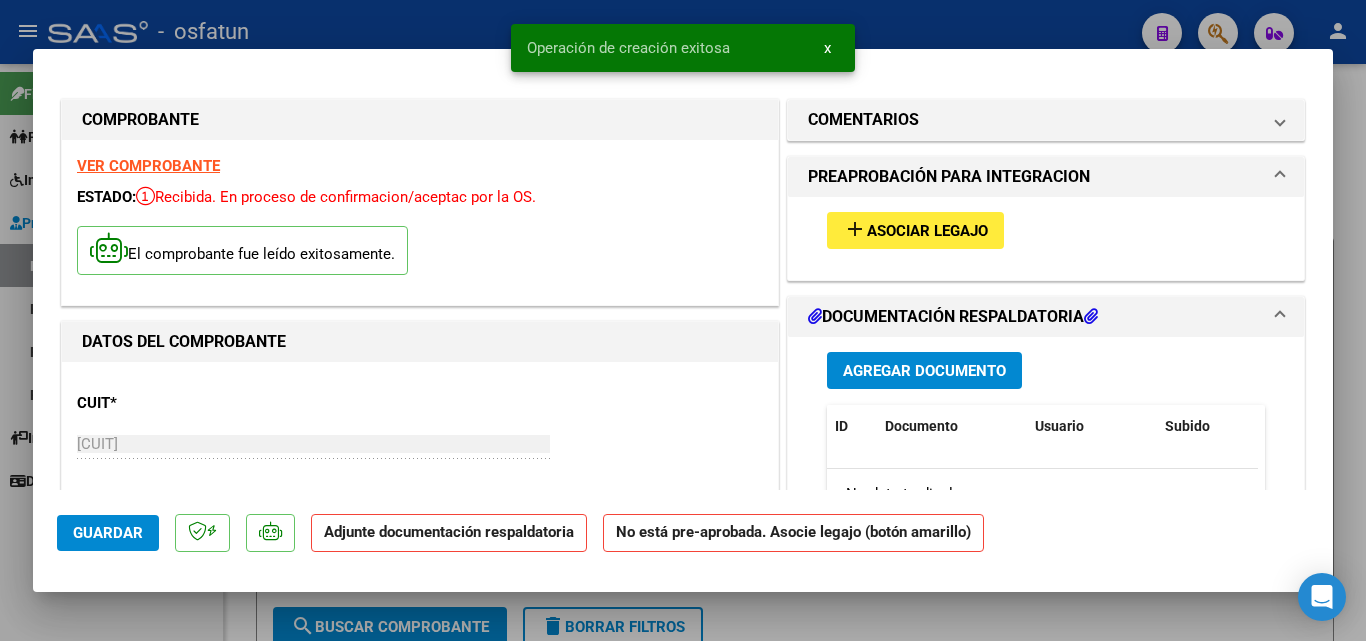 click on "Agregar Documento" at bounding box center (924, 371) 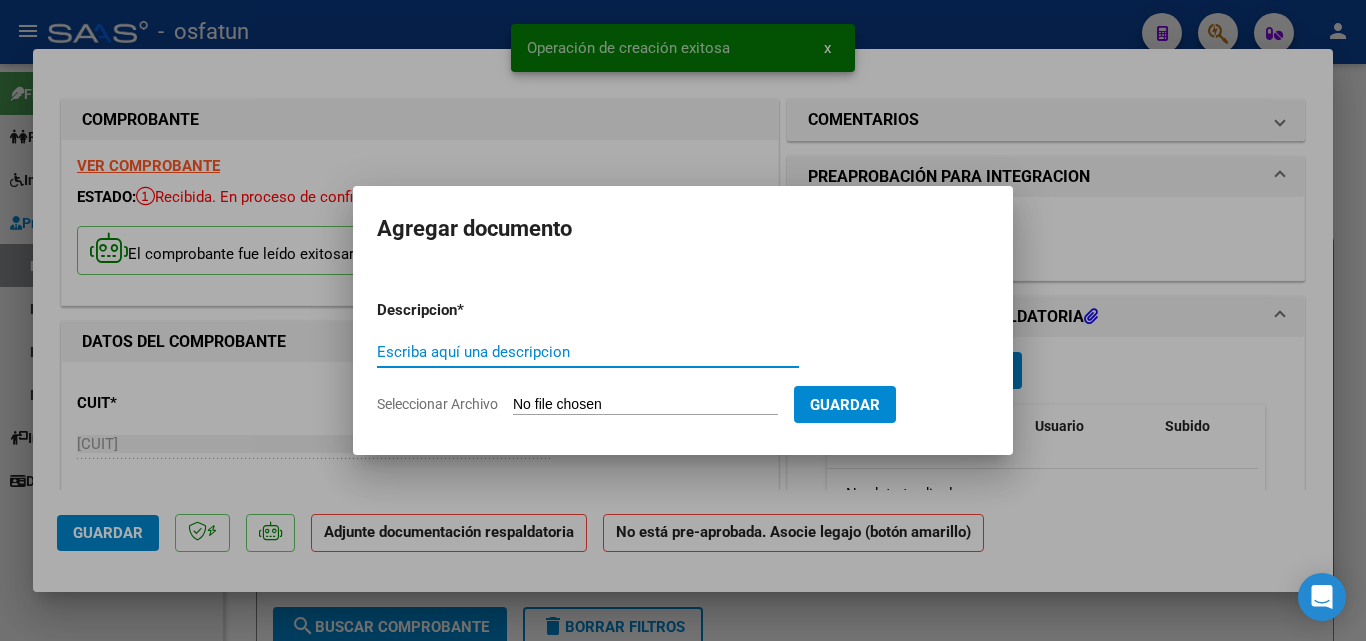 click on "Seleccionar Archivo" 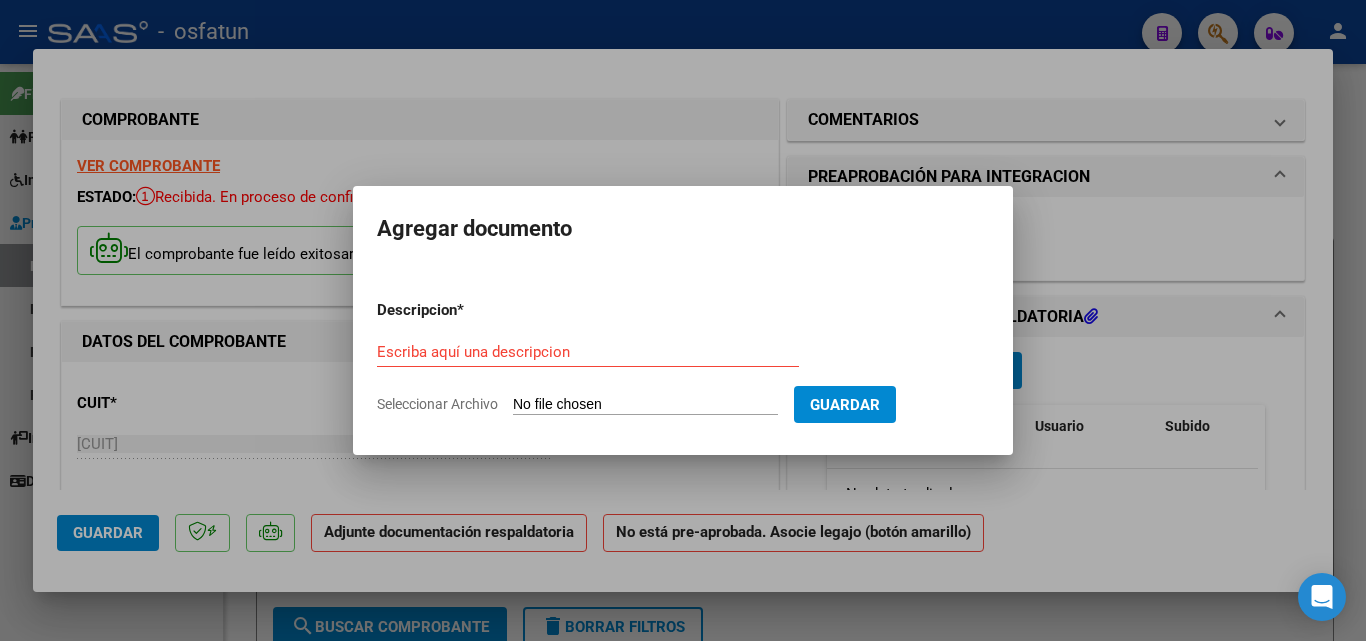 type on "C:\fakepath\Asistencias Julio 2025 Díaz Liam .pdf" 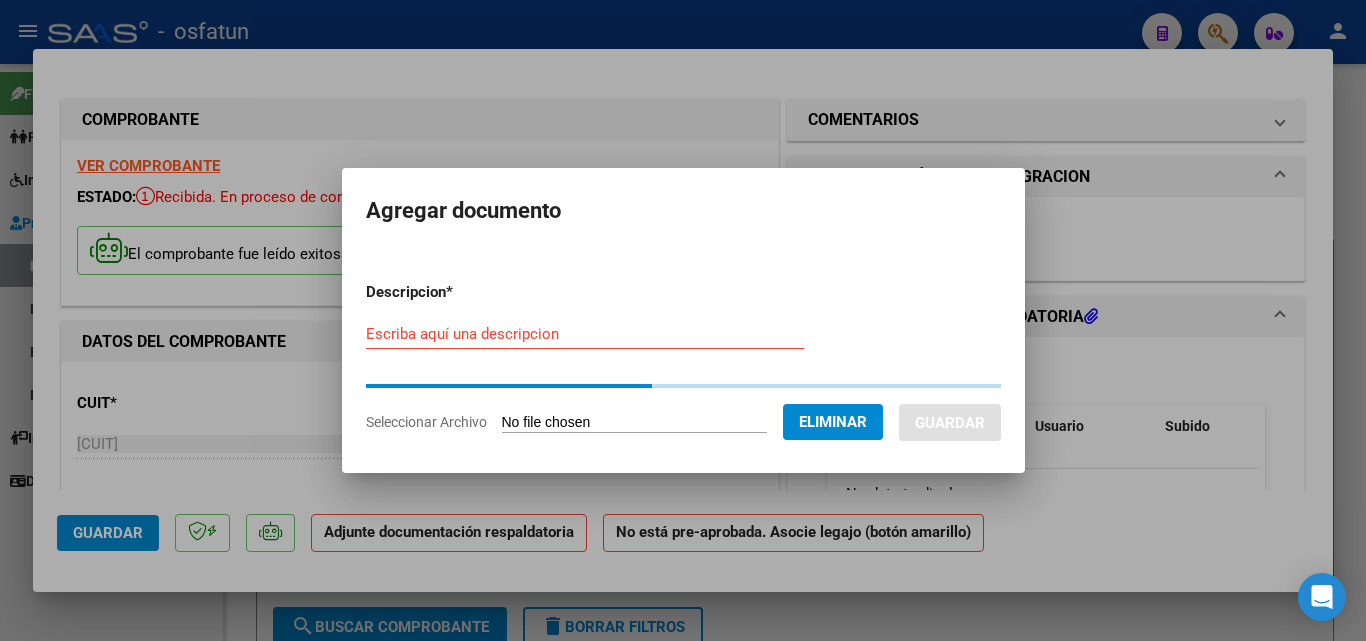 click on "Escriba aquí una descripcion" at bounding box center (585, 334) 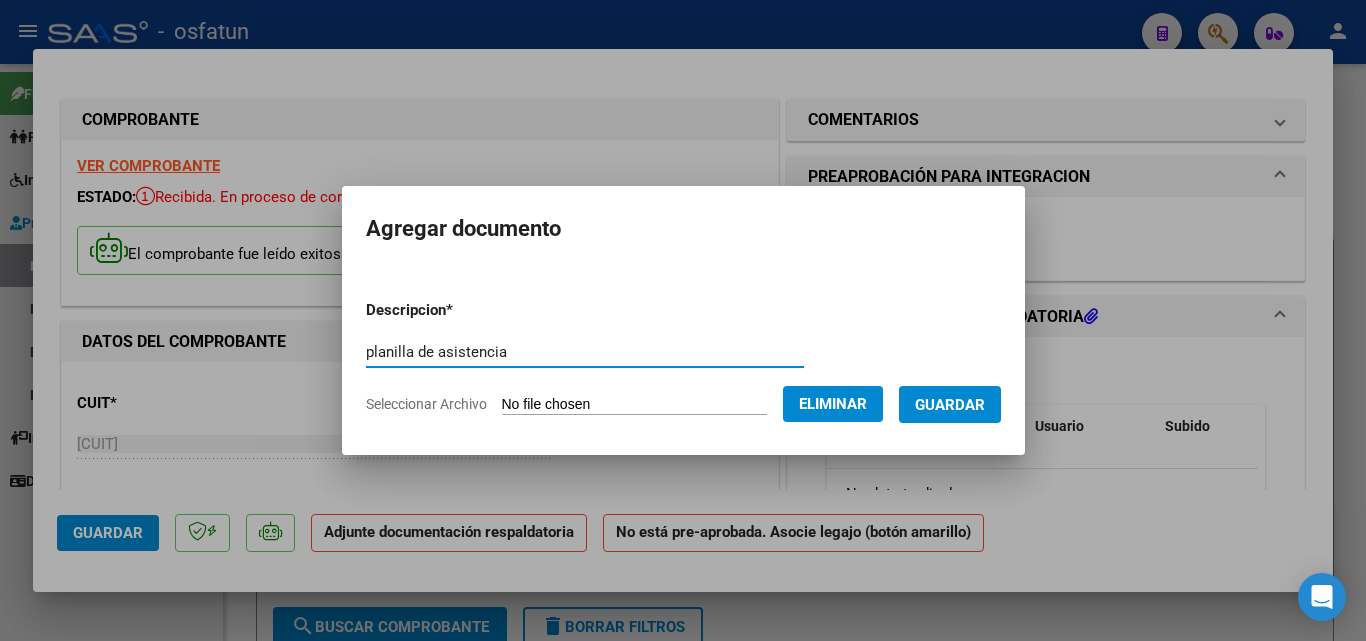 type on "planilla de asistencia" 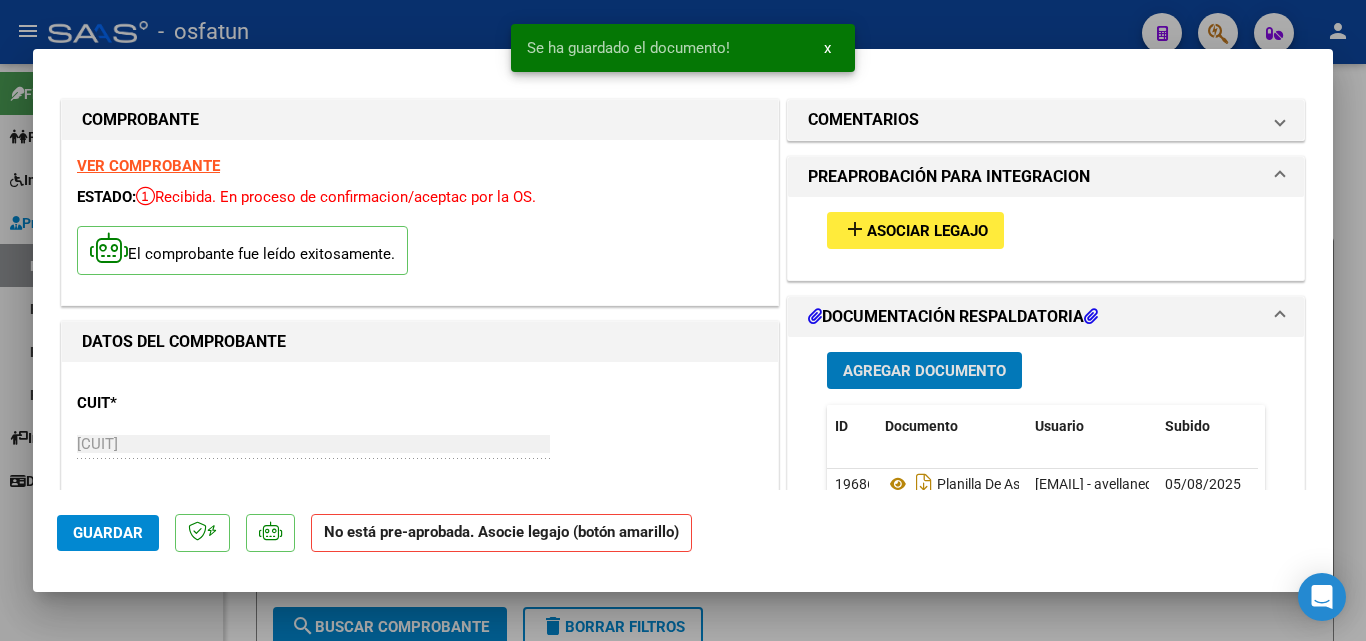 click on "Agregar Documento" at bounding box center (924, 371) 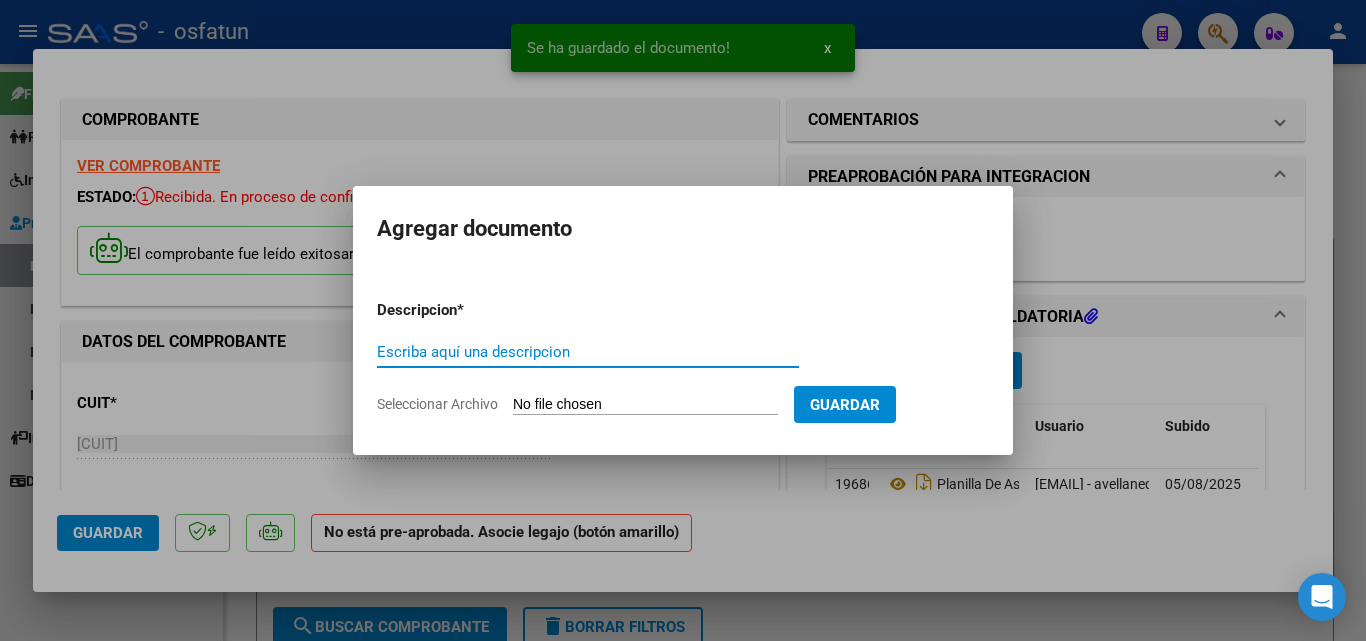 click on "Seleccionar Archivo" 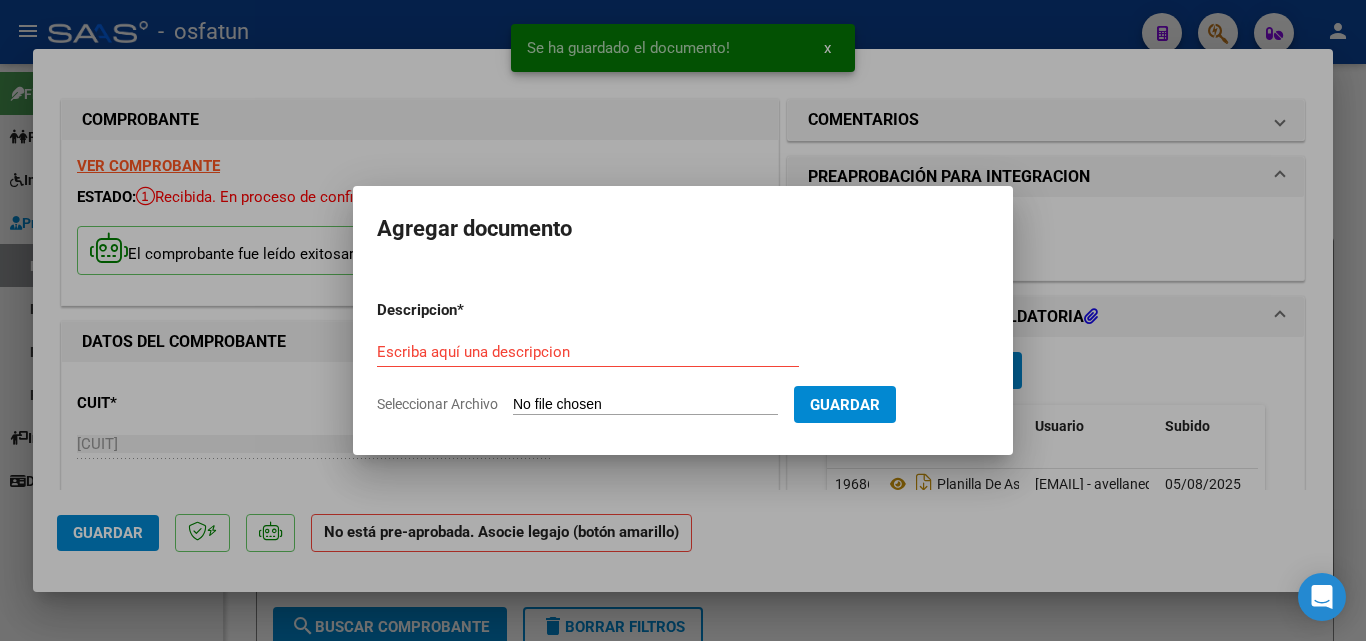 type on "C:\fakepath\PRESUPUESTO AUTORIZADO DIAZ- PSICOLOGIA (4).pdf" 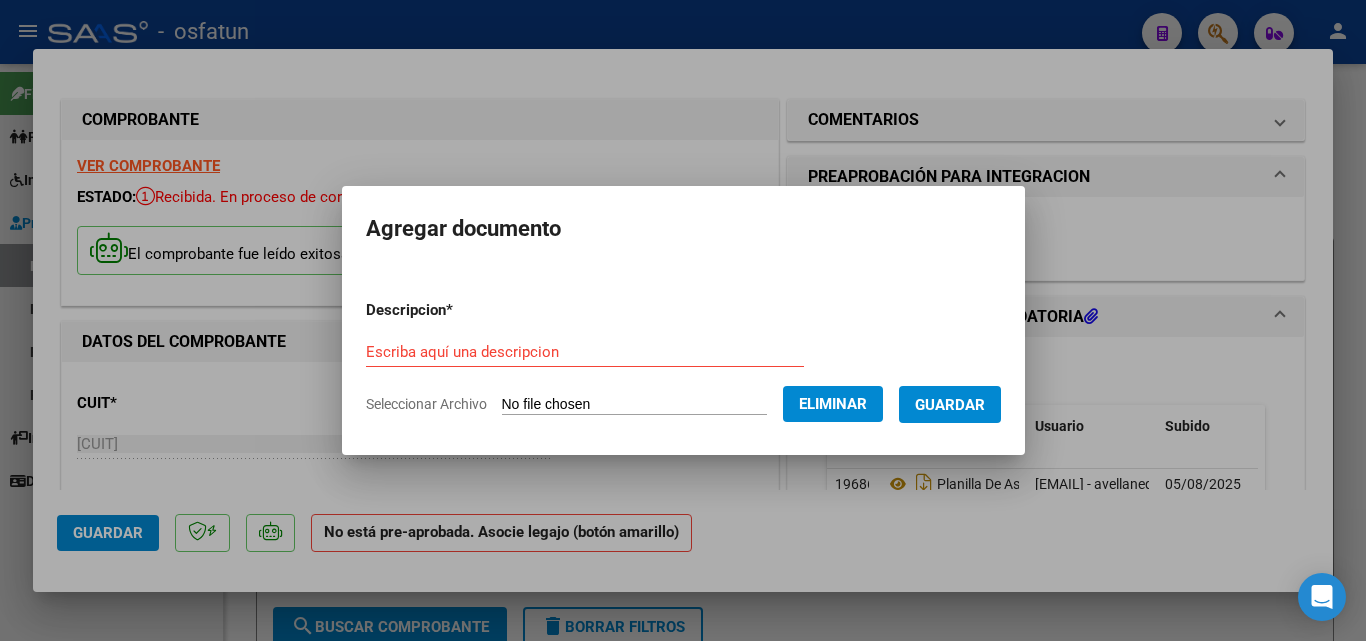 click on "Descripcion  *   Escriba aquí una descripcion  Seleccionar Archivo Eliminar Guardar" at bounding box center (683, 357) 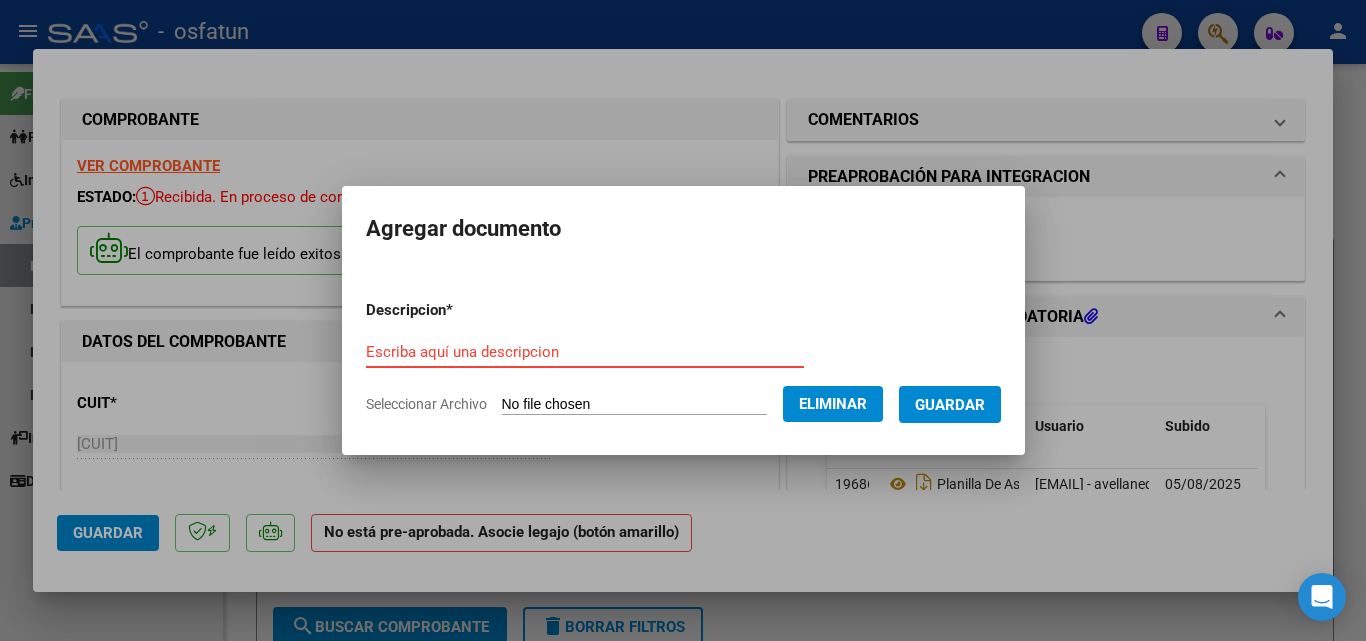 click on "Escriba aquí una descripcion" at bounding box center [585, 352] 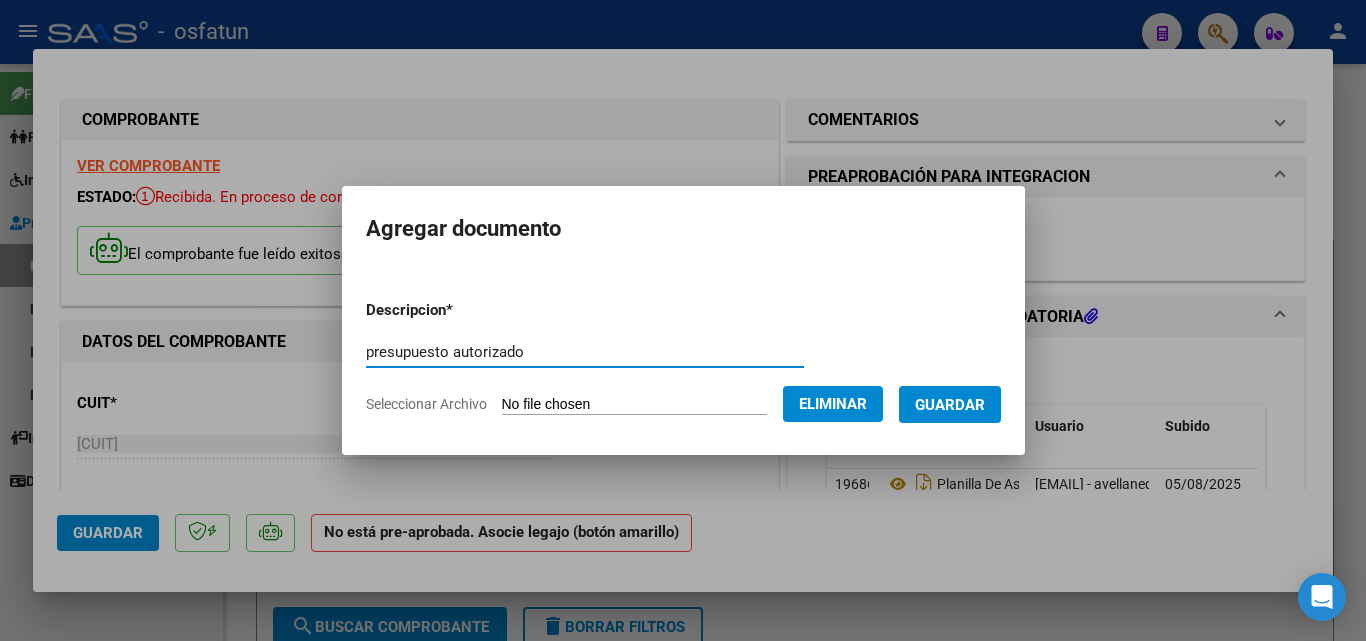 type on "presupuesto autorizado" 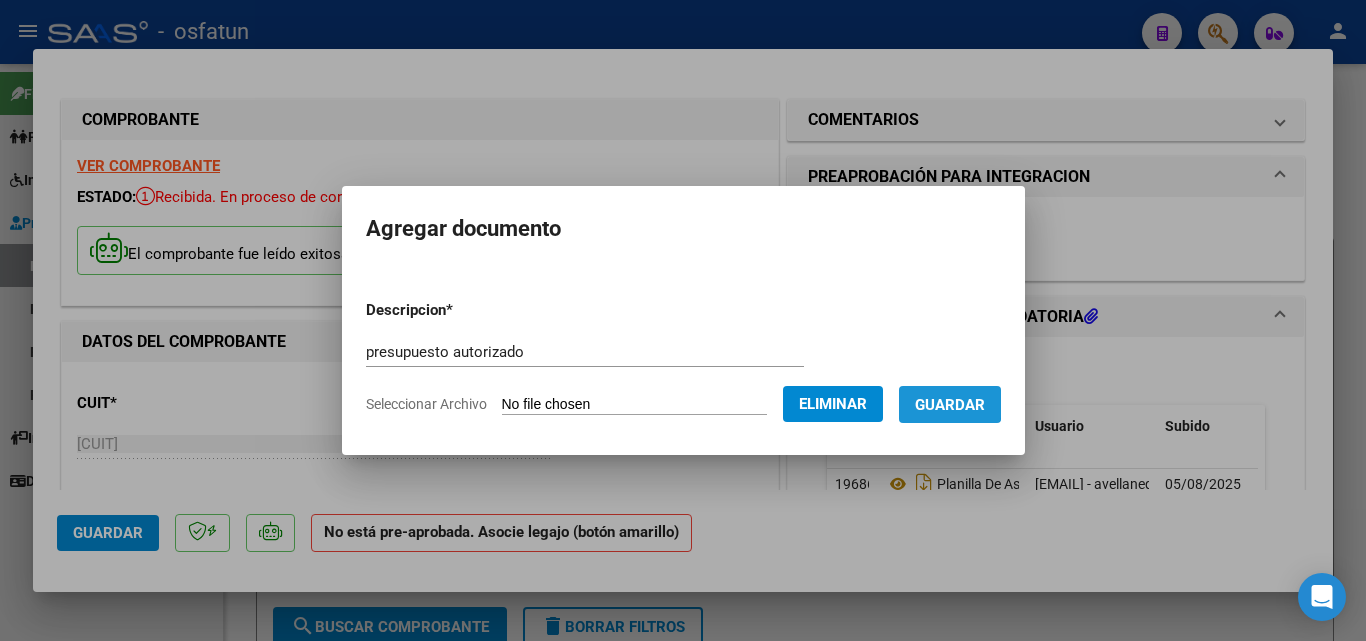 click on "Guardar" at bounding box center [950, 405] 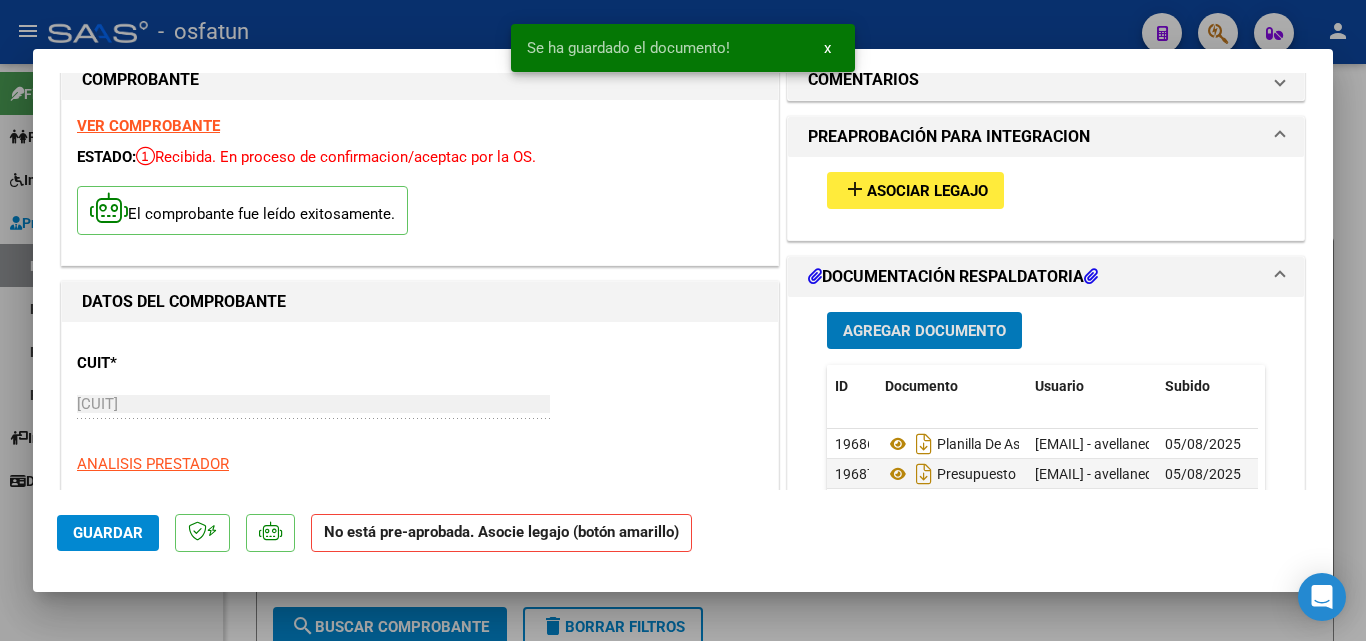 scroll, scrollTop: 100, scrollLeft: 0, axis: vertical 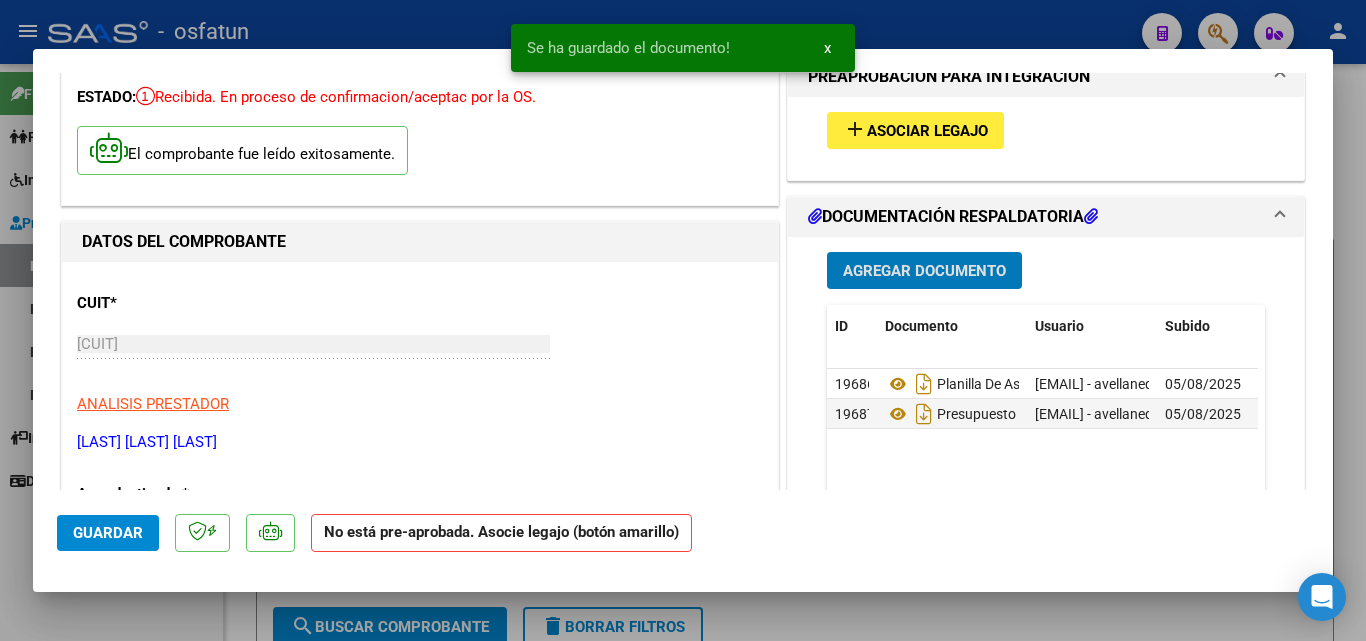 click on "add Asociar Legajo" at bounding box center (1046, 130) 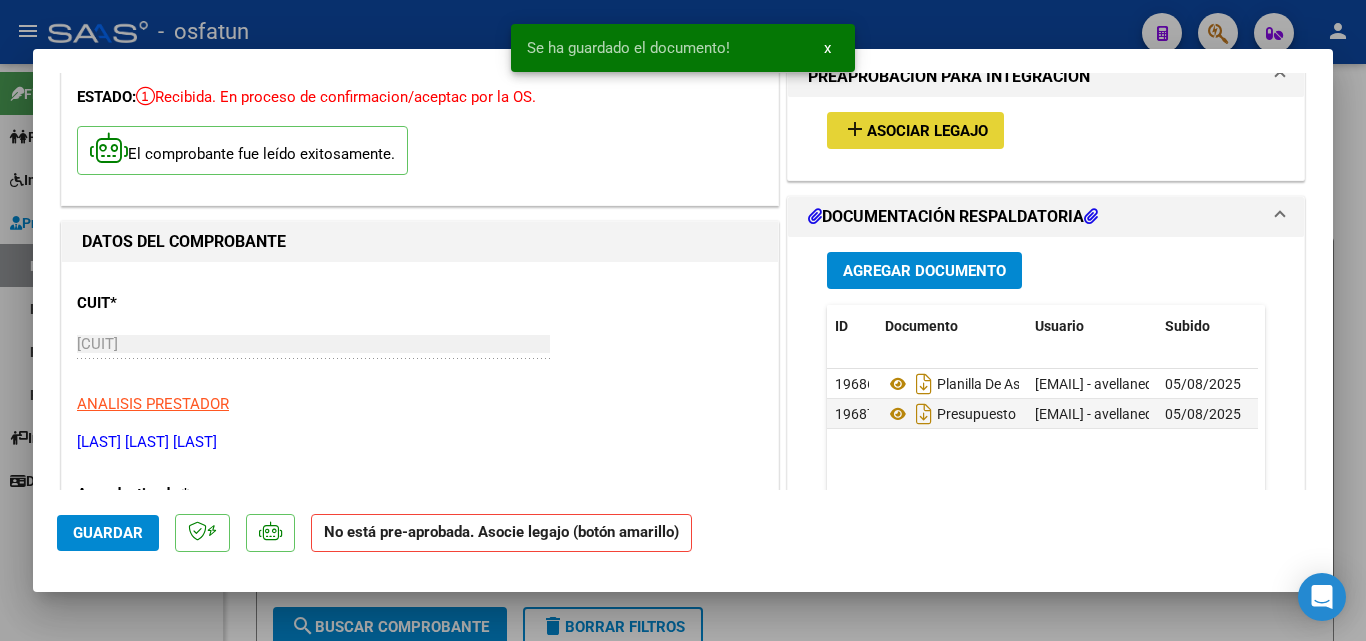 click on "Asociar Legajo" at bounding box center (927, 131) 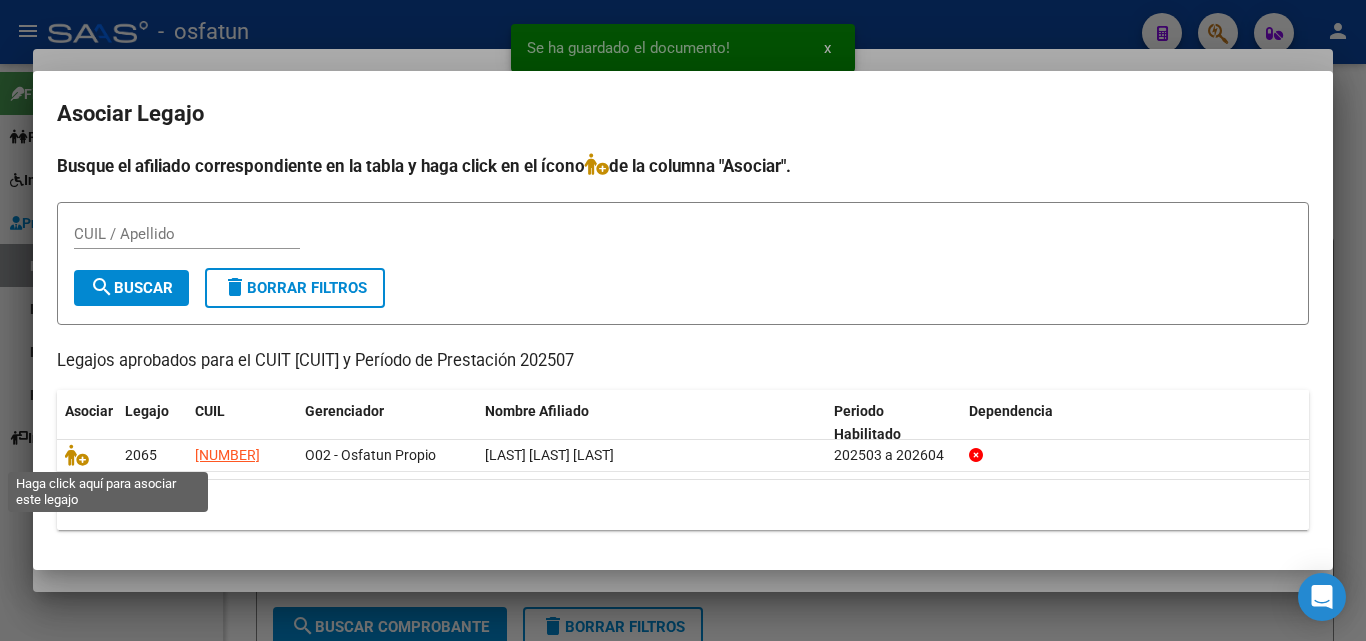 drag, startPoint x: 84, startPoint y: 460, endPoint x: 160, endPoint y: 544, distance: 113.27842 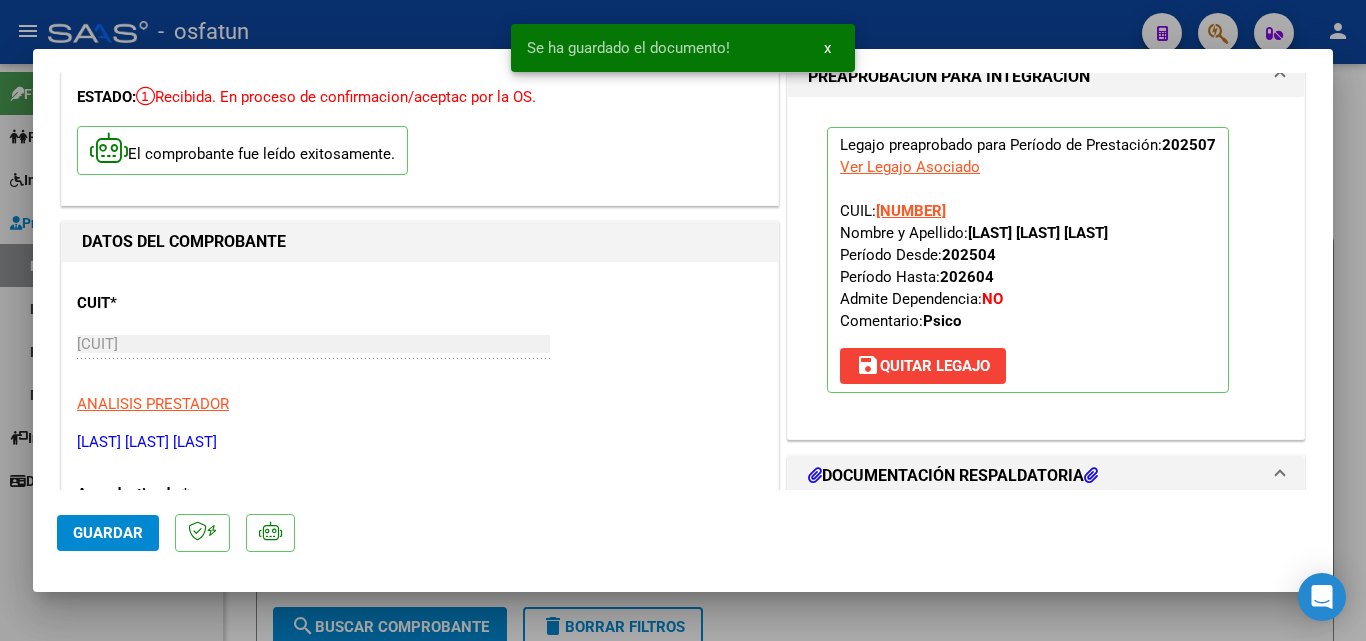 drag, startPoint x: 107, startPoint y: 532, endPoint x: 115, endPoint y: 560, distance: 29.12044 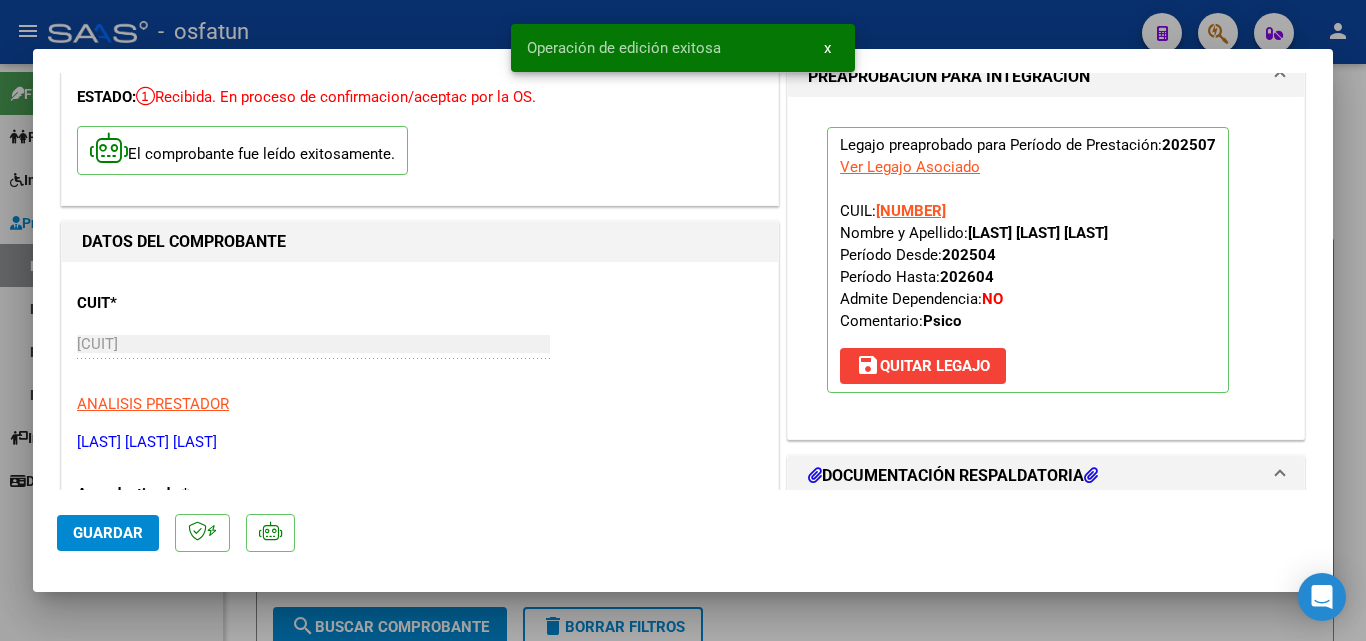 drag, startPoint x: 105, startPoint y: 531, endPoint x: 258, endPoint y: 453, distance: 171.73526 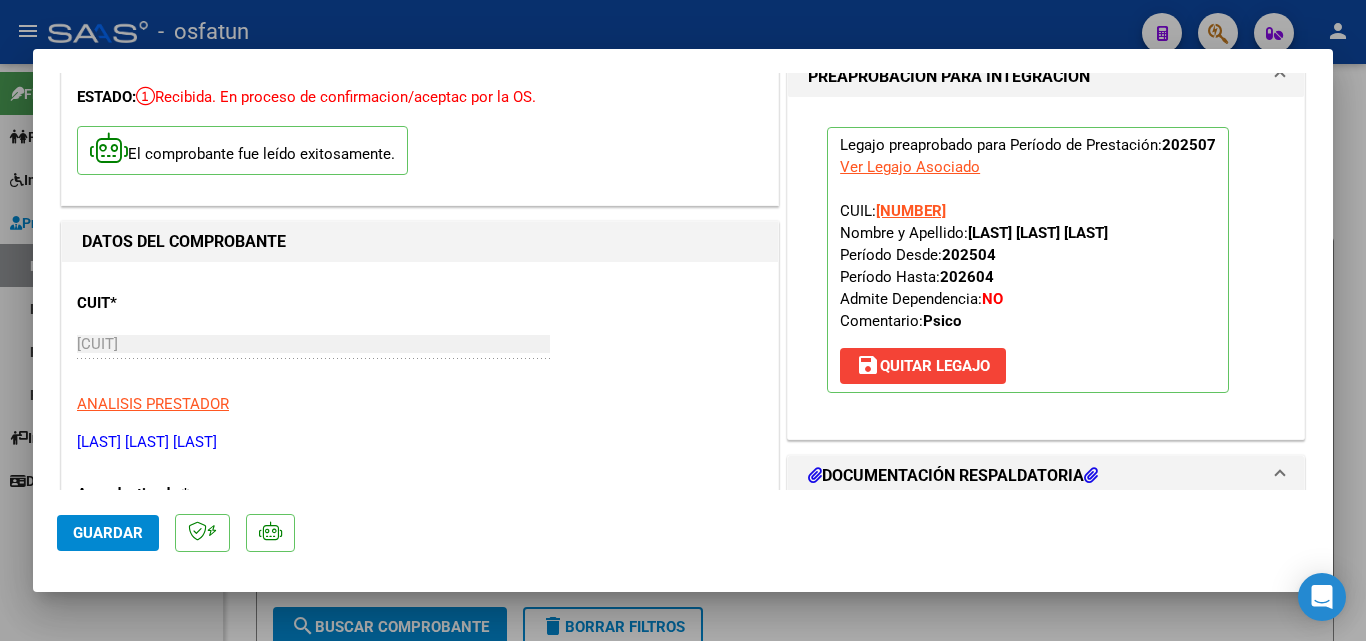 click on "Guardar" 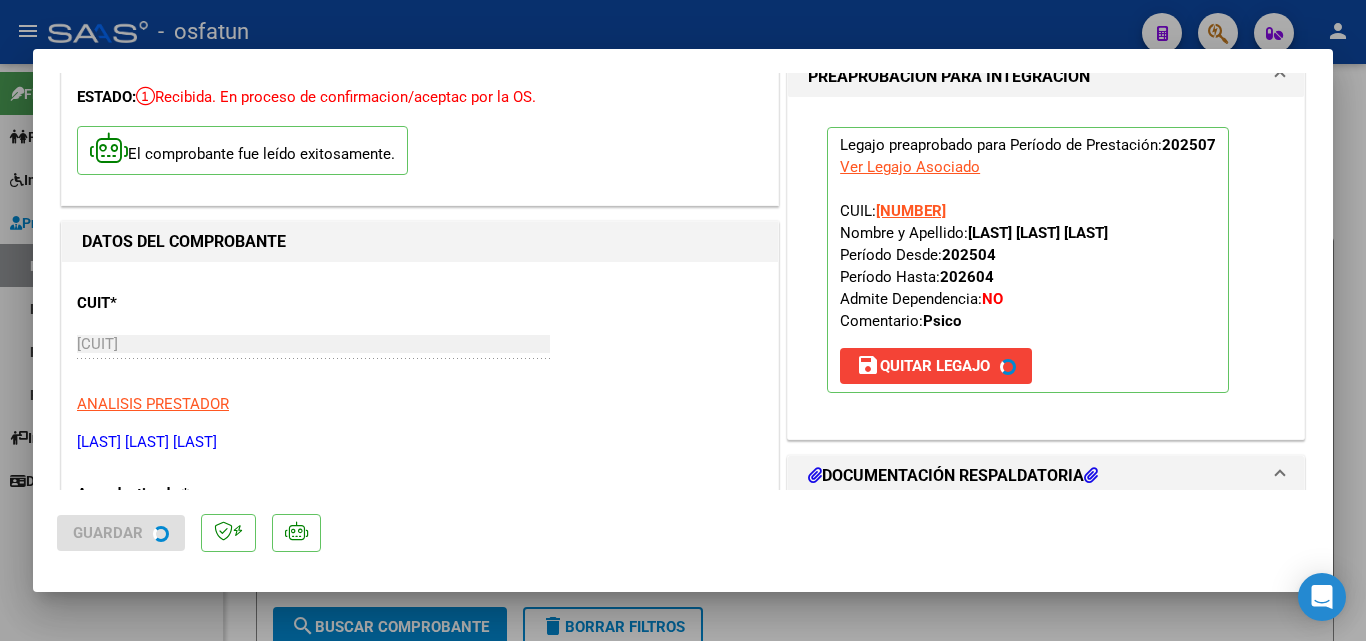 click at bounding box center (683, 320) 